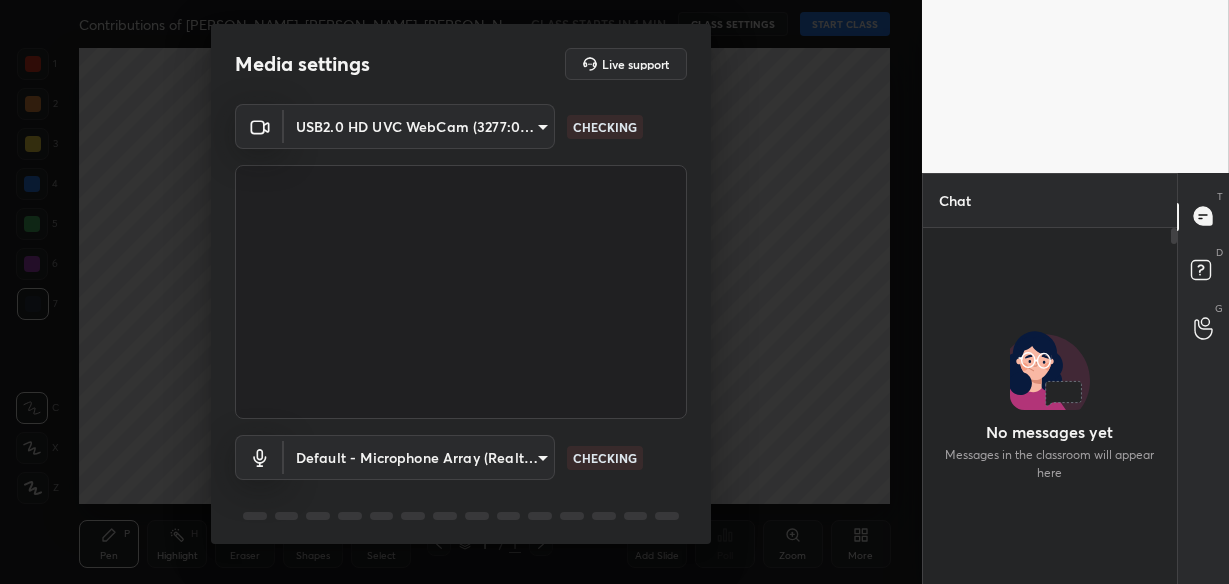scroll, scrollTop: 0, scrollLeft: 0, axis: both 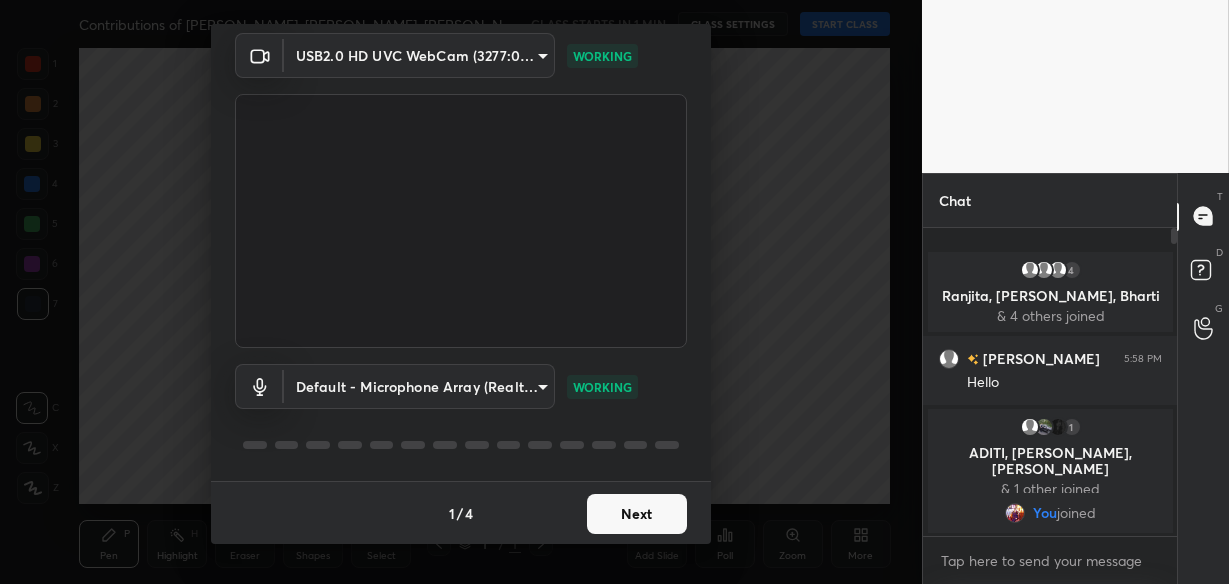 click on "Next" at bounding box center [637, 514] 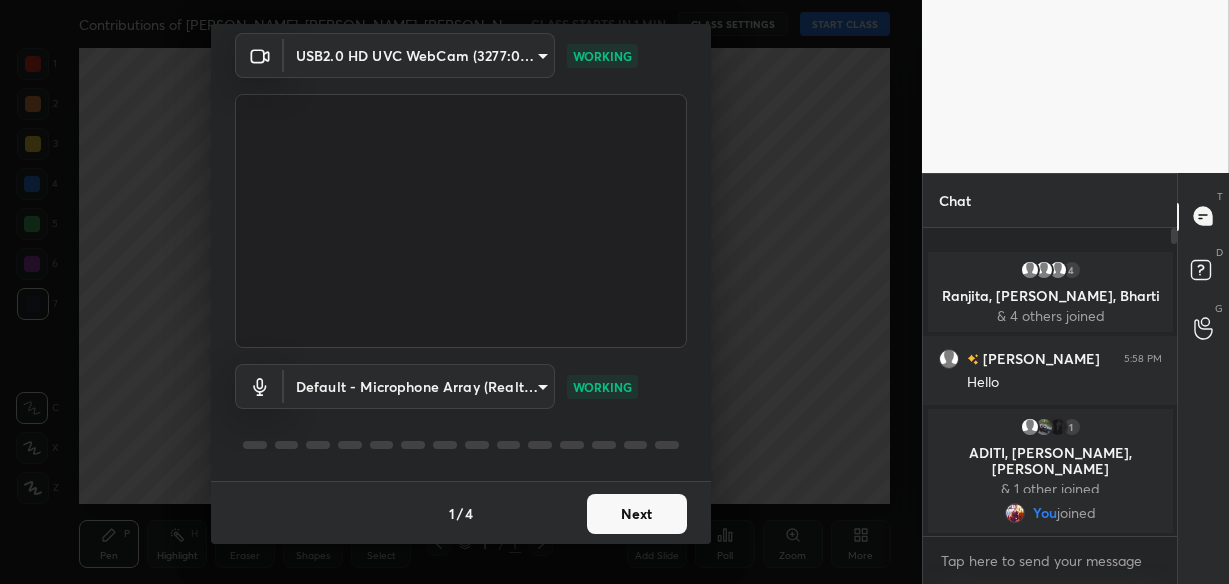 scroll, scrollTop: 0, scrollLeft: 0, axis: both 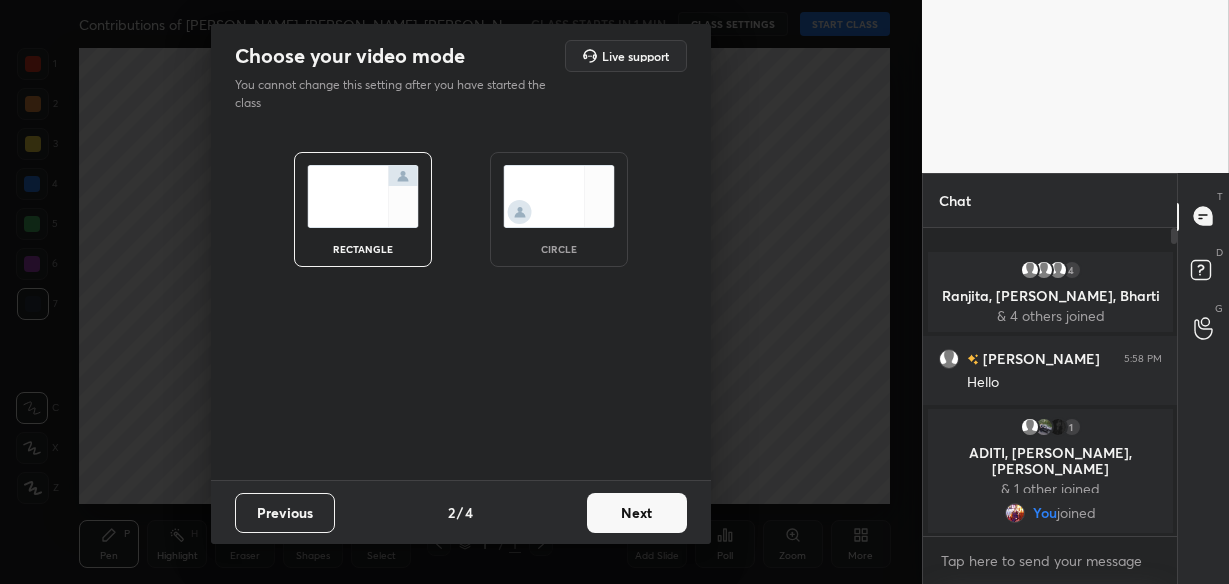 click at bounding box center [559, 196] 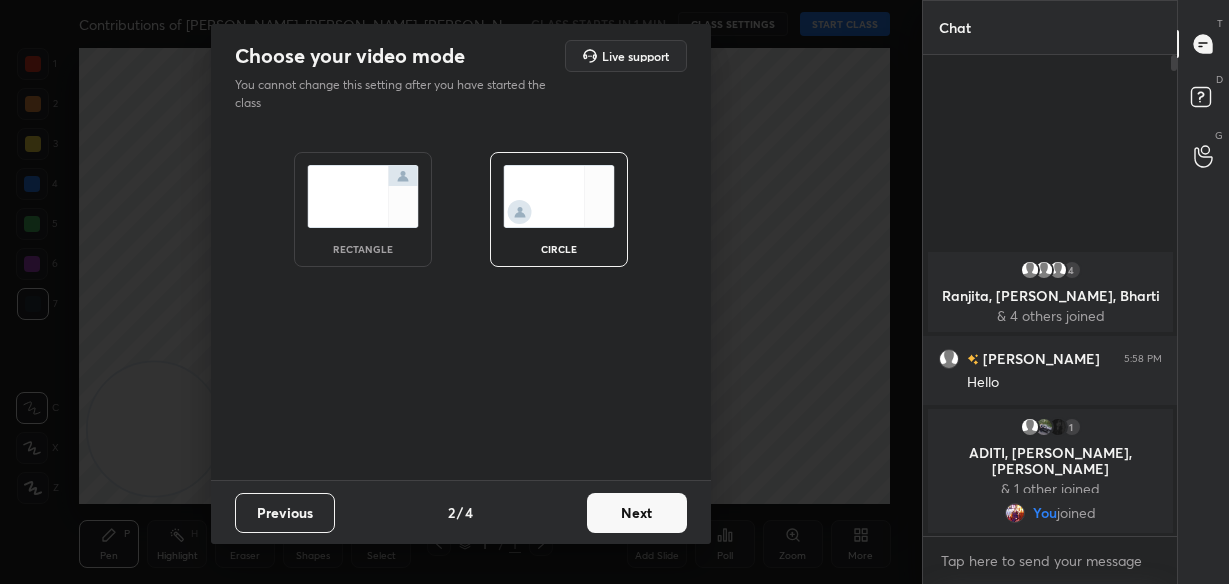 scroll, scrollTop: 7, scrollLeft: 7, axis: both 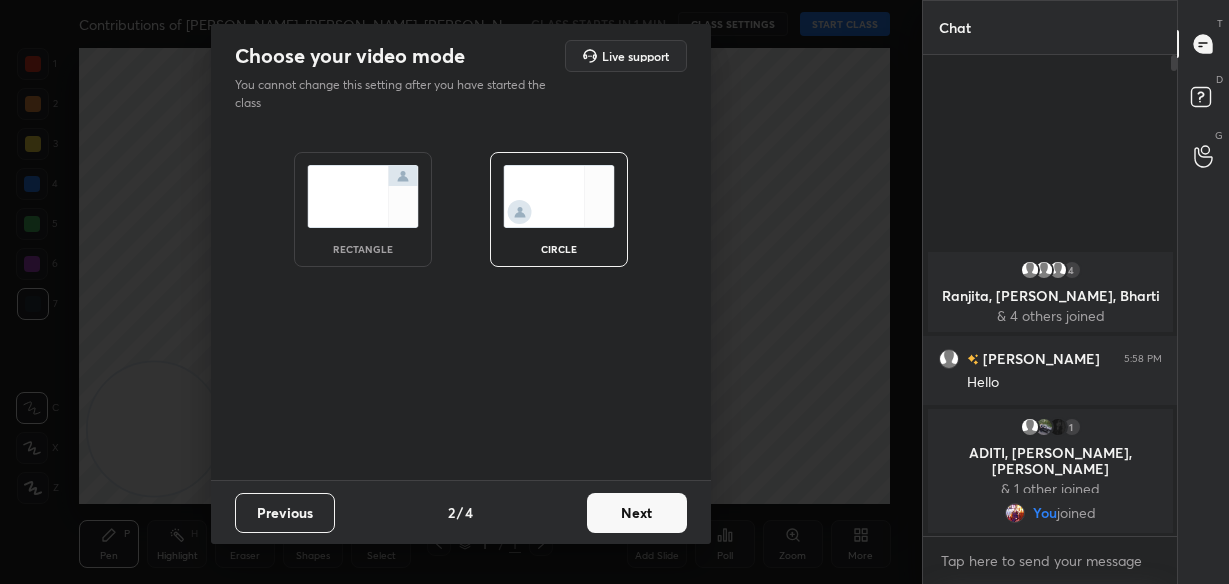 click on "Next" at bounding box center (637, 513) 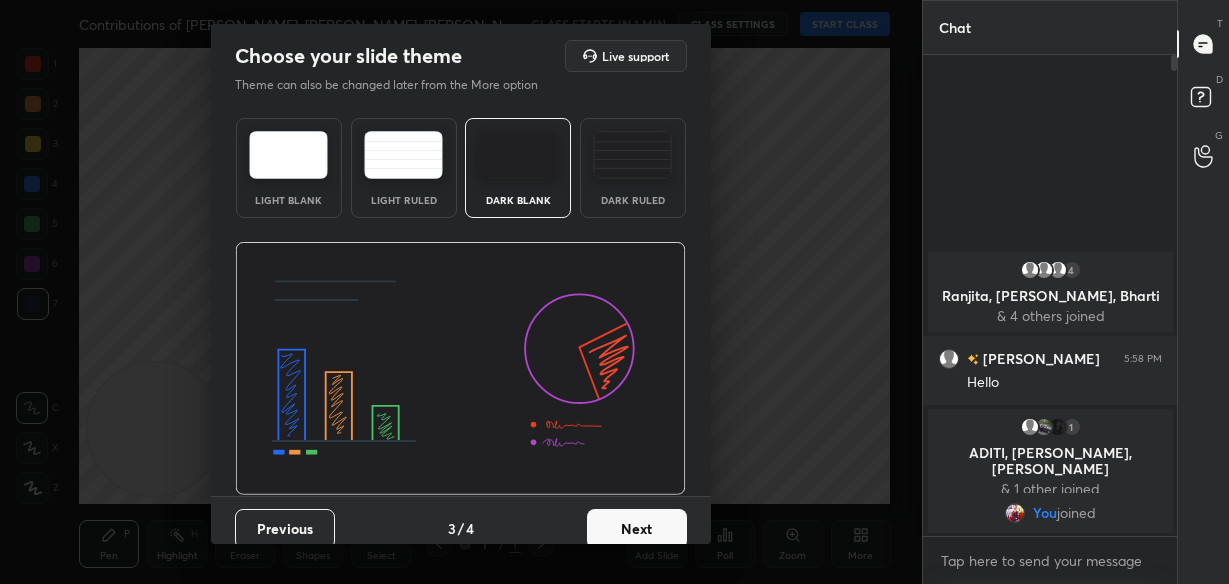 click on "Next" at bounding box center [637, 529] 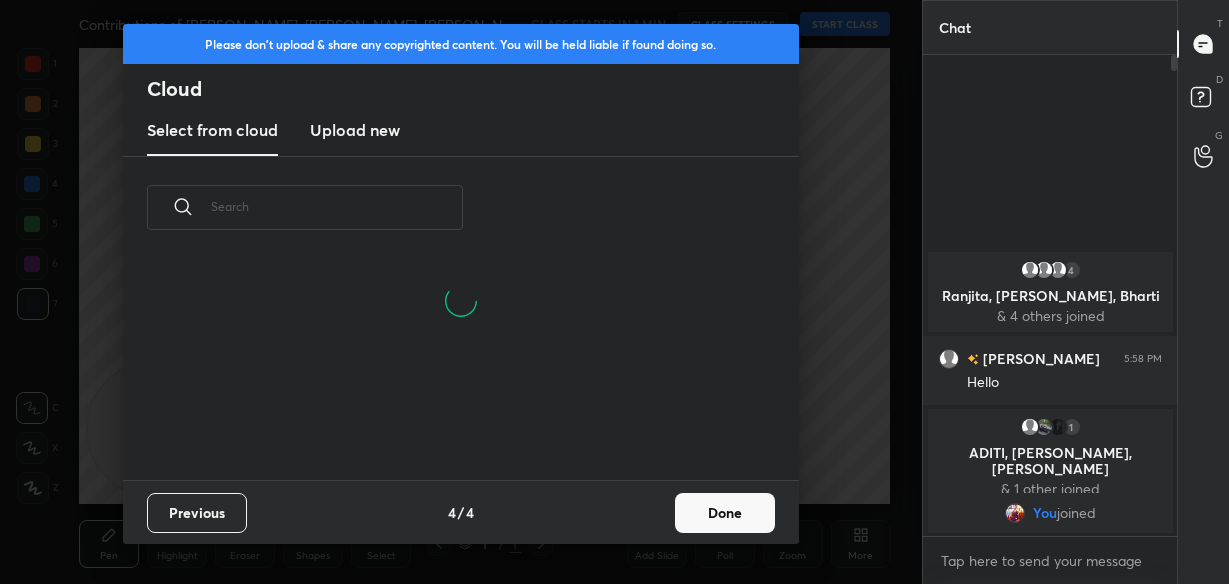 scroll, scrollTop: 6, scrollLeft: 10, axis: both 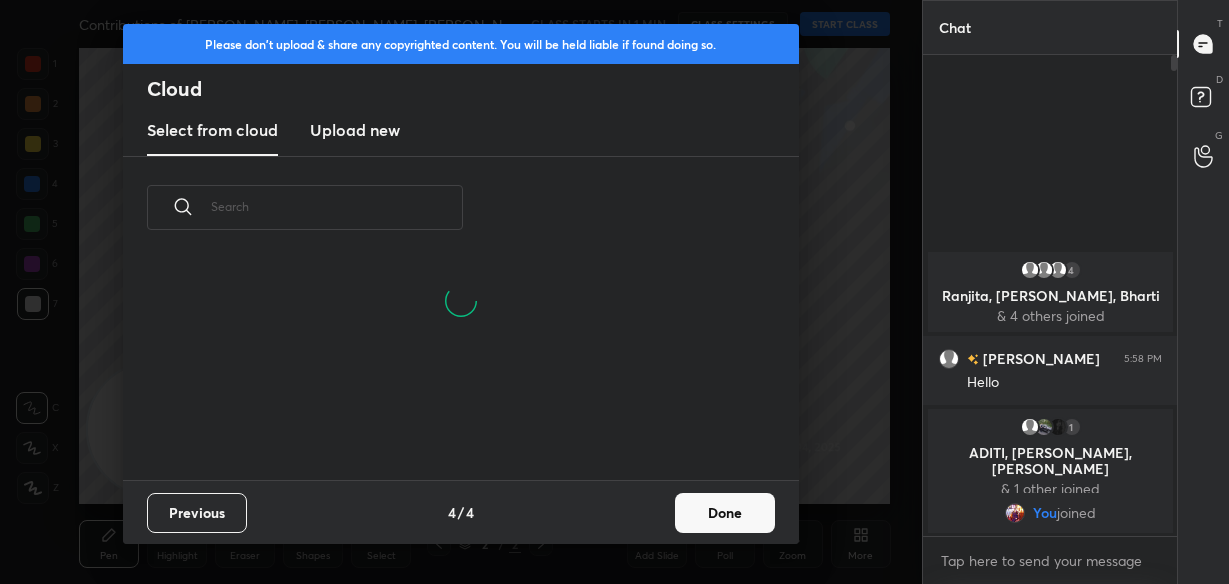 click on "Done" at bounding box center [725, 513] 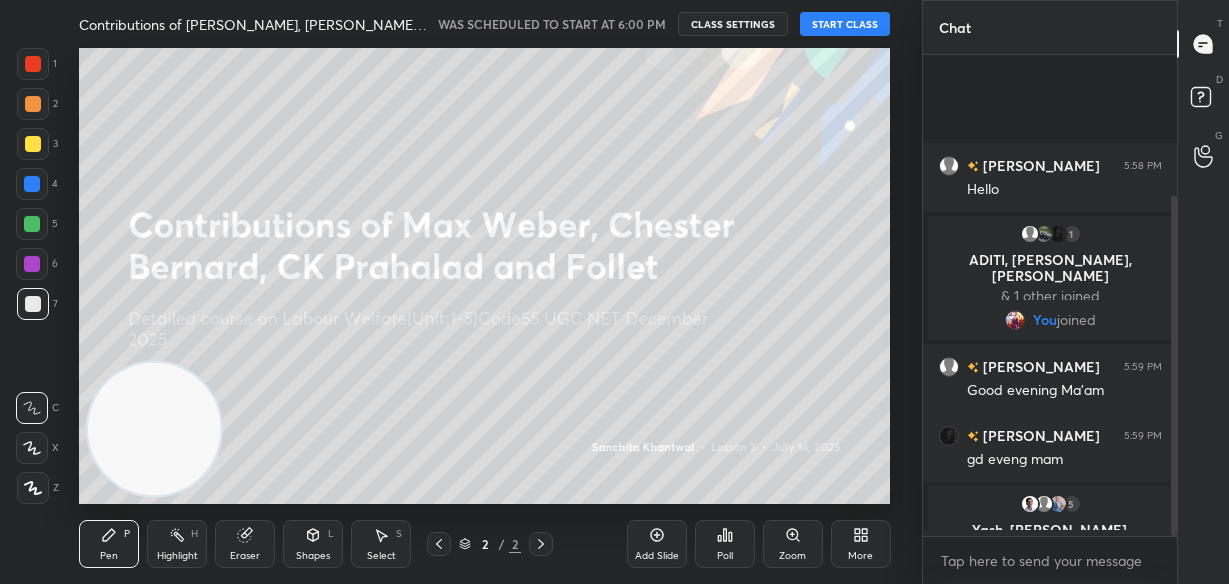 scroll, scrollTop: 200, scrollLeft: 0, axis: vertical 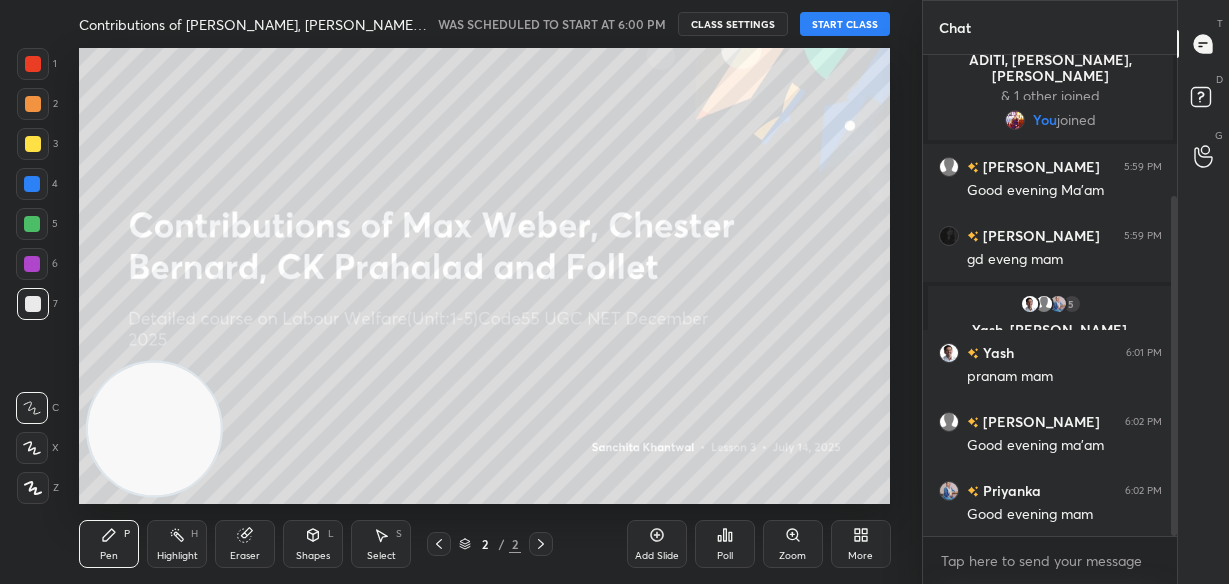 drag, startPoint x: 1172, startPoint y: 154, endPoint x: 1173, endPoint y: 363, distance: 209.0024 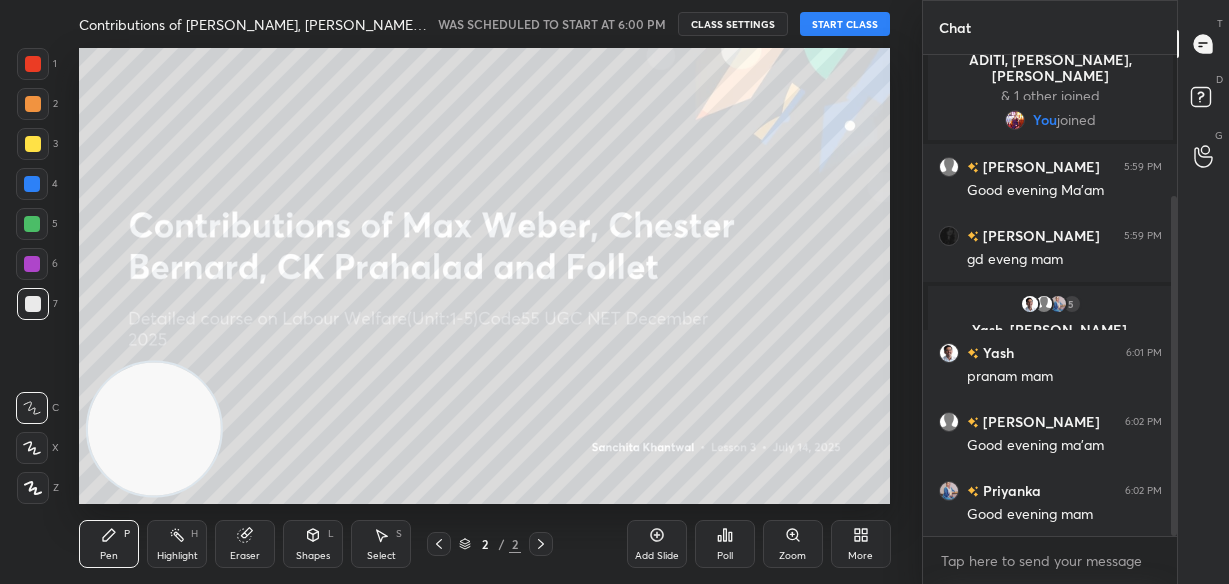 click at bounding box center [1174, 366] 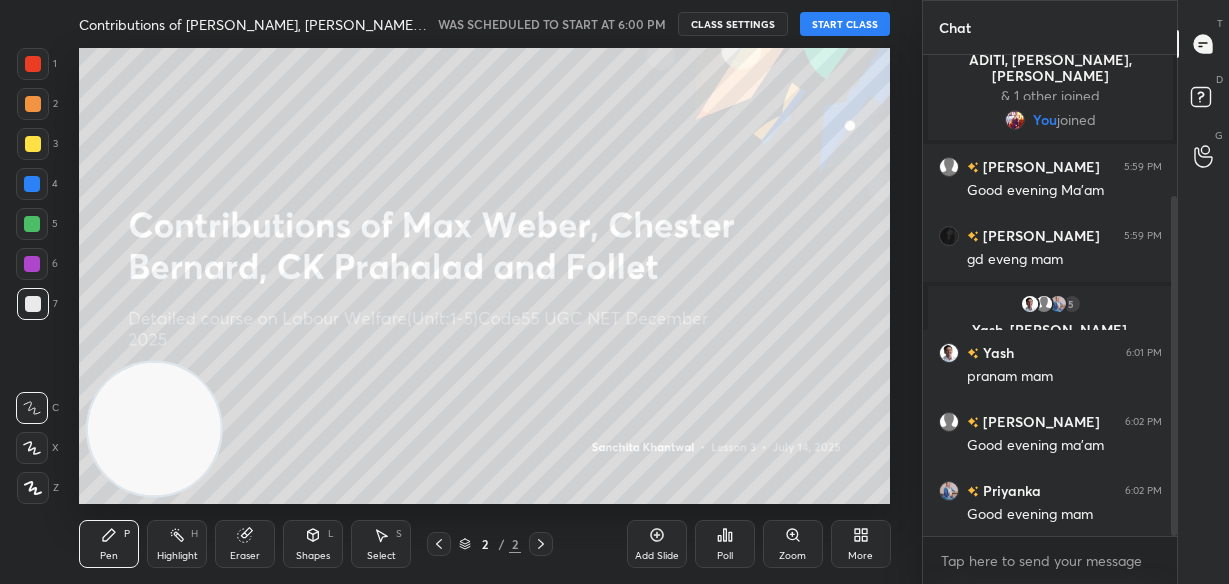 click on "START CLASS" at bounding box center (845, 24) 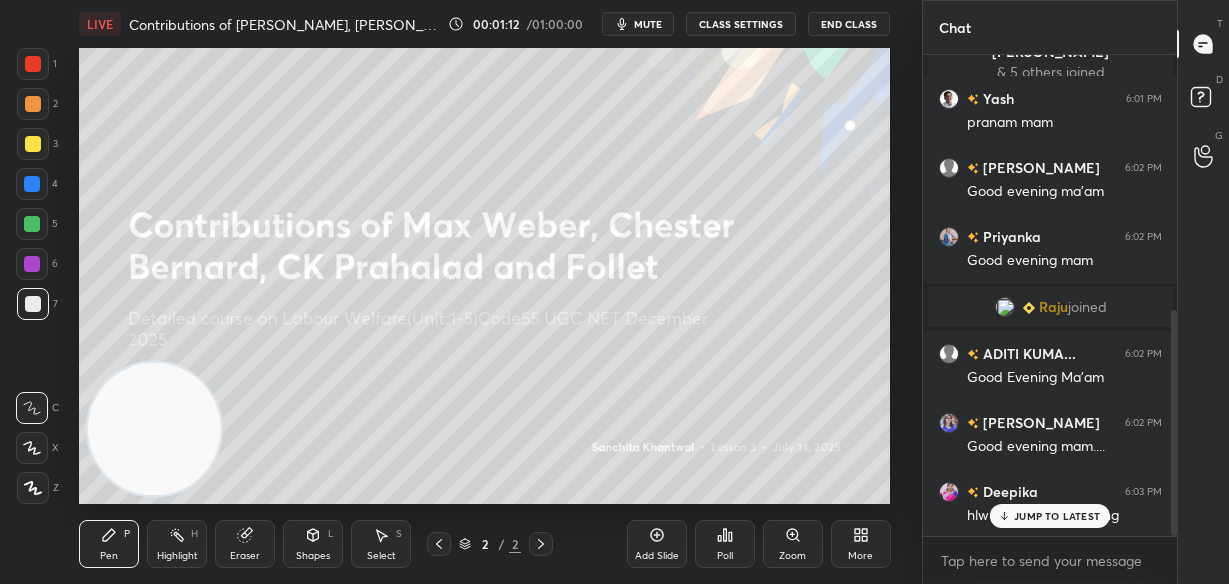 scroll, scrollTop: 542, scrollLeft: 0, axis: vertical 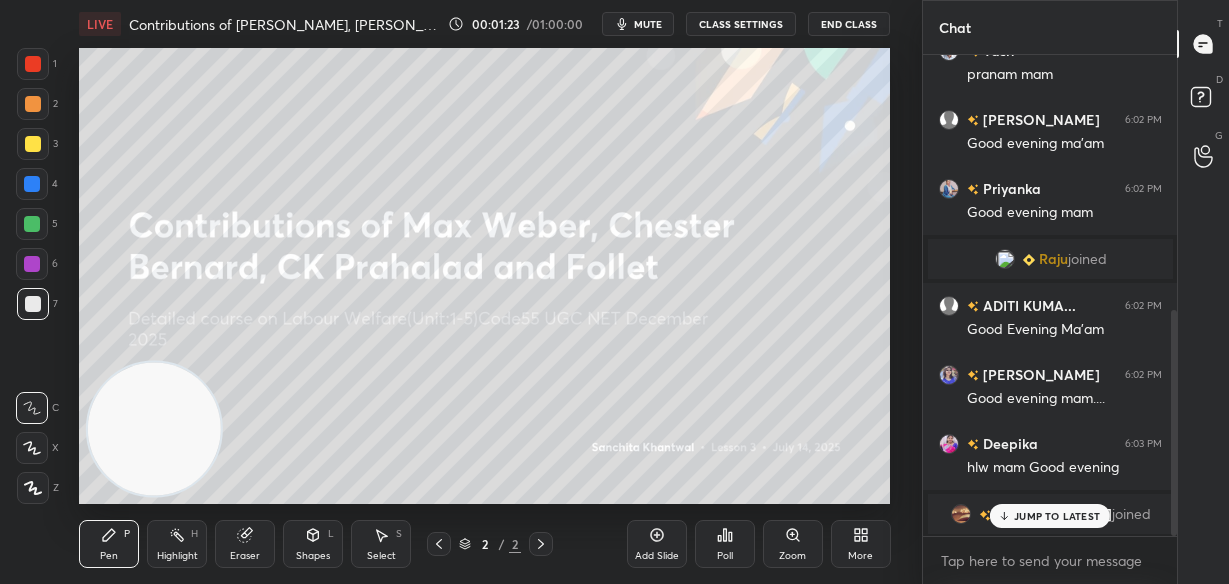 click on "JUMP TO LATEST" at bounding box center [1050, 516] 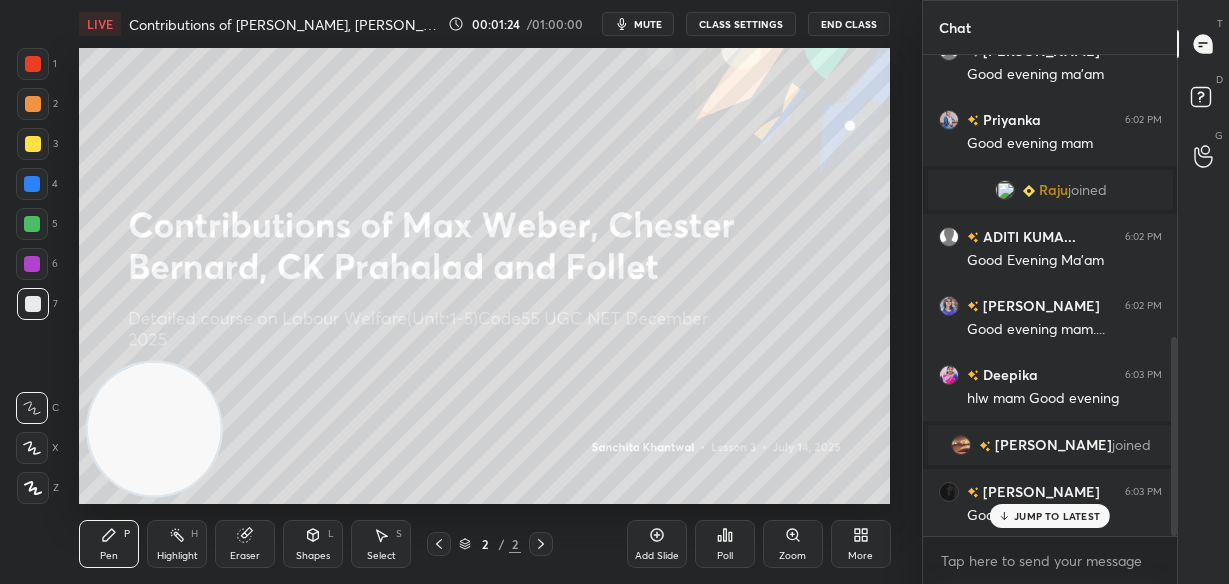 scroll, scrollTop: 680, scrollLeft: 0, axis: vertical 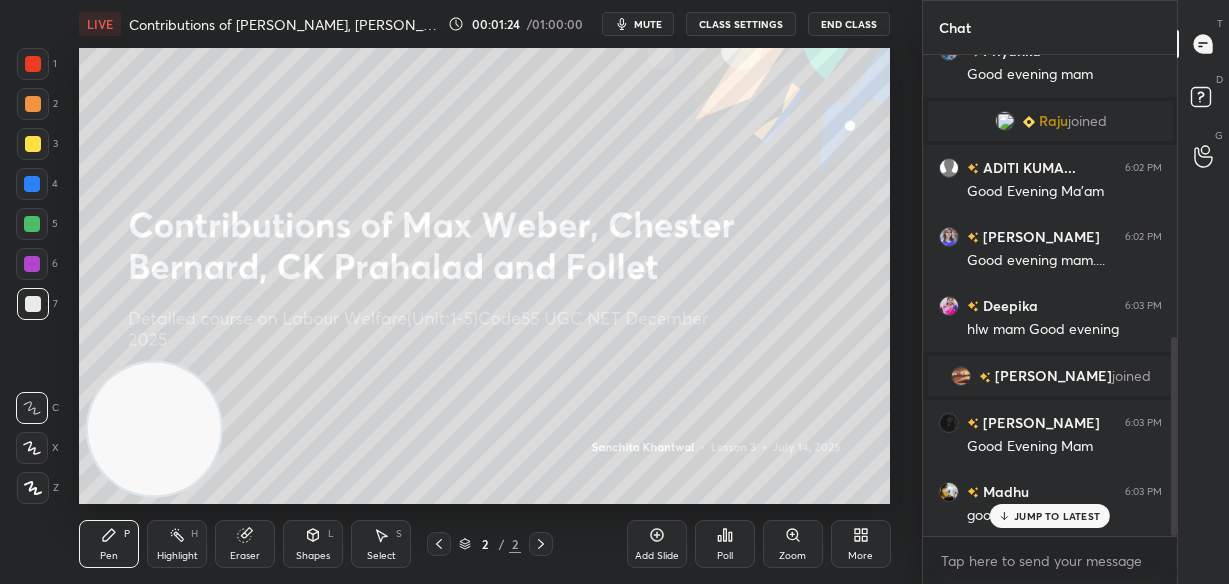 click on "More" at bounding box center (861, 544) 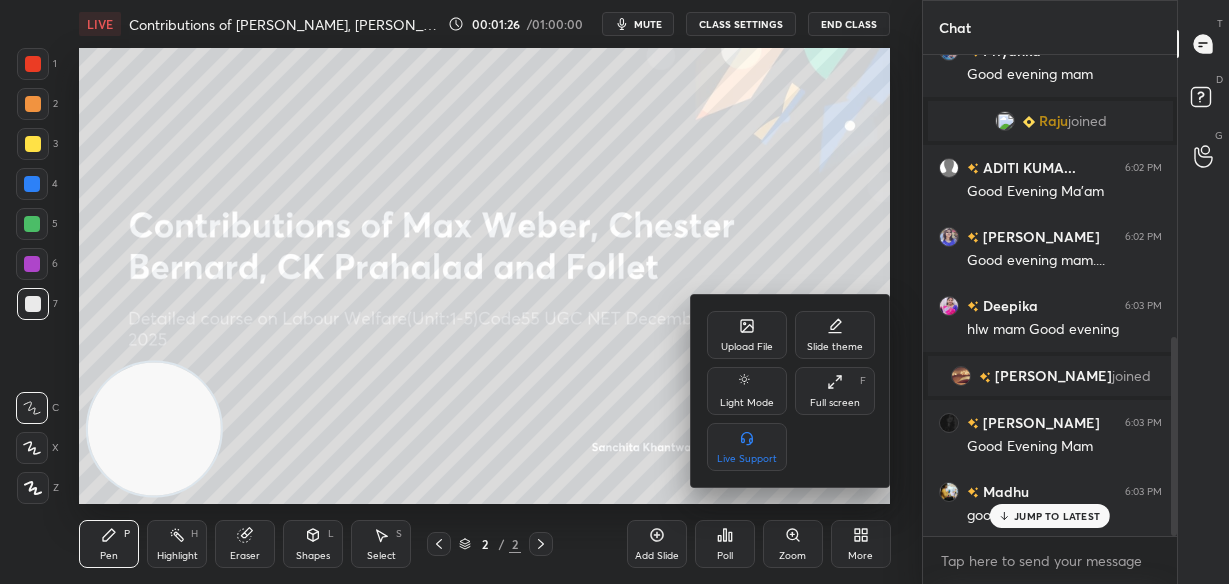 click on "Upload File" at bounding box center [747, 347] 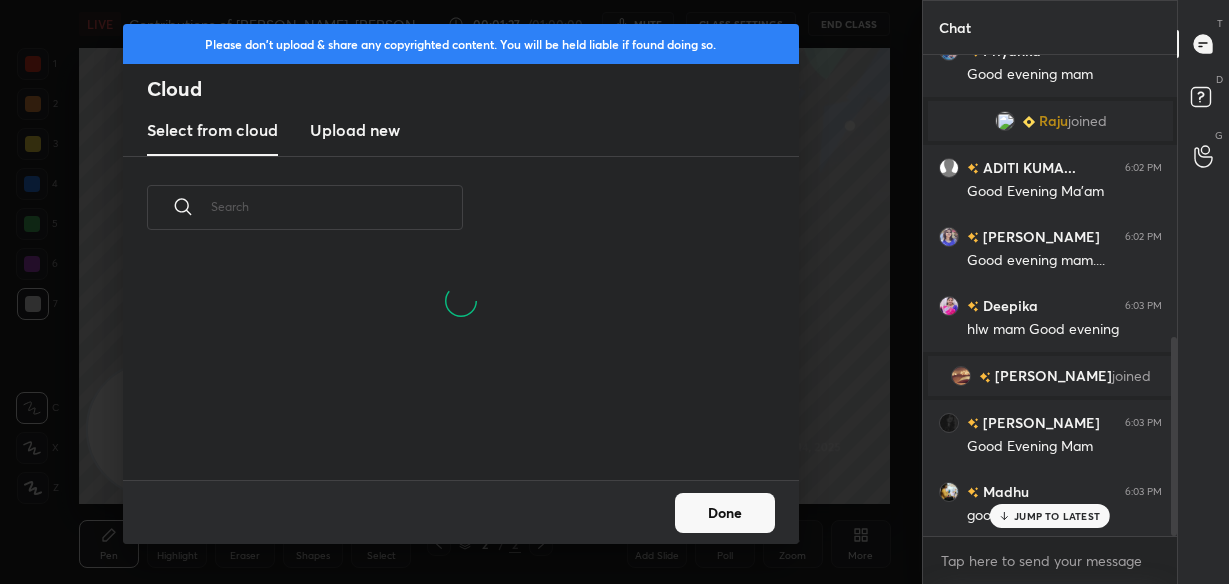 scroll, scrollTop: 6, scrollLeft: 10, axis: both 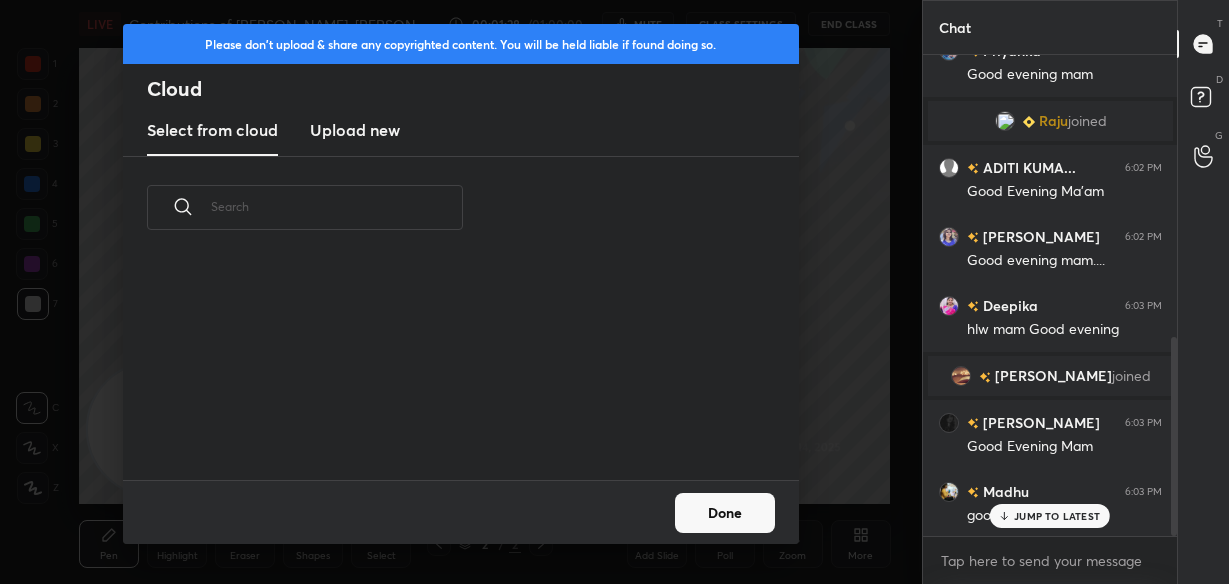 click on "Upload new" at bounding box center [355, 130] 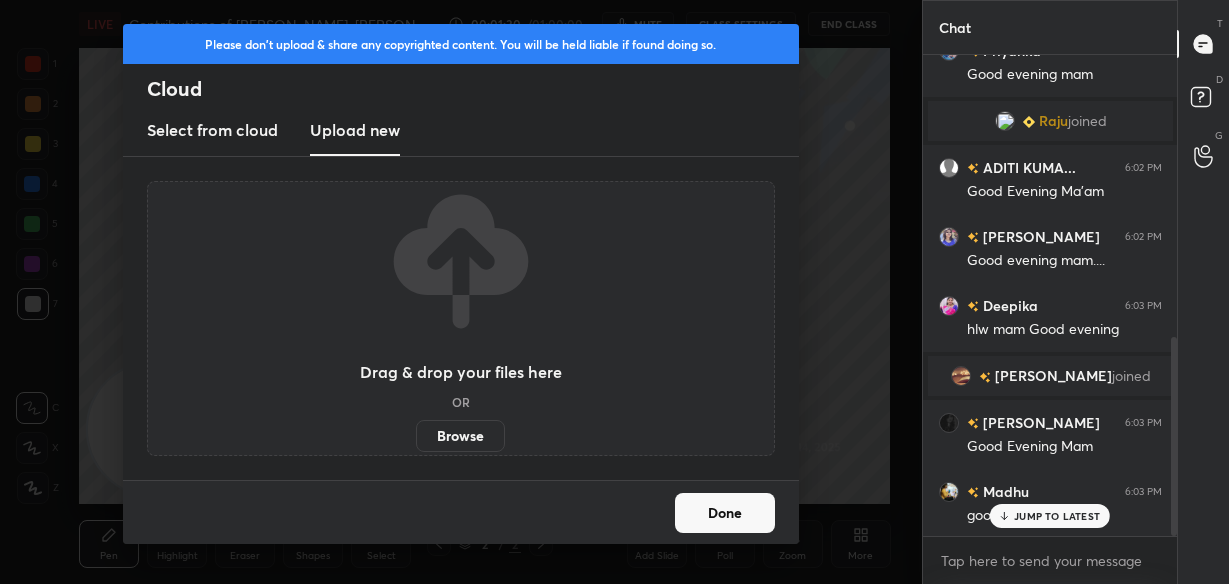 click on "Browse" at bounding box center [460, 436] 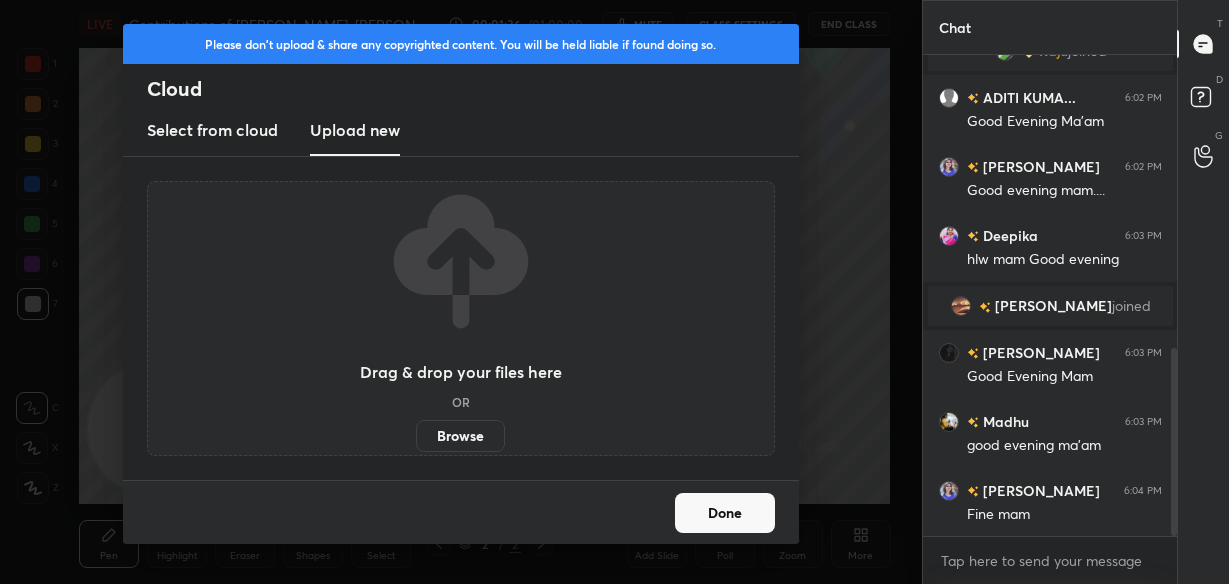 scroll, scrollTop: 798, scrollLeft: 0, axis: vertical 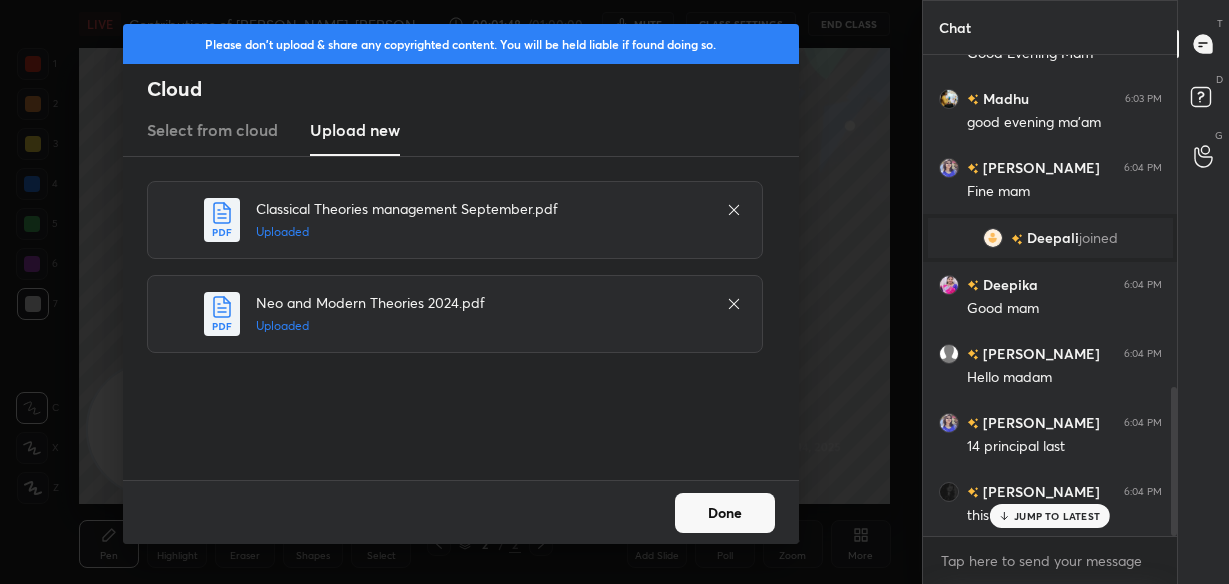 click on "Done" at bounding box center [725, 513] 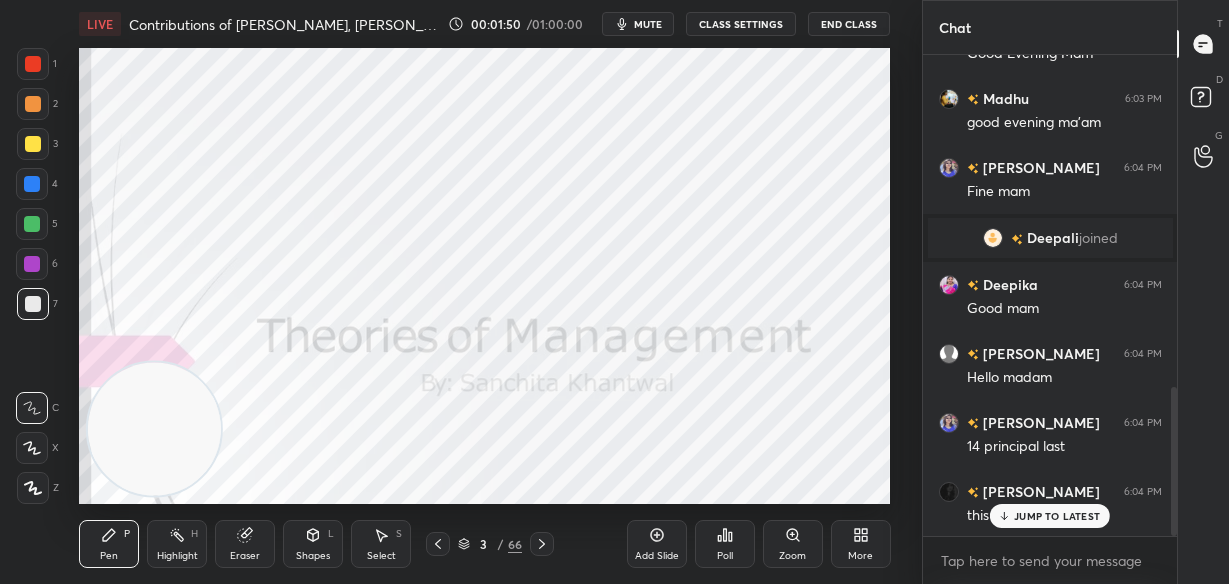 click on "JUMP TO LATEST" at bounding box center (1057, 516) 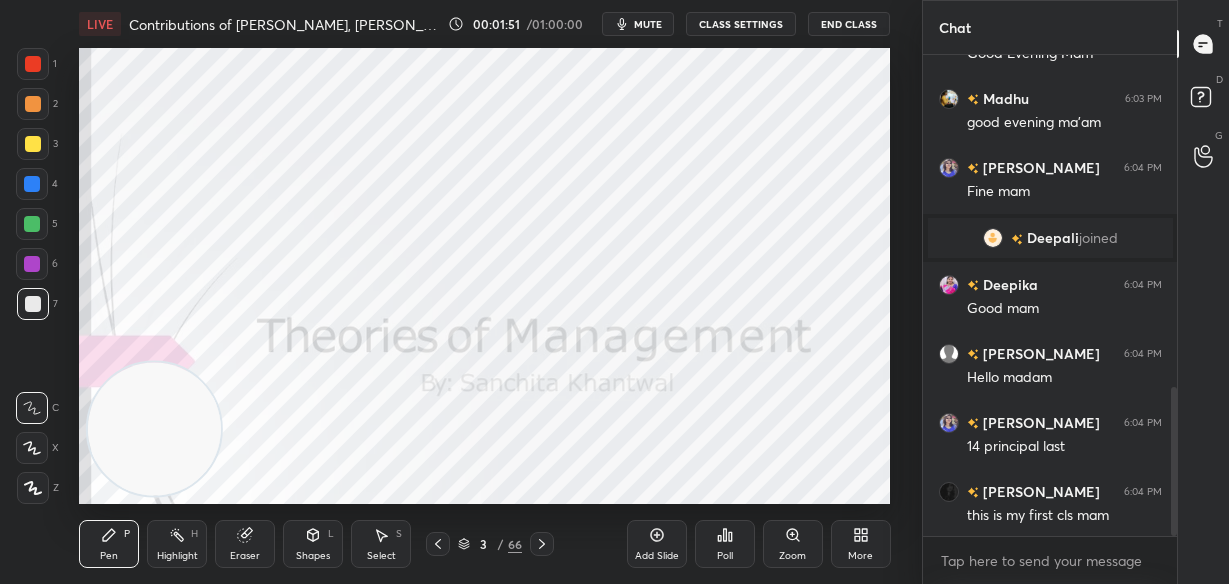 scroll, scrollTop: 1143, scrollLeft: 0, axis: vertical 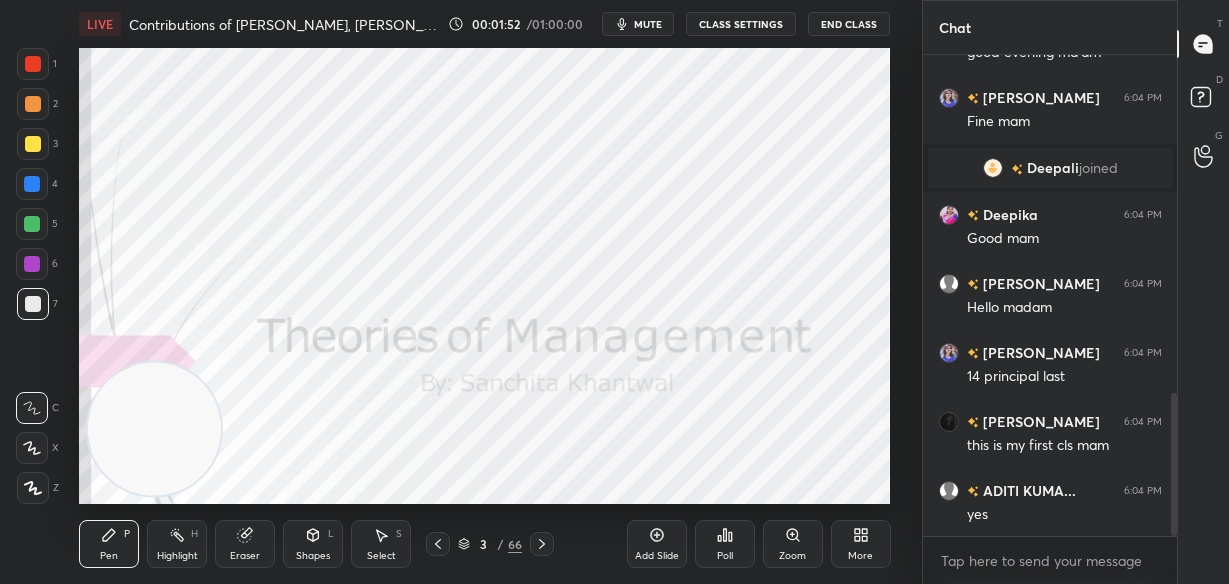 click on "3 / 66" at bounding box center [490, 544] 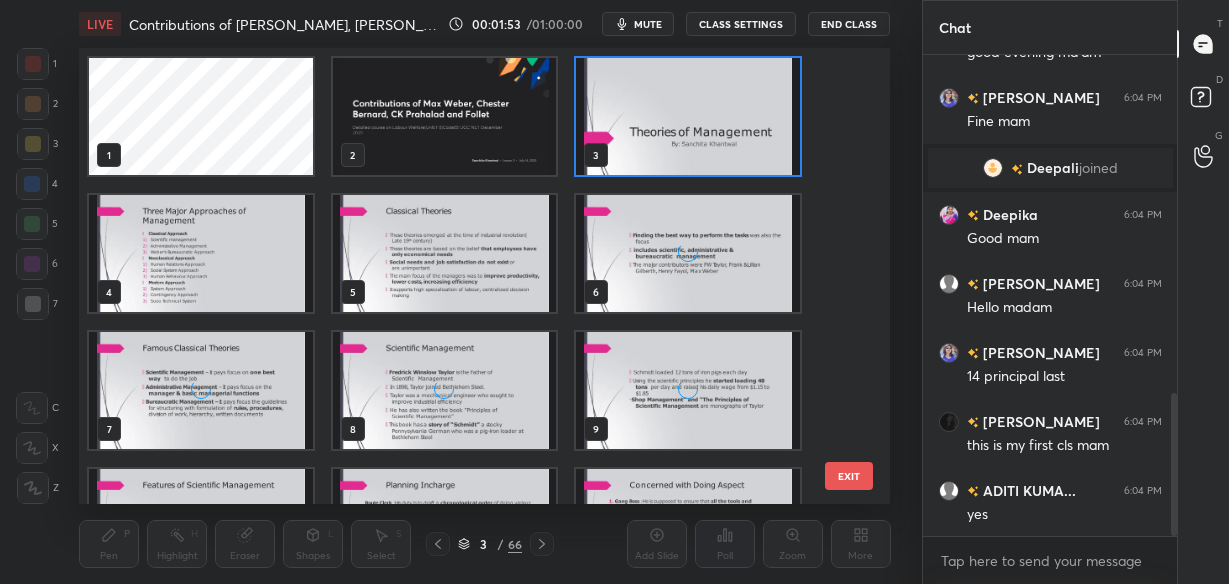 scroll, scrollTop: 6, scrollLeft: 10, axis: both 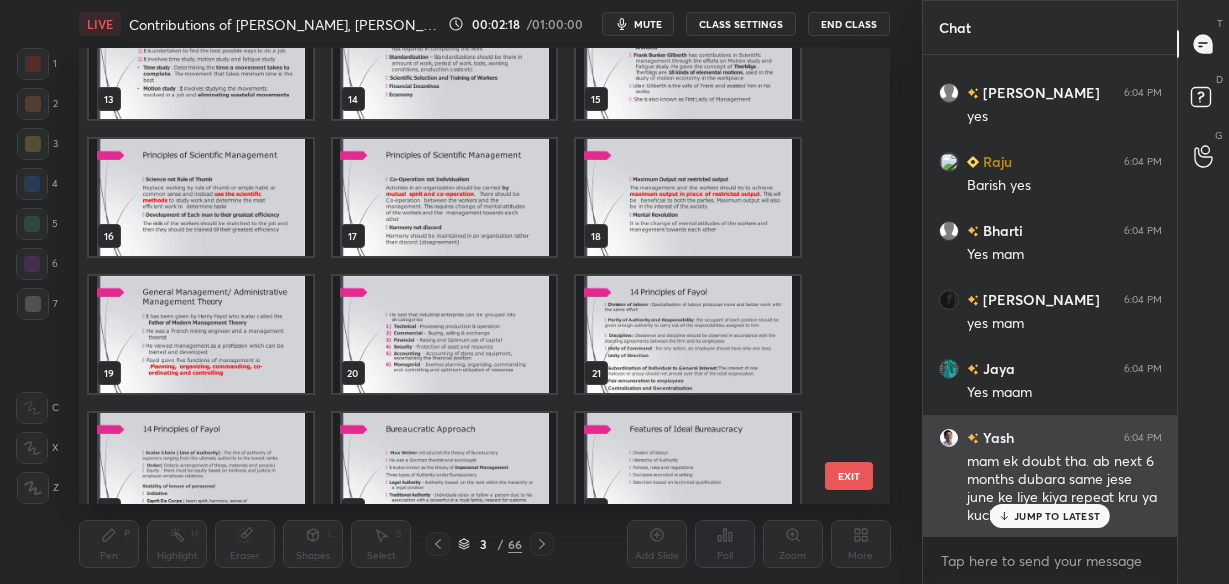 click on "Yash 6:04 PM mam ek doubt tha. ab next 6 months dubara same jese june ke liye kiya repeat kru ya kuch aur try kru??" at bounding box center [1050, 476] 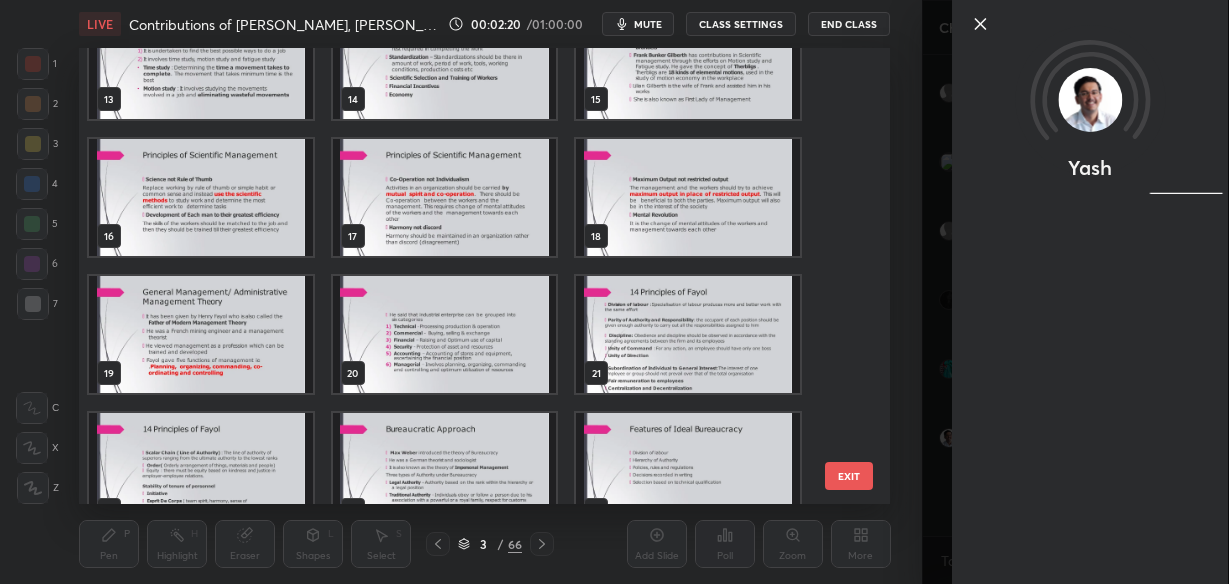 scroll, scrollTop: 1697, scrollLeft: 0, axis: vertical 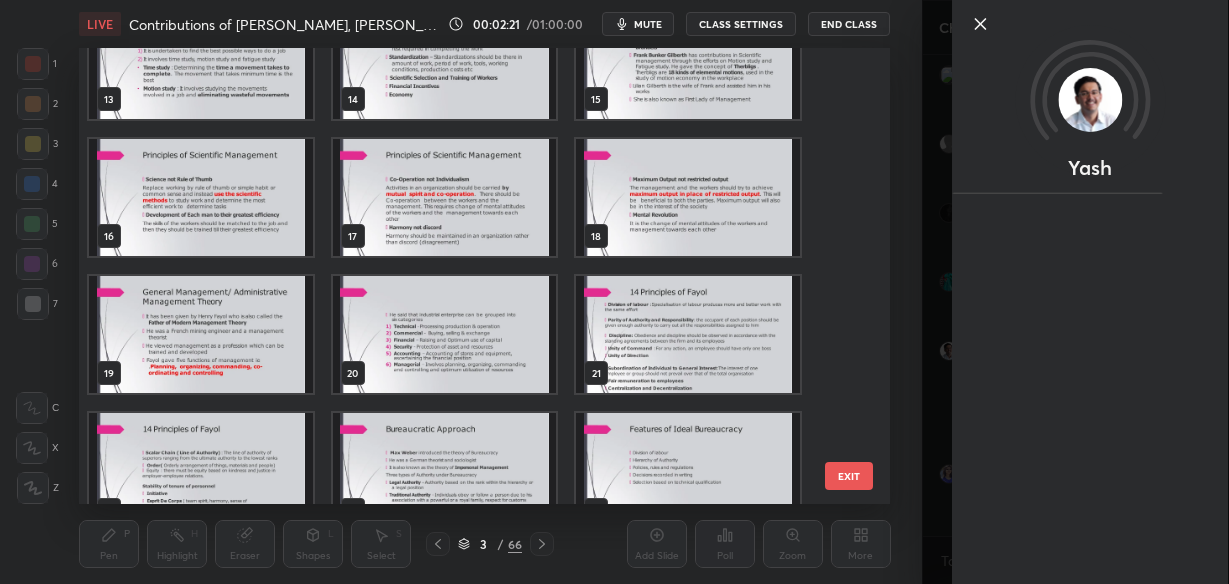 click 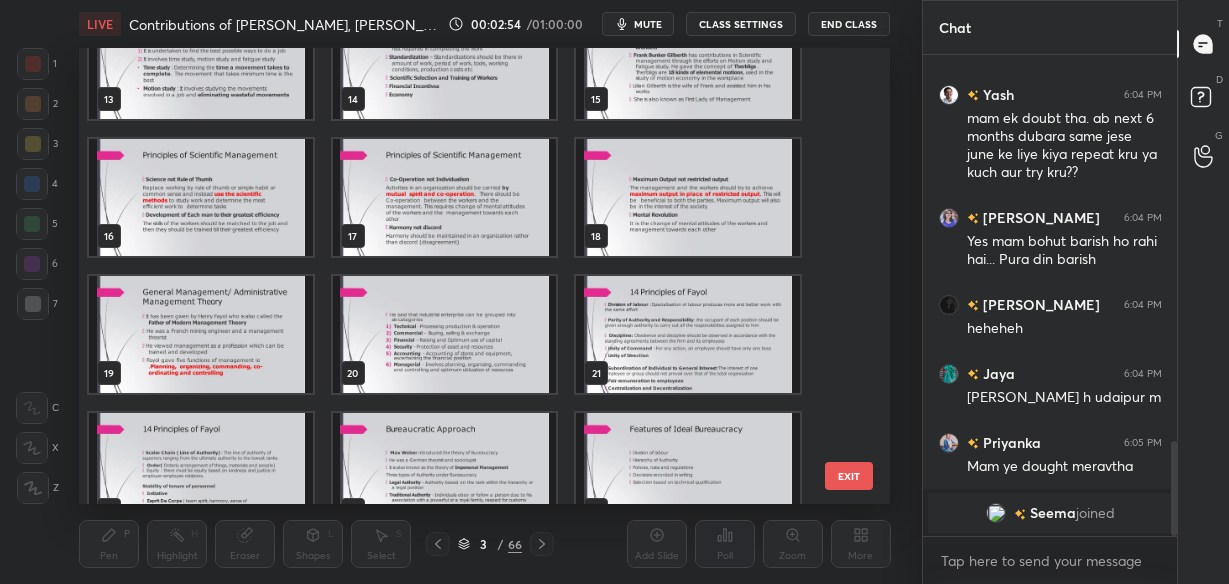 scroll, scrollTop: 1708, scrollLeft: 0, axis: vertical 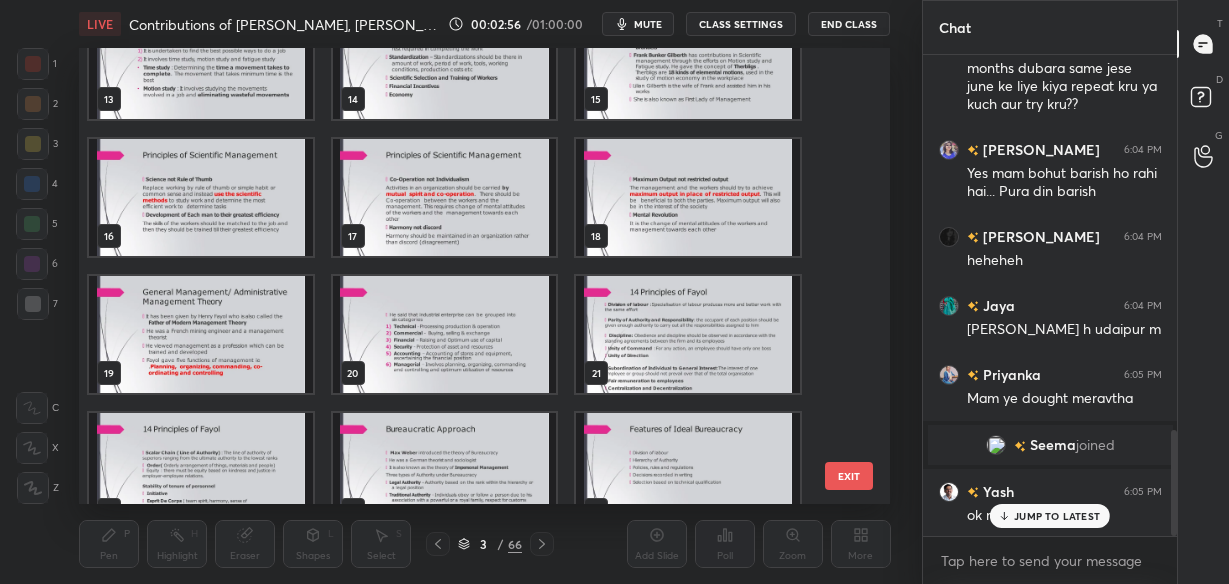 click on "JUMP TO LATEST" at bounding box center (1057, 516) 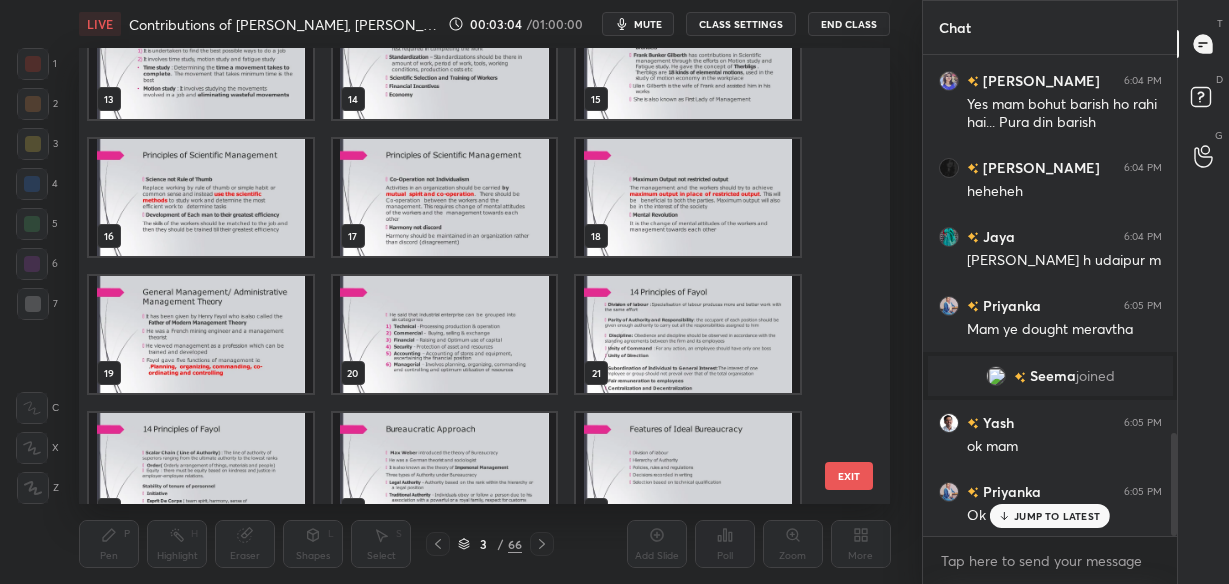 scroll, scrollTop: 1825, scrollLeft: 0, axis: vertical 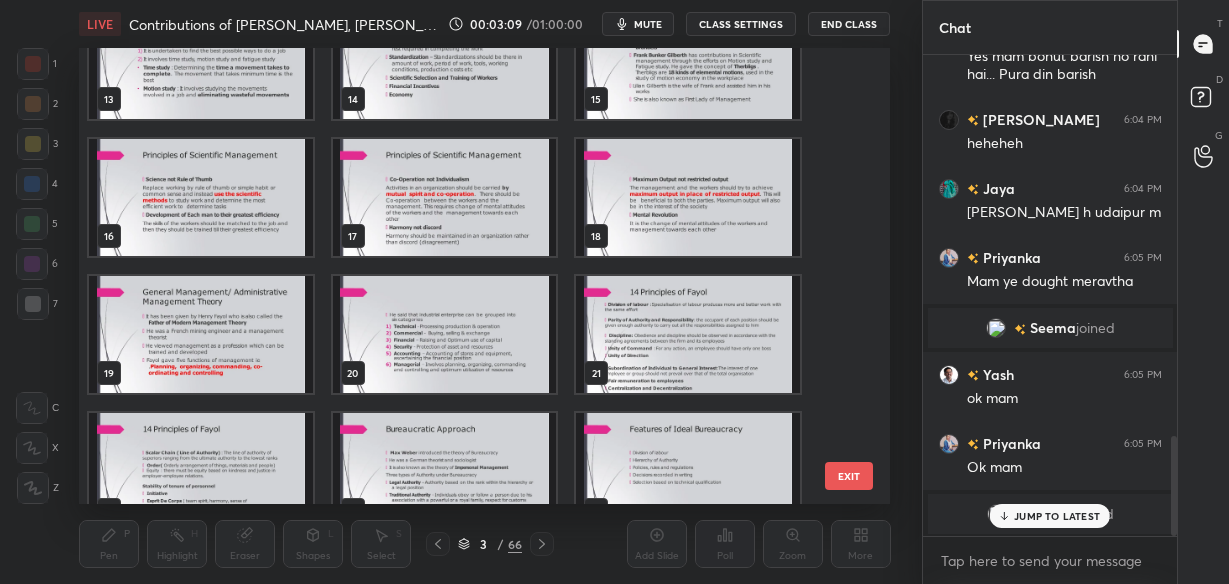click on "JUMP TO LATEST" at bounding box center [1050, 516] 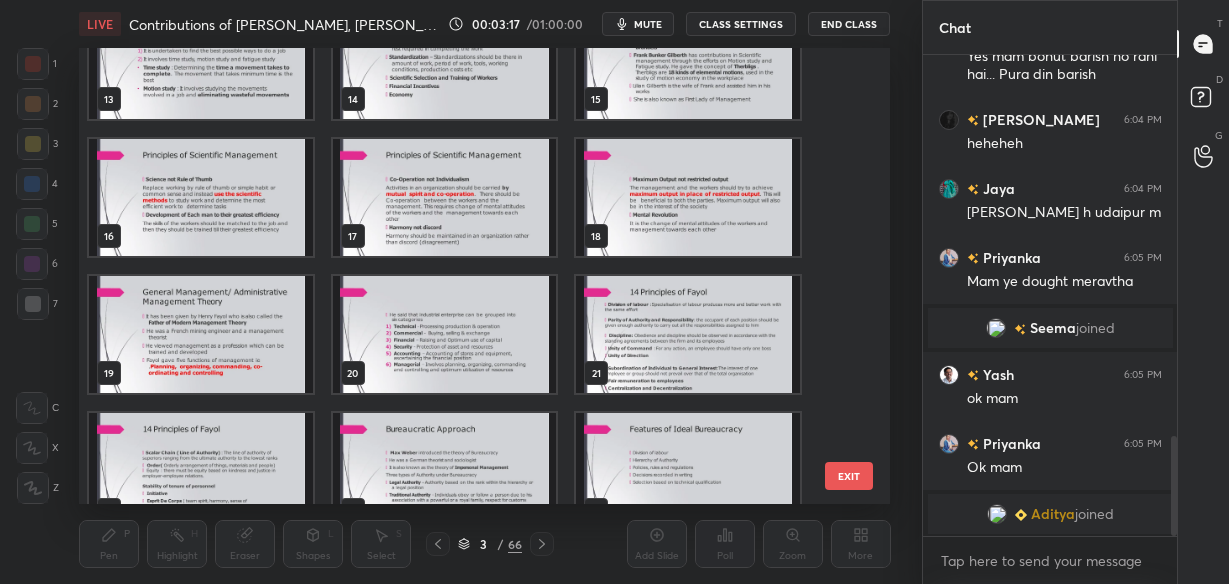 scroll, scrollTop: 231, scrollLeft: 0, axis: vertical 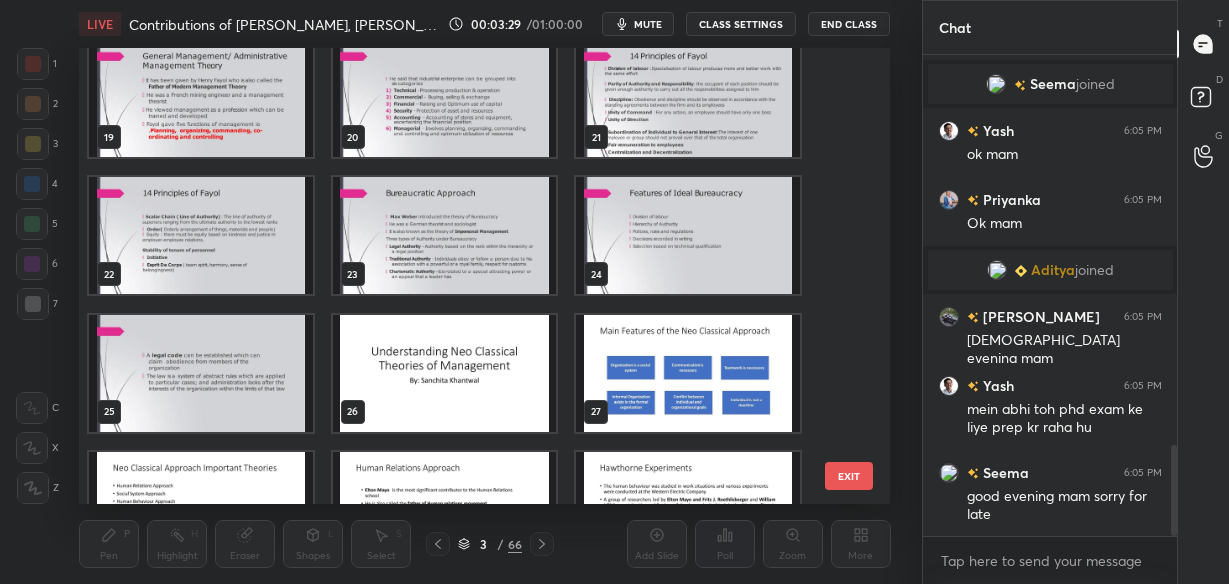 click on "19 20 21 22 23 24 25 26 27 28 29 30 31 32 33" at bounding box center (467, 276) 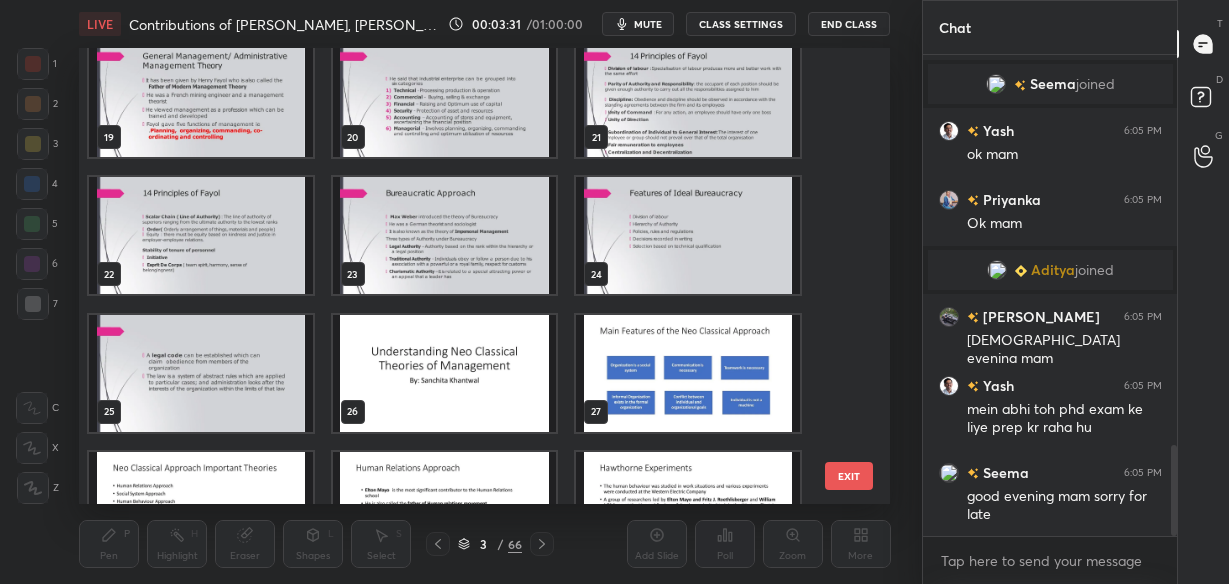 click at bounding box center (445, 98) 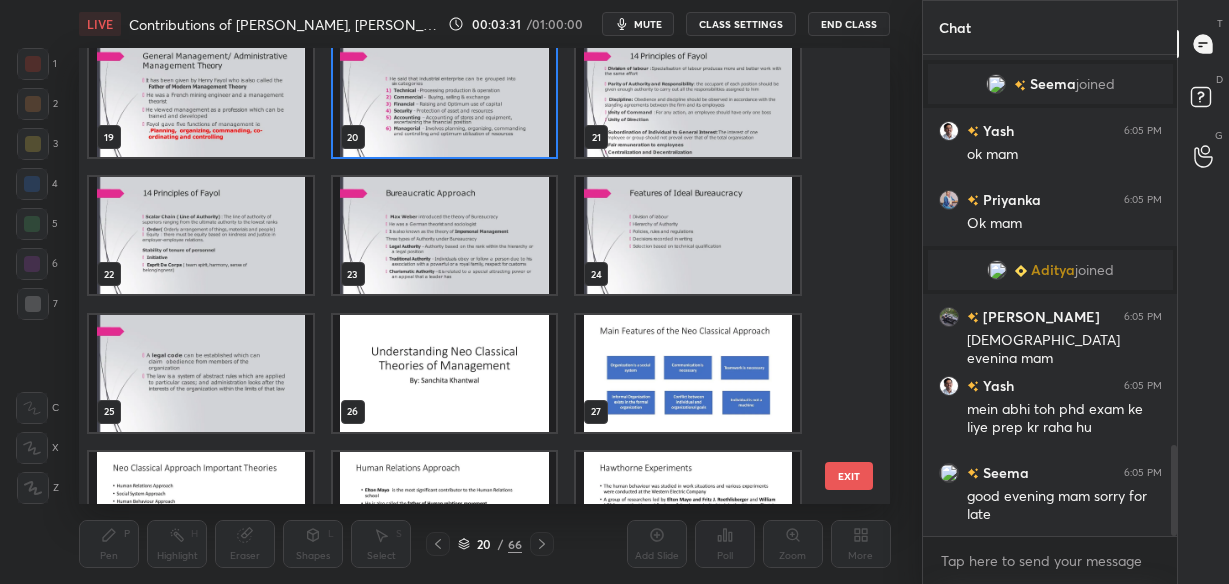 scroll, scrollTop: 822, scrollLeft: 0, axis: vertical 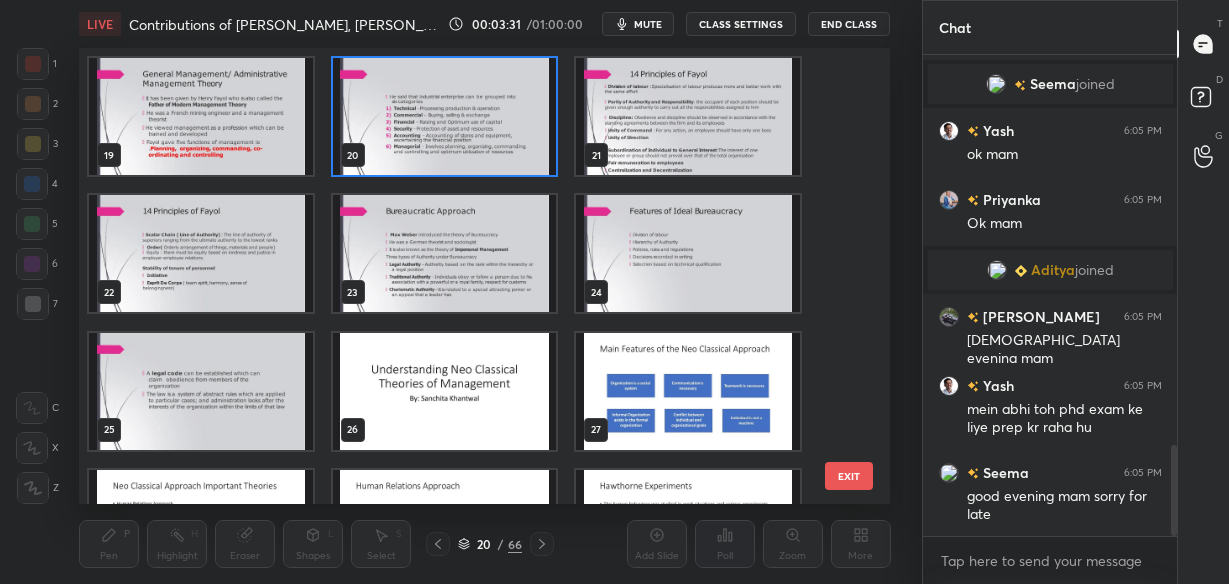 click on "19 20 21 22 23 24 25 26 27 28 29 30 31 32 33" at bounding box center [467, 276] 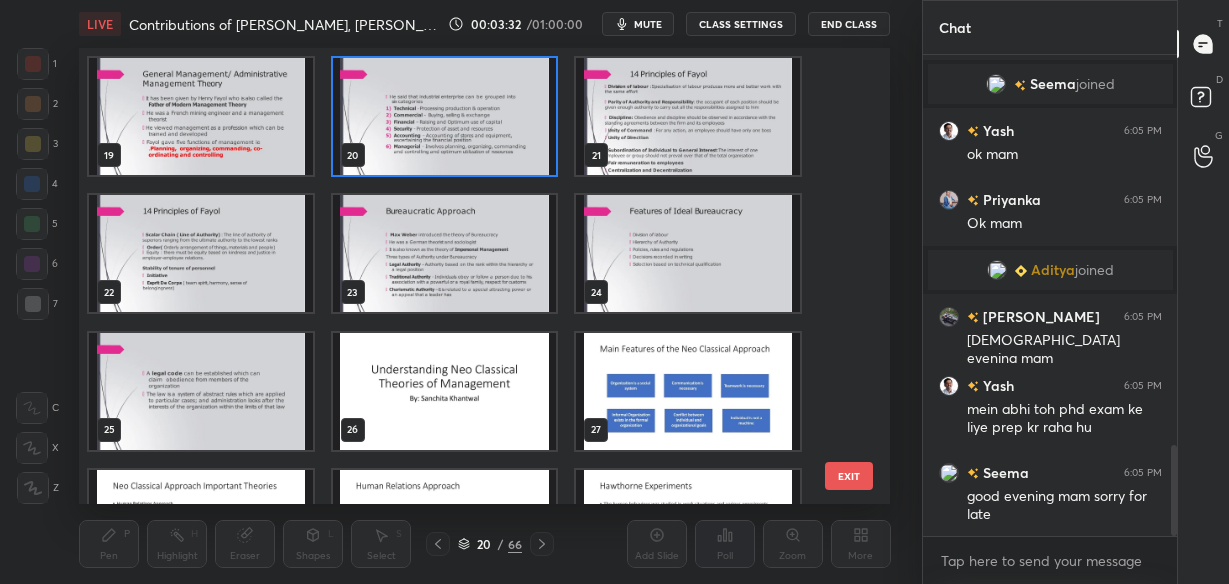 click at bounding box center (201, 116) 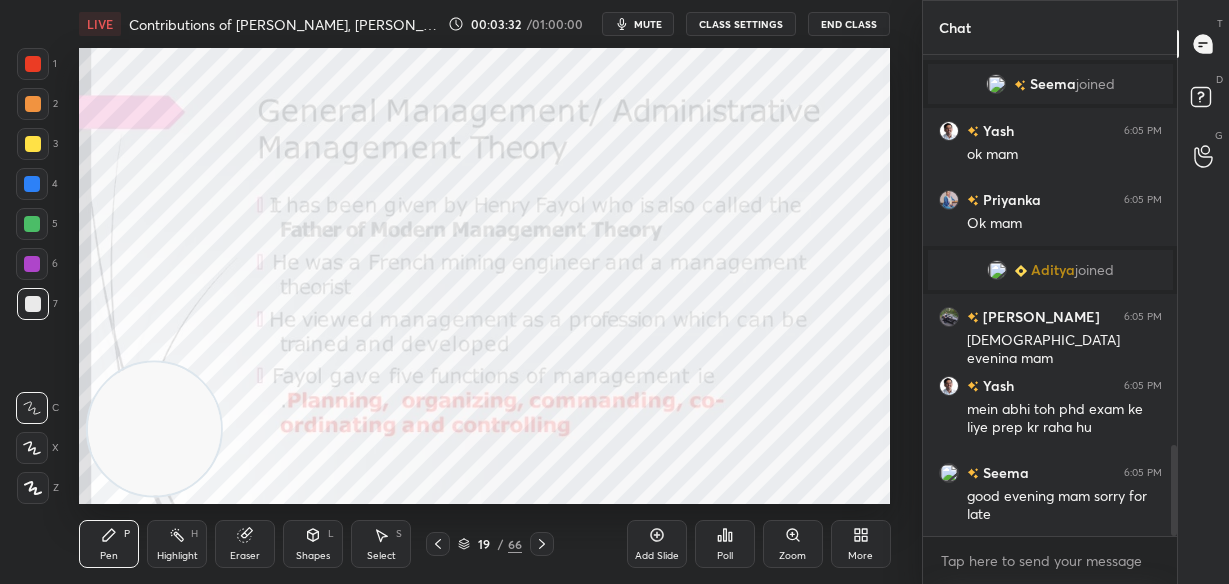 click at bounding box center [201, 116] 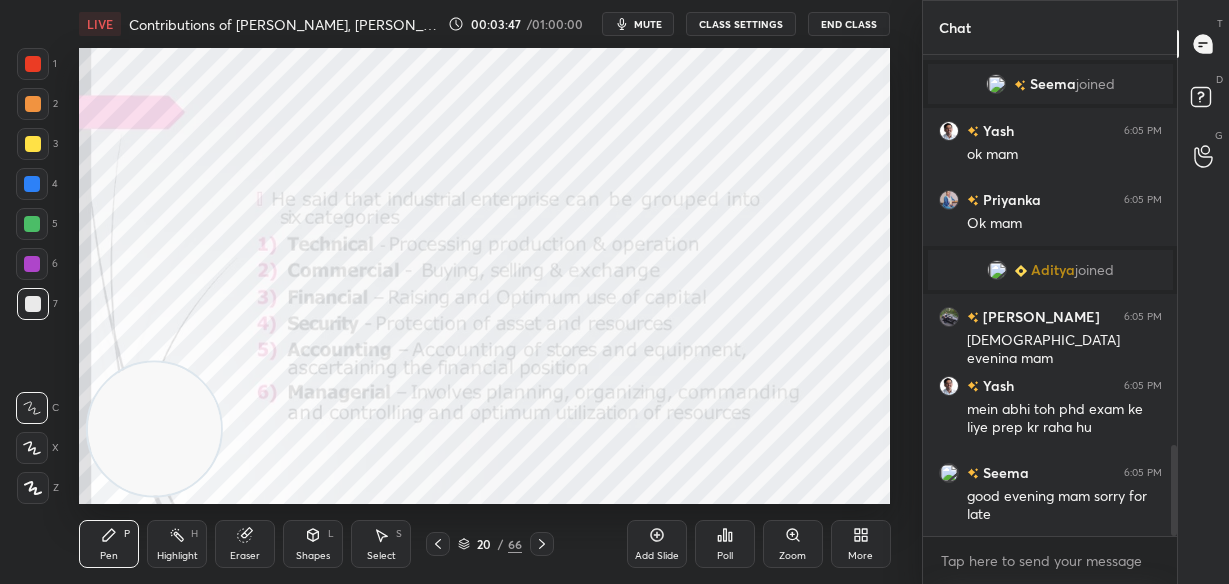 click at bounding box center [33, 64] 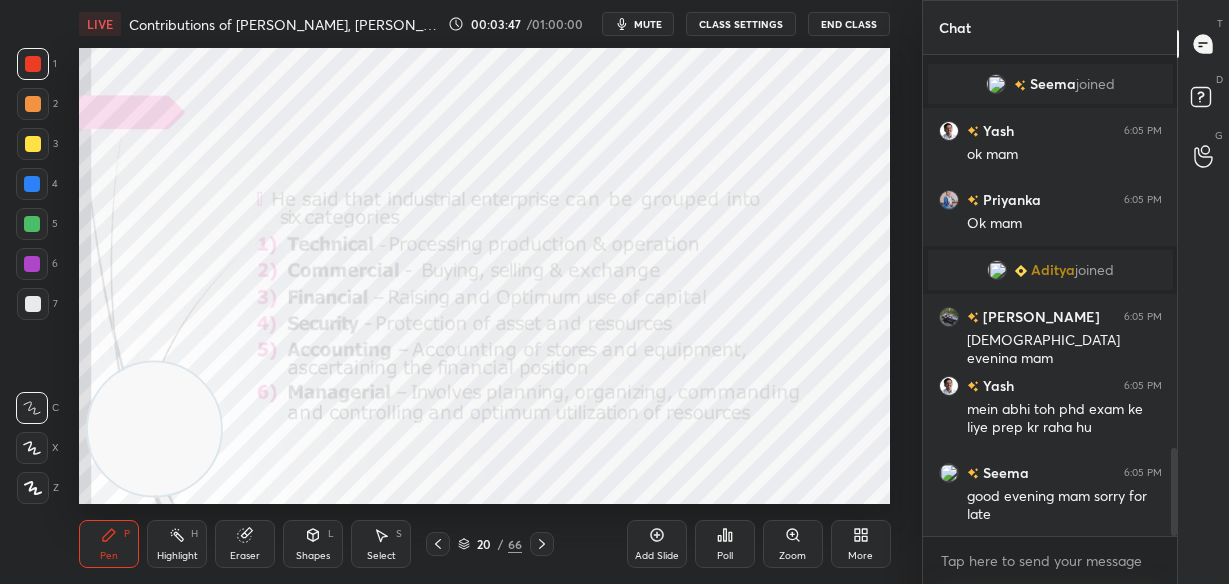 scroll, scrollTop: 2138, scrollLeft: 0, axis: vertical 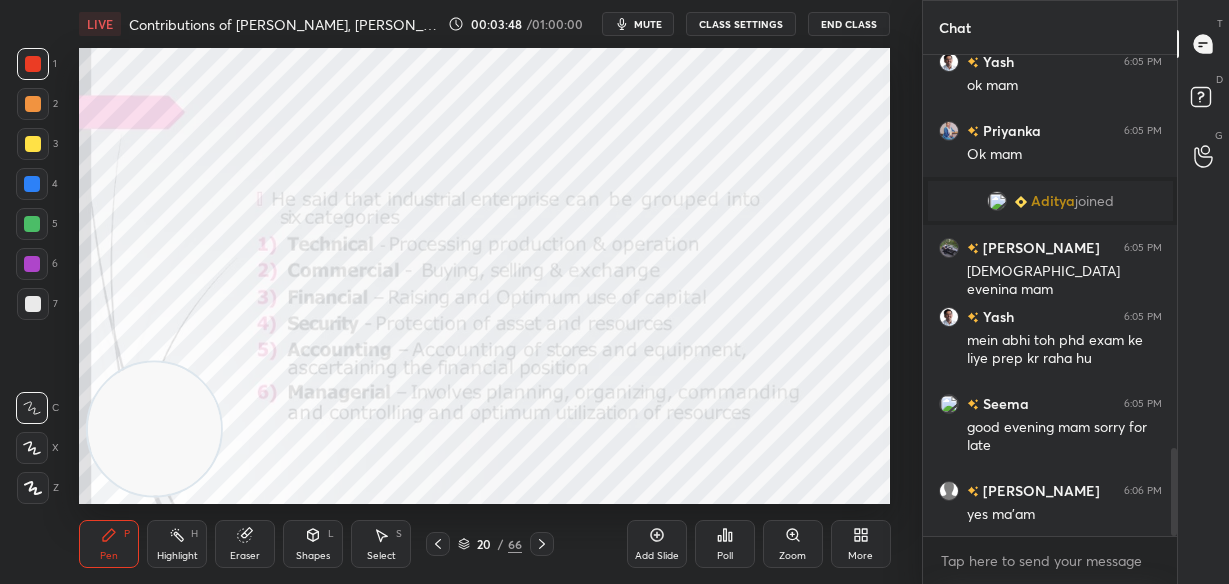 click on "LIVE Contributions of [PERSON_NAME], [PERSON_NAME], [PERSON_NAME] and Follet 00:03:48 /  01:00:00 mute CLASS SETTINGS End Class Setting up your live class Poll for   secs No correct answer Start poll Back Contributions of [PERSON_NAME], [PERSON_NAME], [PERSON_NAME] and Follet • L3 of Detailed course on Labour Welfare(Unit:1-5)Code55 UGC NET [DATE] [PERSON_NAME] Pen P Highlight H Eraser Shapes L Select S 20 / 66 Add Slide Poll Zoom More" at bounding box center [485, 292] 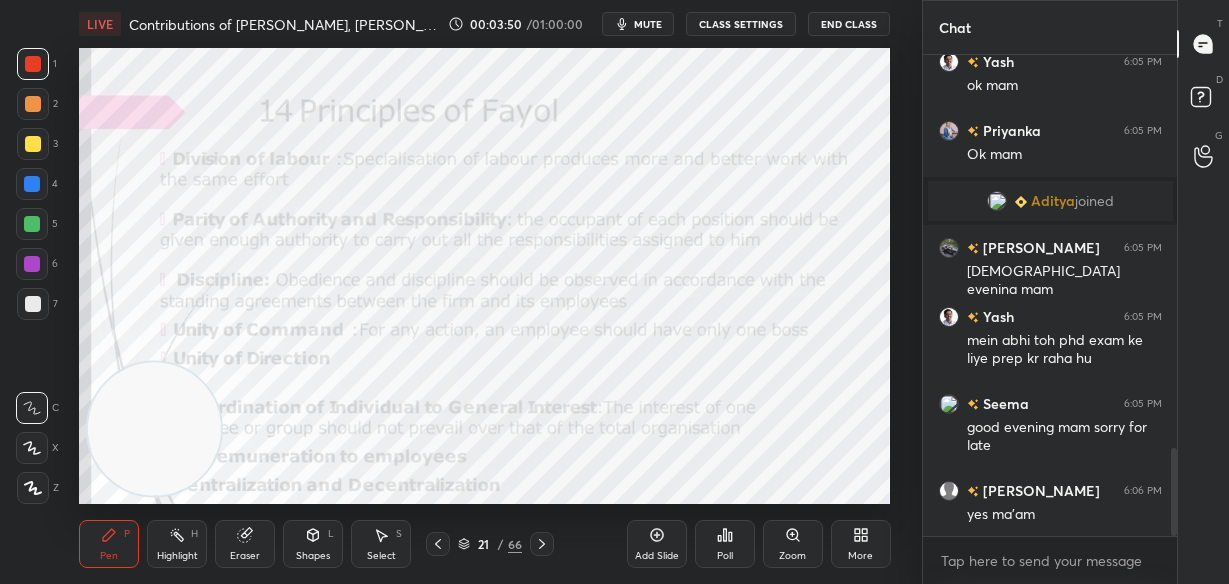 scroll, scrollTop: 2206, scrollLeft: 0, axis: vertical 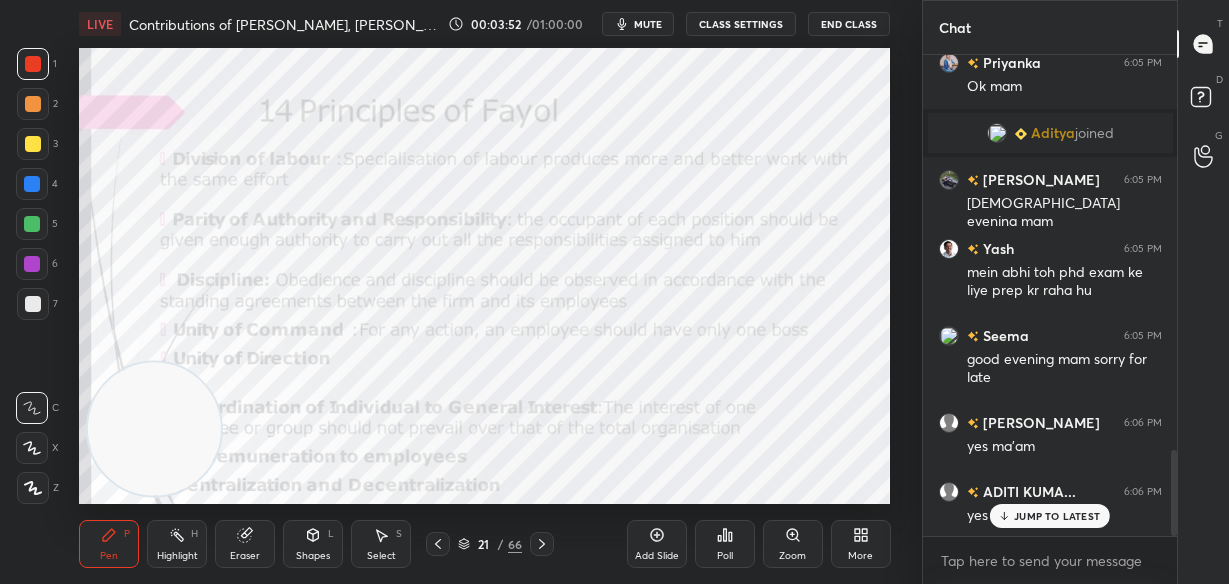 click on "JUMP TO LATEST" at bounding box center [1057, 516] 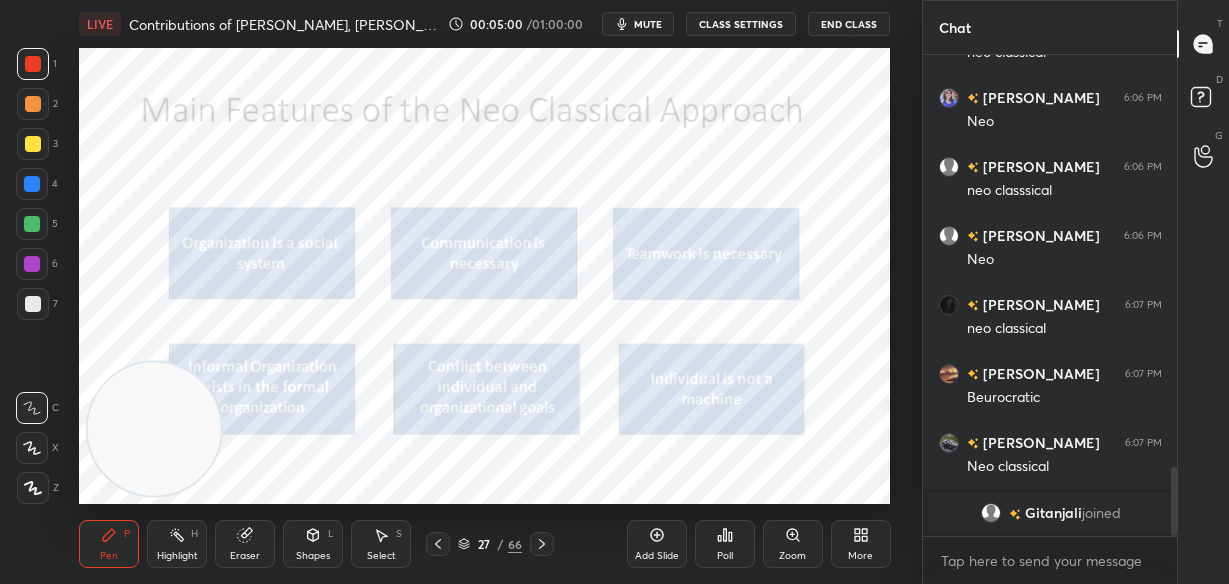 scroll, scrollTop: 2609, scrollLeft: 0, axis: vertical 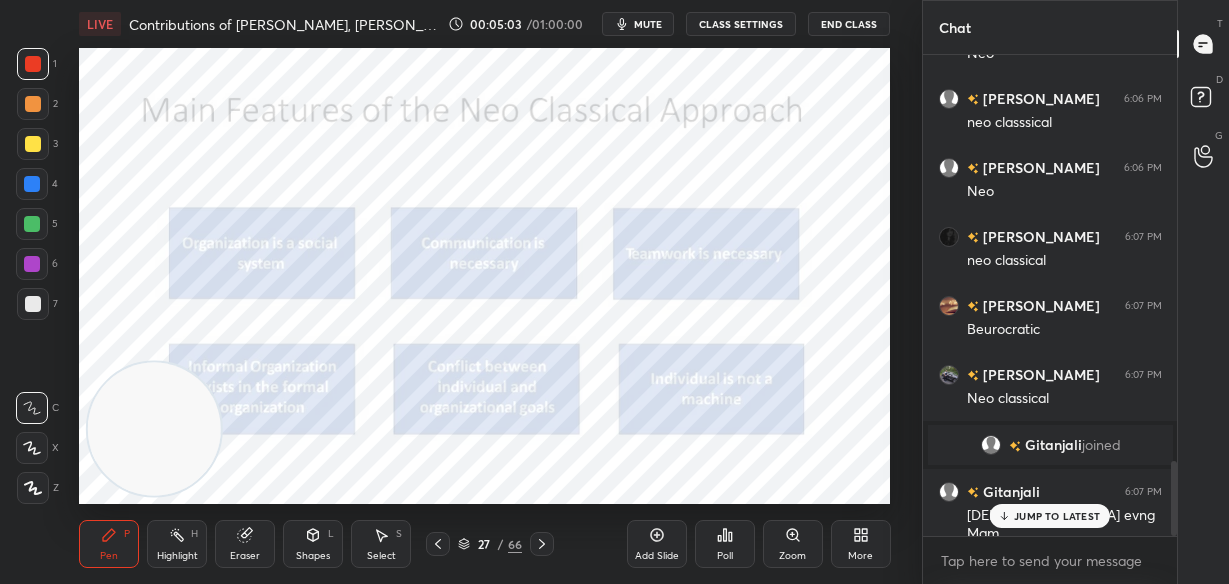 click on "JUMP TO LATEST" at bounding box center [1057, 516] 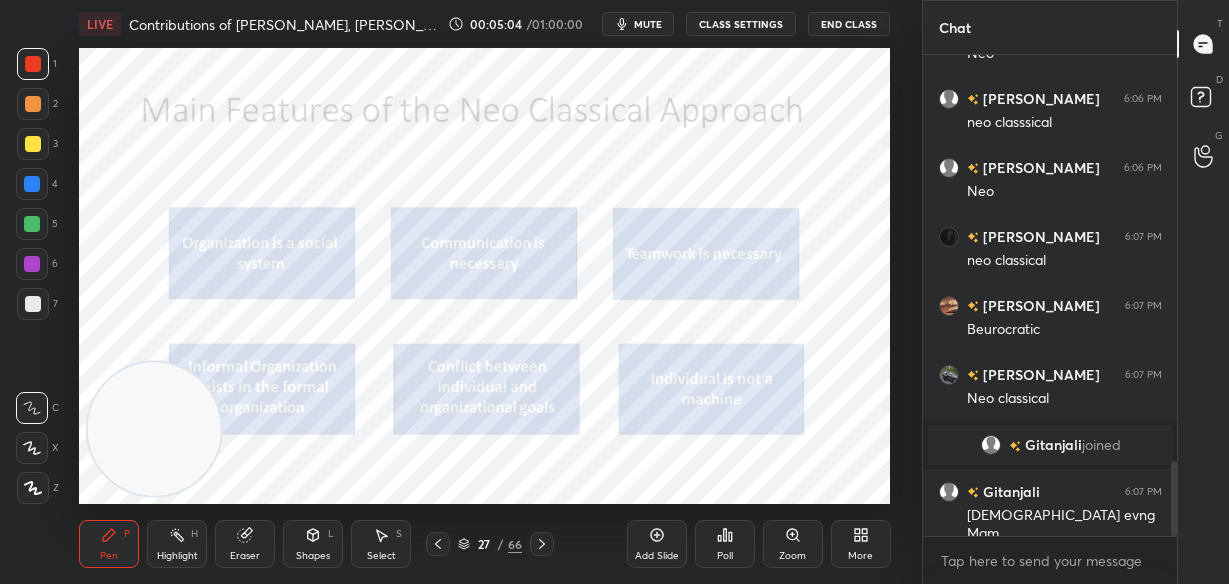 scroll, scrollTop: 2657, scrollLeft: 0, axis: vertical 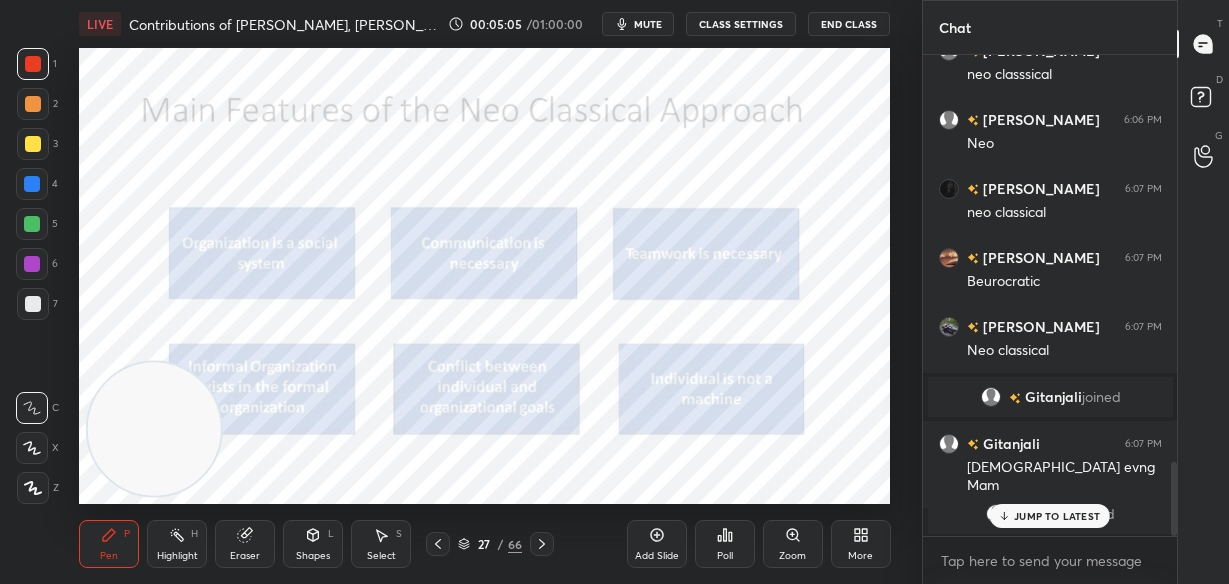click on "JUMP TO LATEST" at bounding box center [1057, 516] 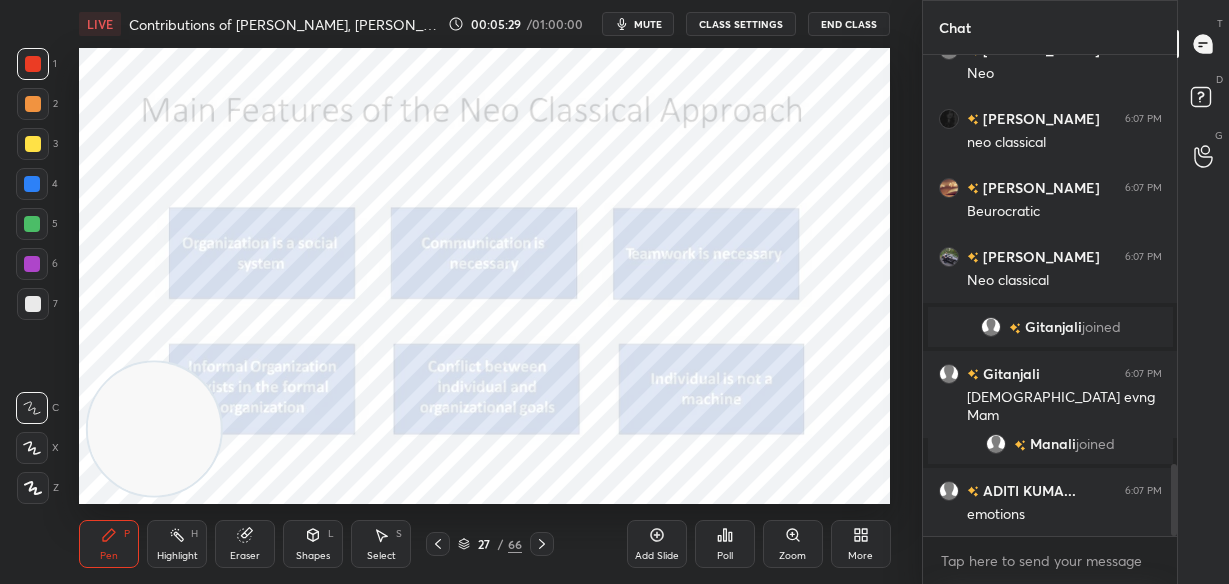 scroll, scrollTop: 2720, scrollLeft: 0, axis: vertical 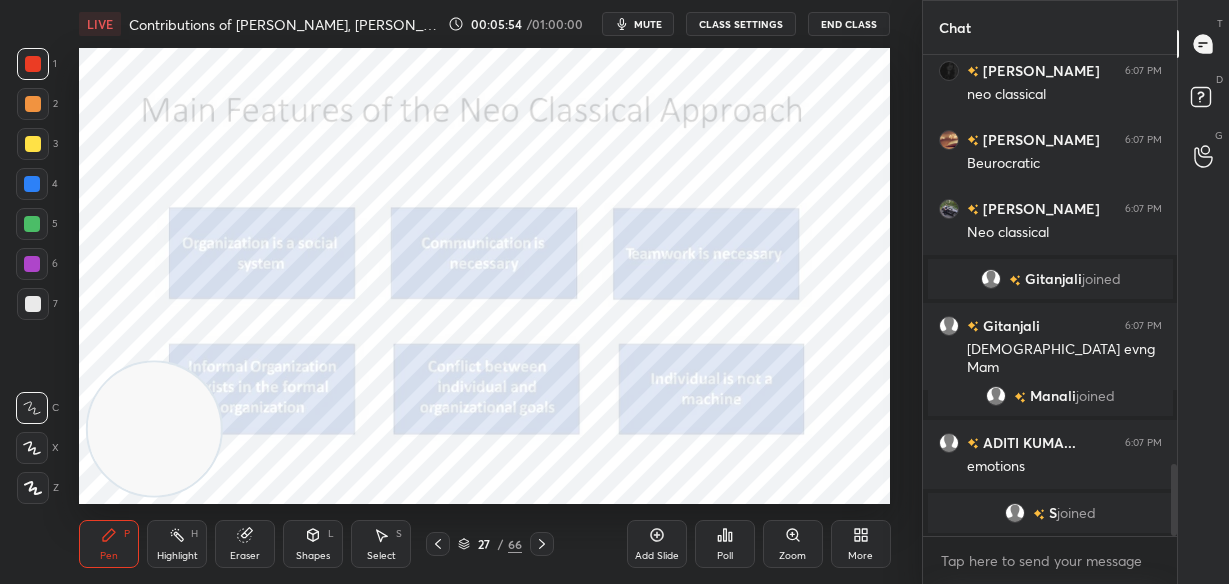 click at bounding box center [154, 428] 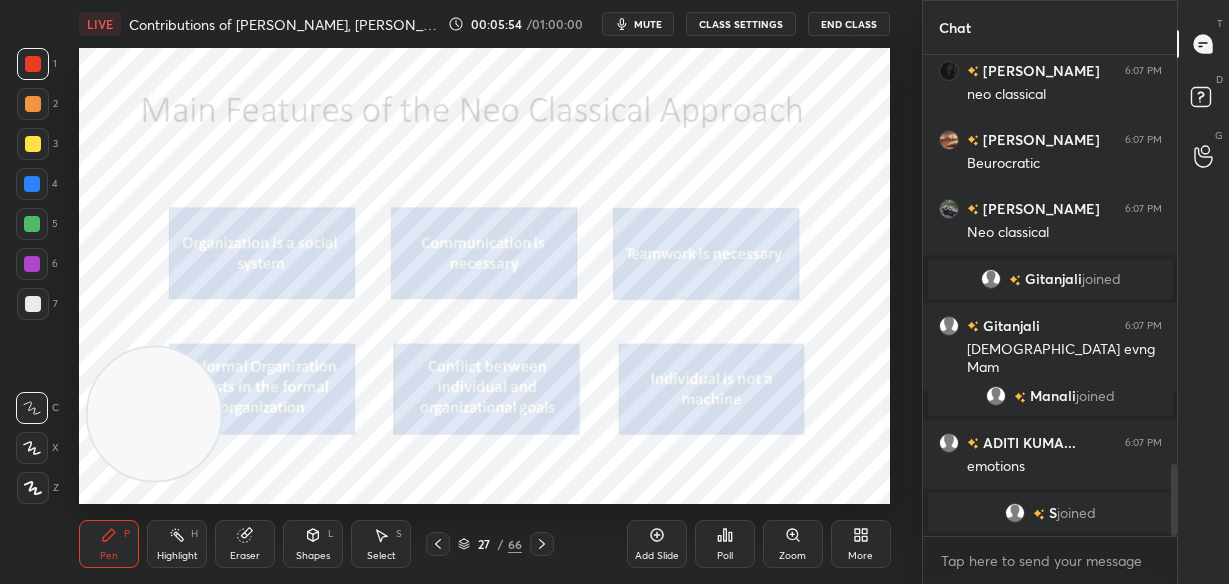 drag, startPoint x: 122, startPoint y: 440, endPoint x: 148, endPoint y: 147, distance: 294.15134 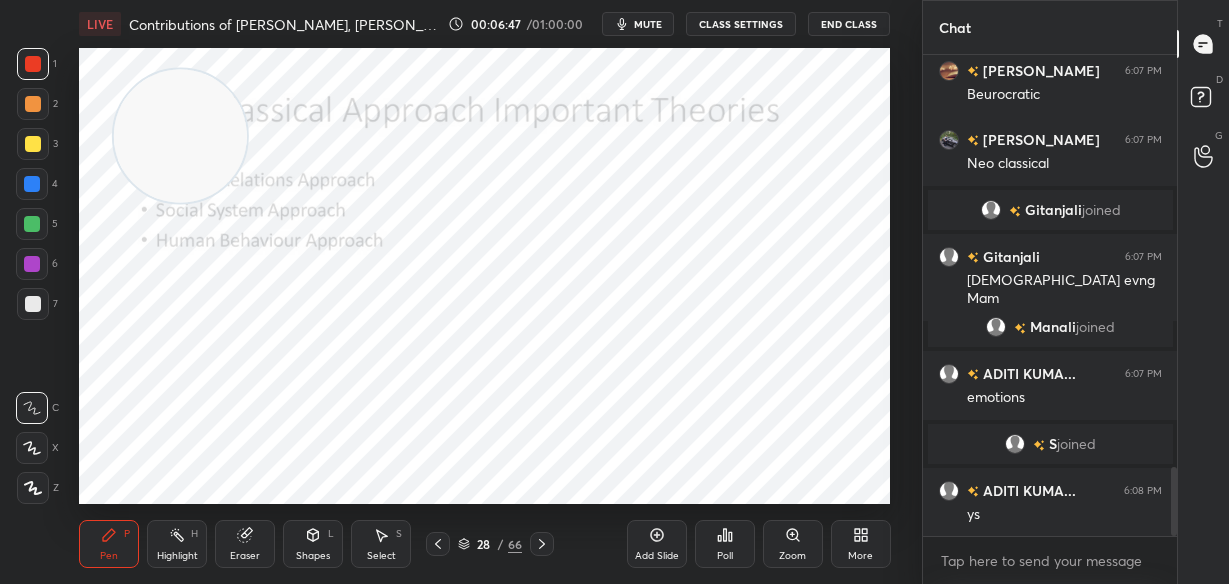 scroll, scrollTop: 2856, scrollLeft: 0, axis: vertical 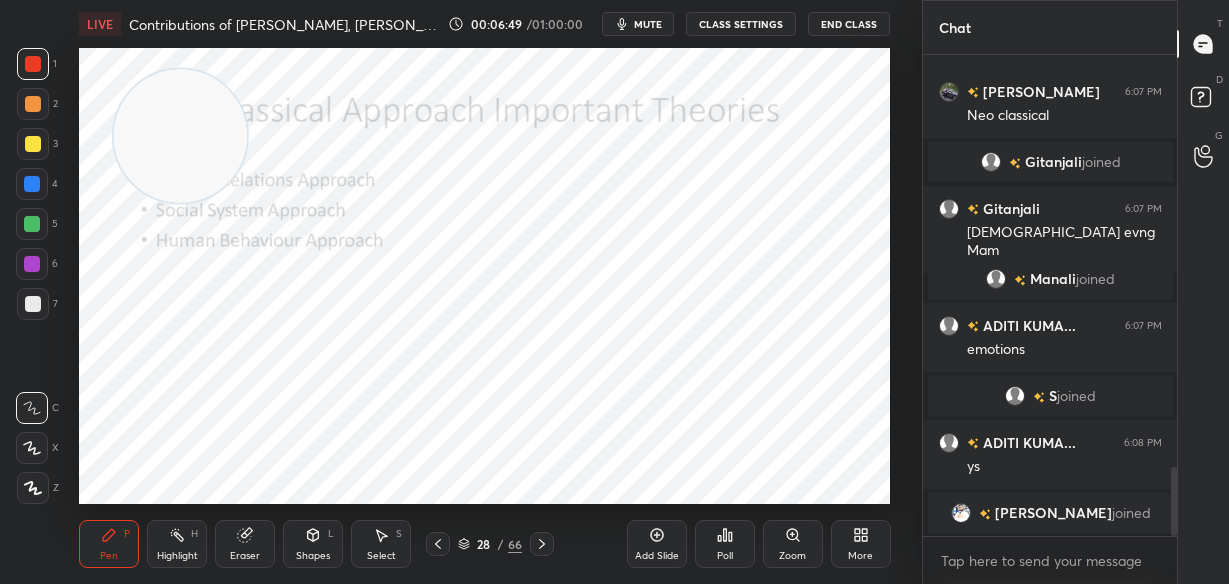 click at bounding box center (180, 135) 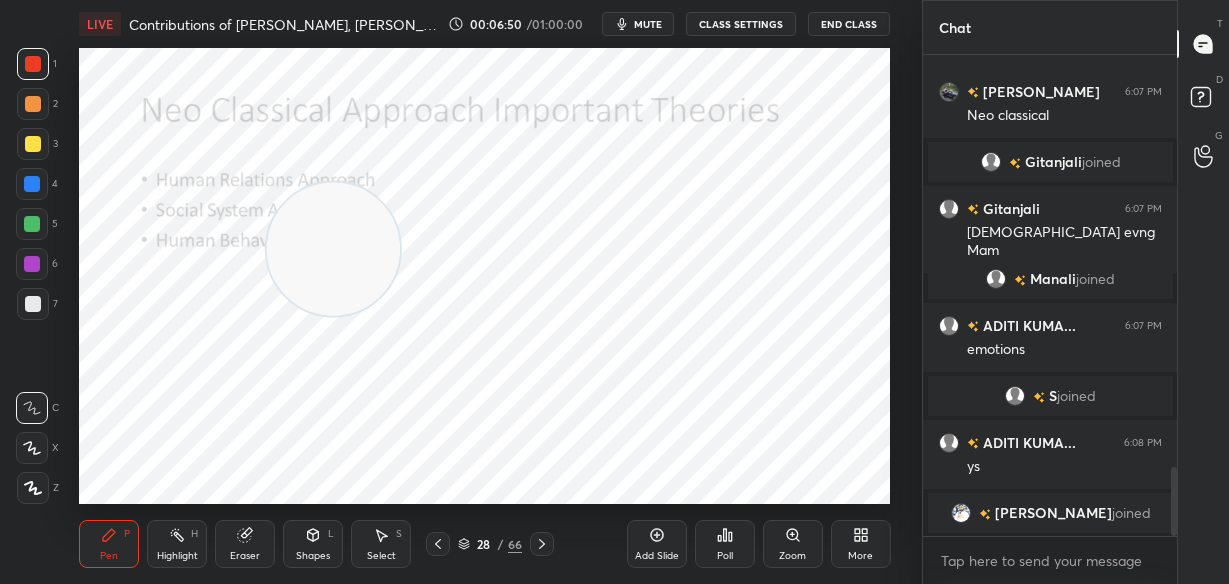 drag, startPoint x: 129, startPoint y: 116, endPoint x: 464, endPoint y: 372, distance: 421.61713 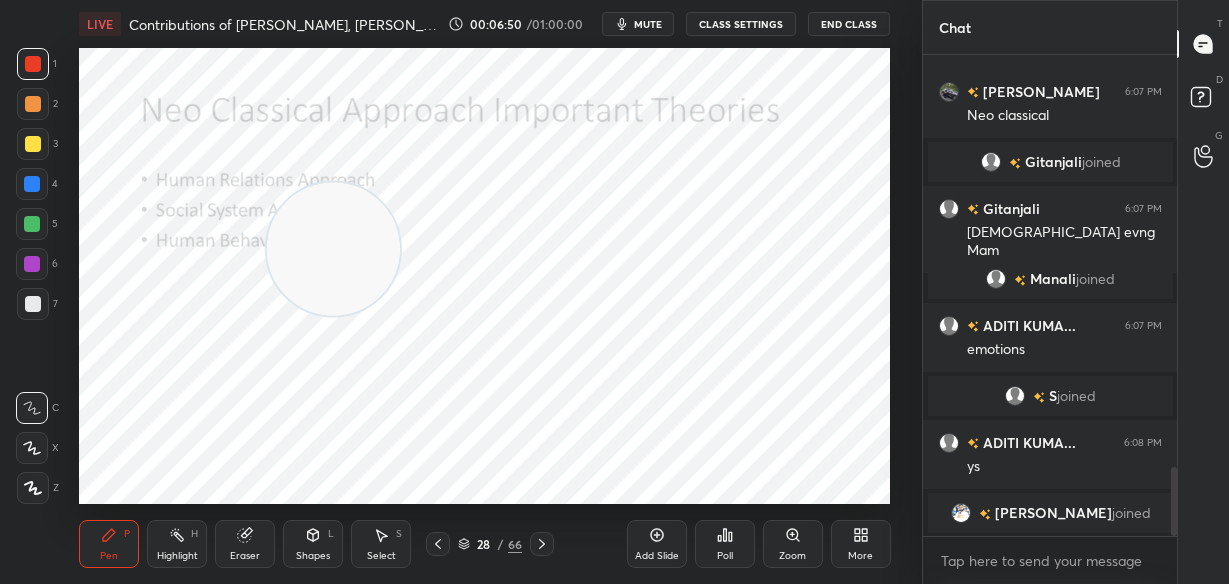 click at bounding box center (333, 248) 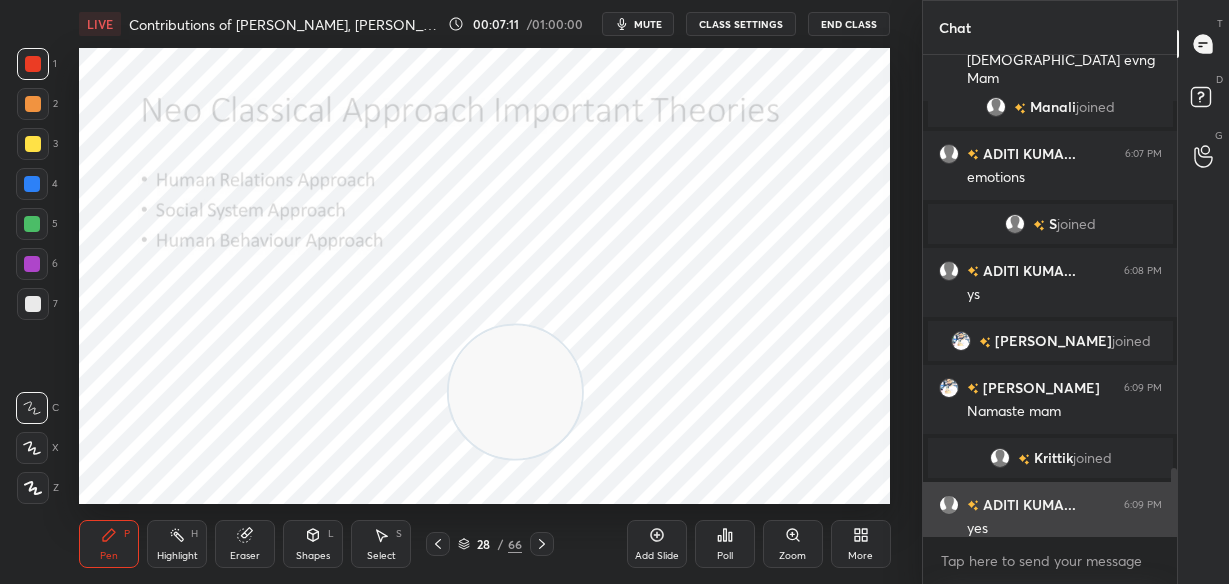 scroll, scrollTop: 2913, scrollLeft: 0, axis: vertical 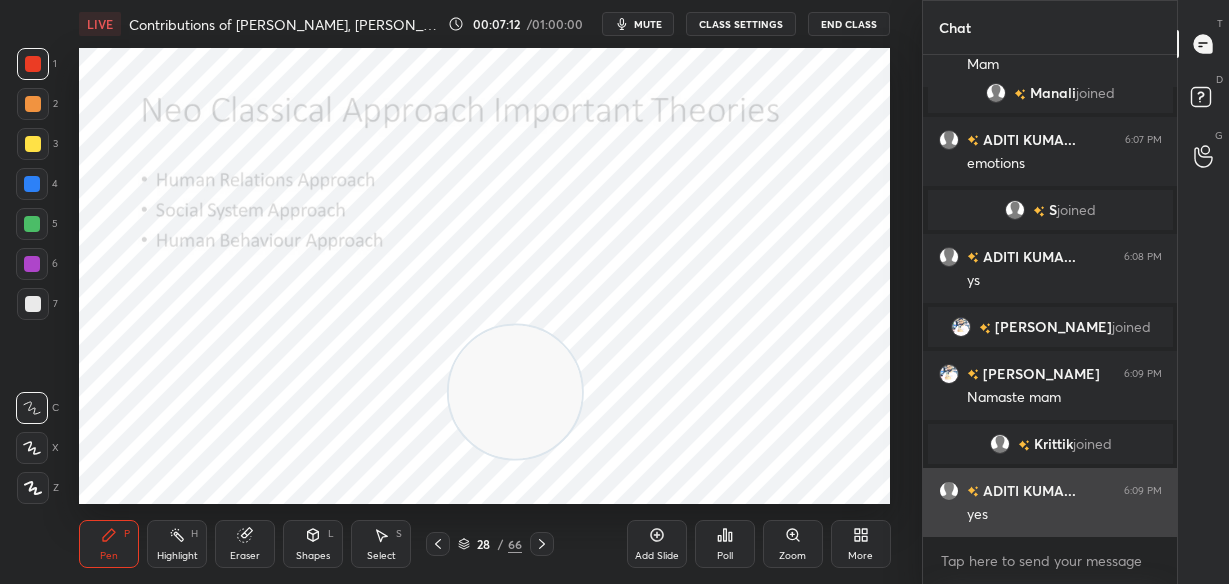 click on "ADITI KUMA... 6:09 PM yes" at bounding box center [1050, 502] 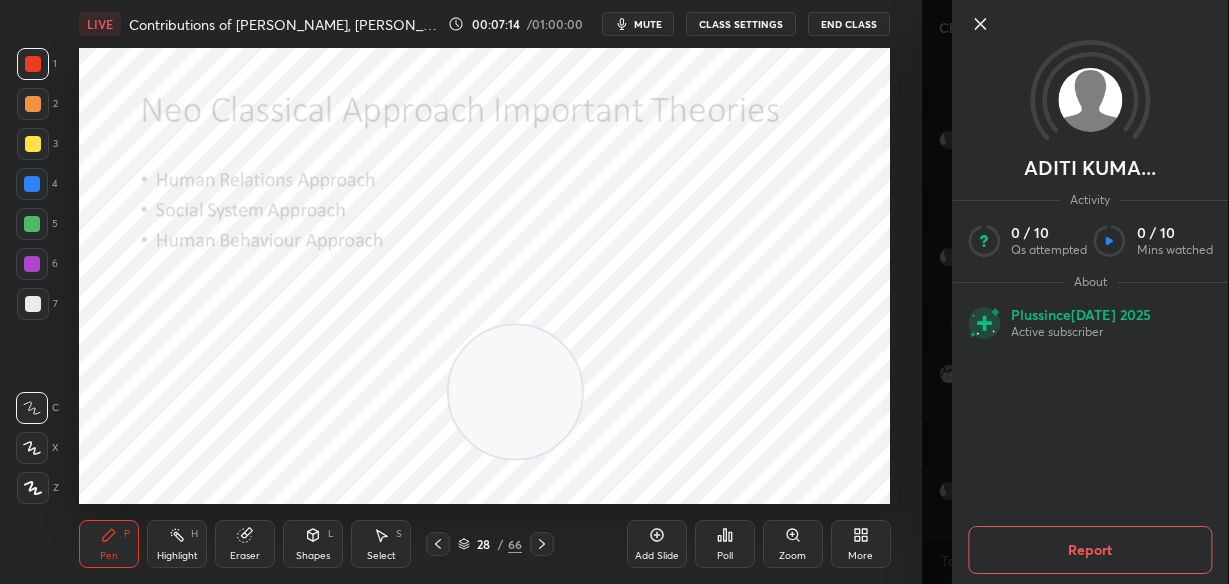 click 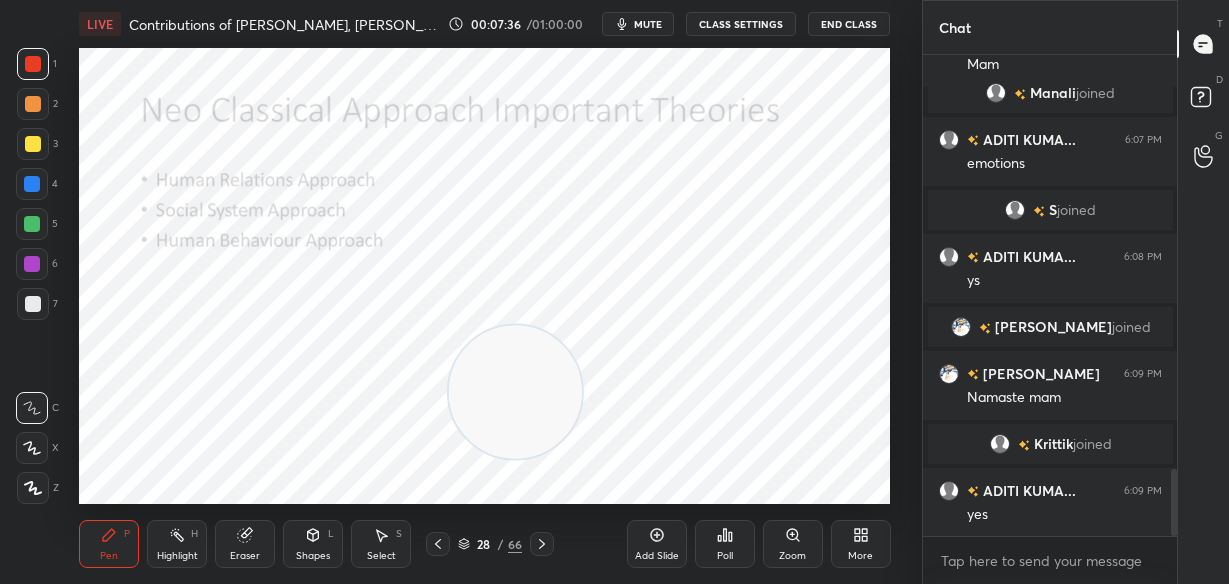 scroll, scrollTop: 2961, scrollLeft: 0, axis: vertical 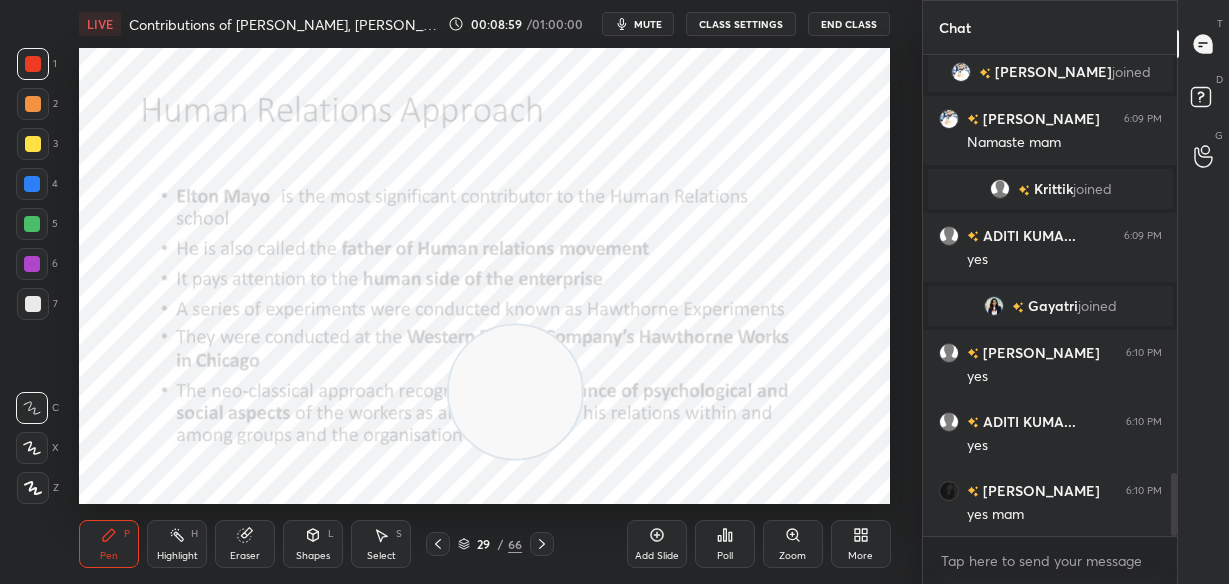 click at bounding box center (515, 391) 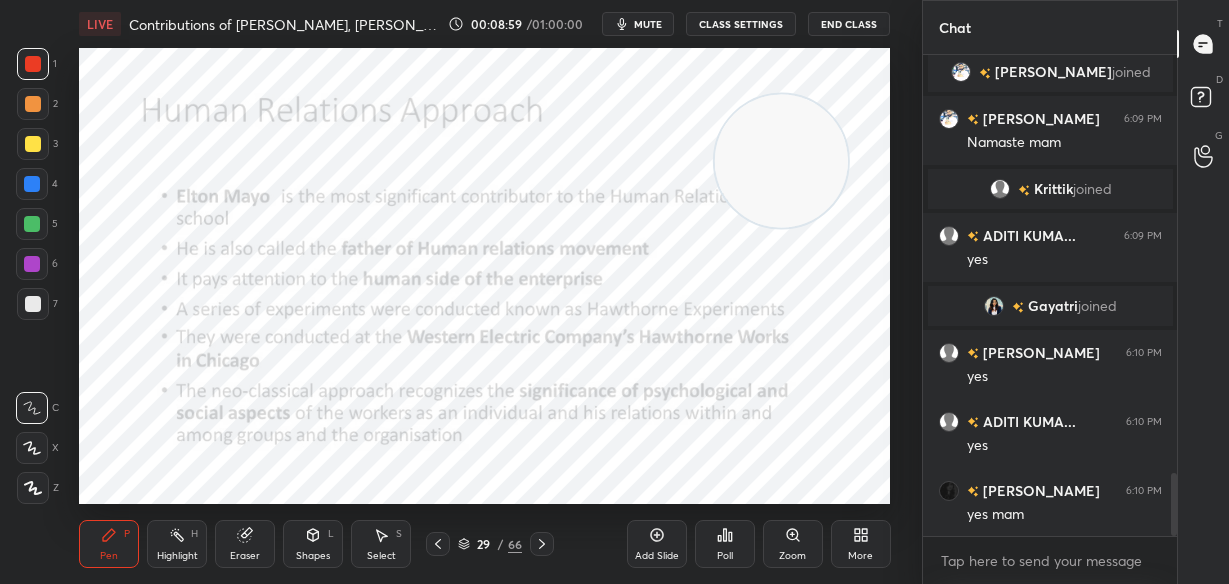 drag, startPoint x: 480, startPoint y: 358, endPoint x: 746, endPoint y: 126, distance: 352.95892 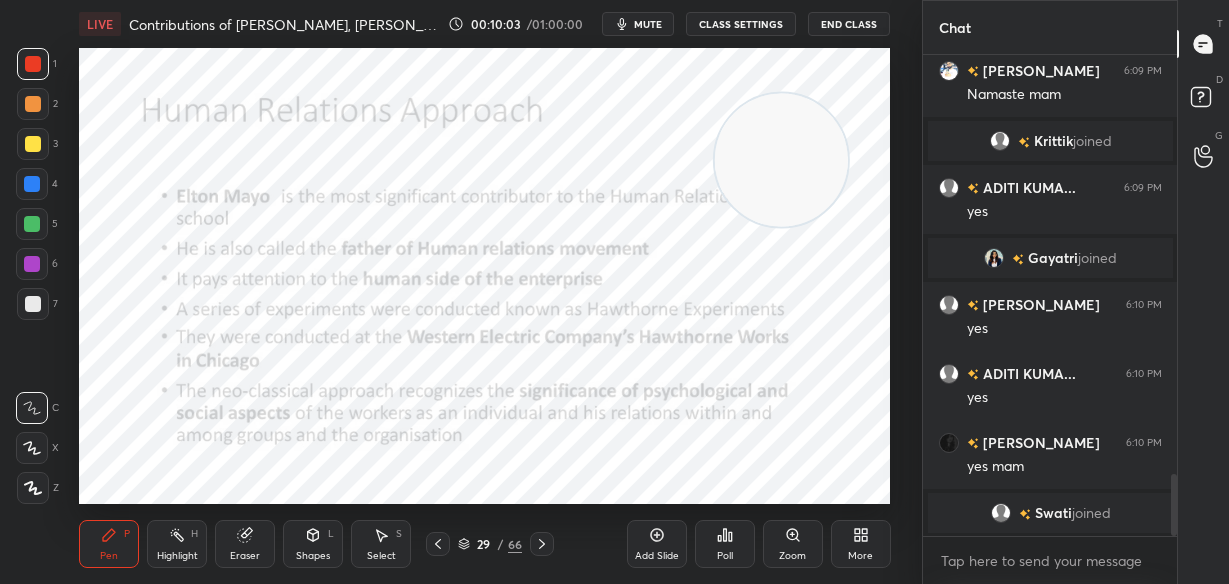 scroll, scrollTop: 3187, scrollLeft: 0, axis: vertical 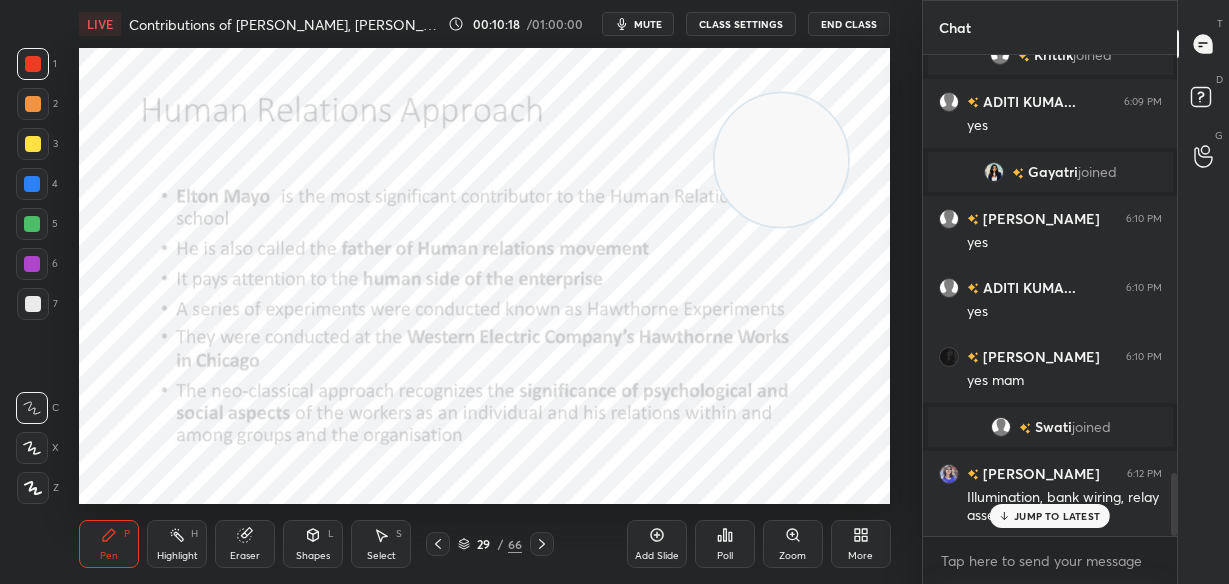 click on "JUMP TO LATEST" at bounding box center [1050, 516] 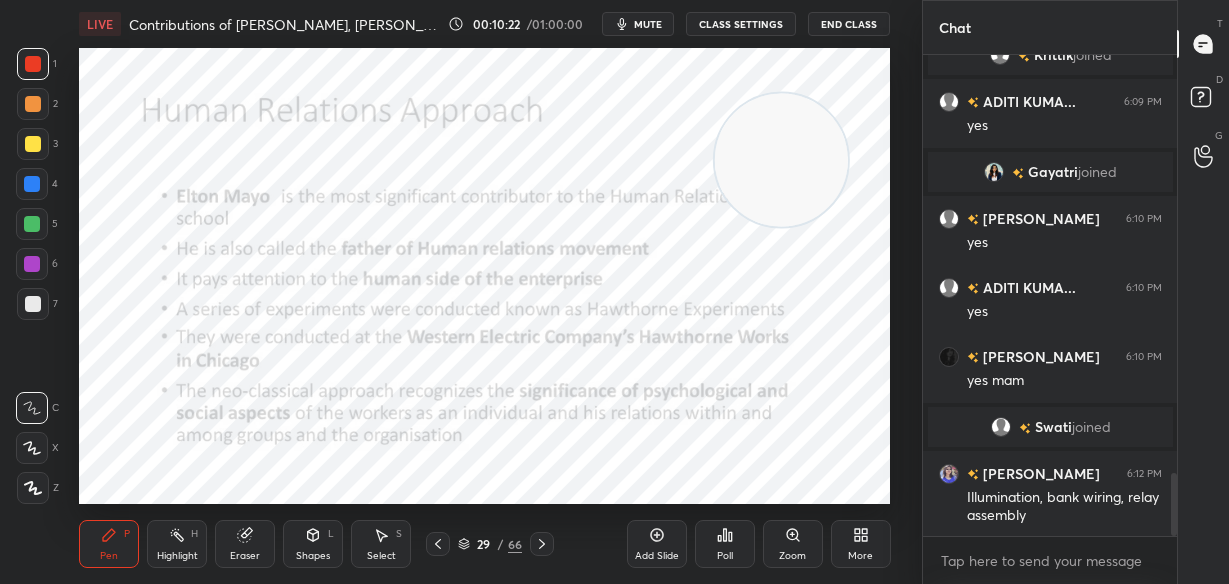 scroll, scrollTop: 434, scrollLeft: 248, axis: both 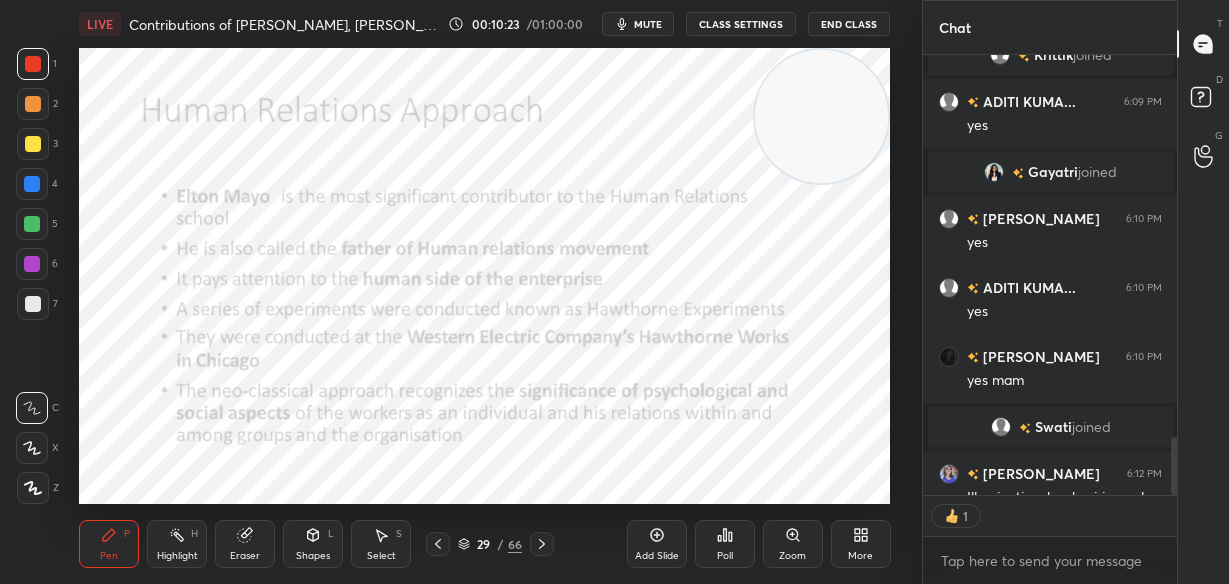 drag, startPoint x: 807, startPoint y: 185, endPoint x: 890, endPoint y: 86, distance: 129.18979 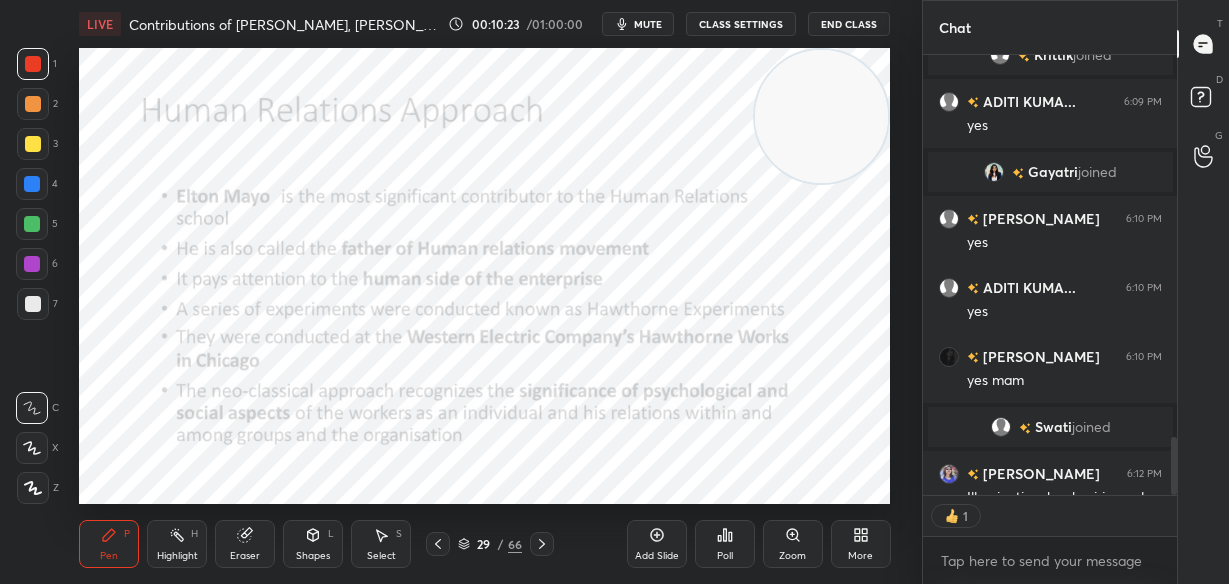 click on "Setting up your live class Poll for   secs No correct answer Start poll" at bounding box center (485, 276) 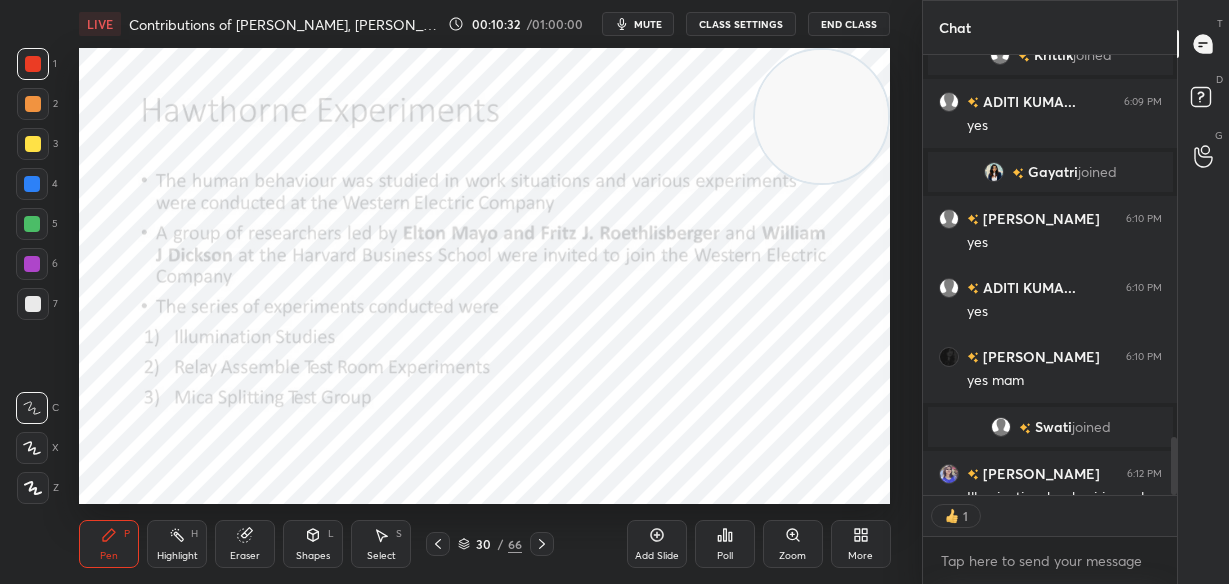 scroll, scrollTop: 7, scrollLeft: 7, axis: both 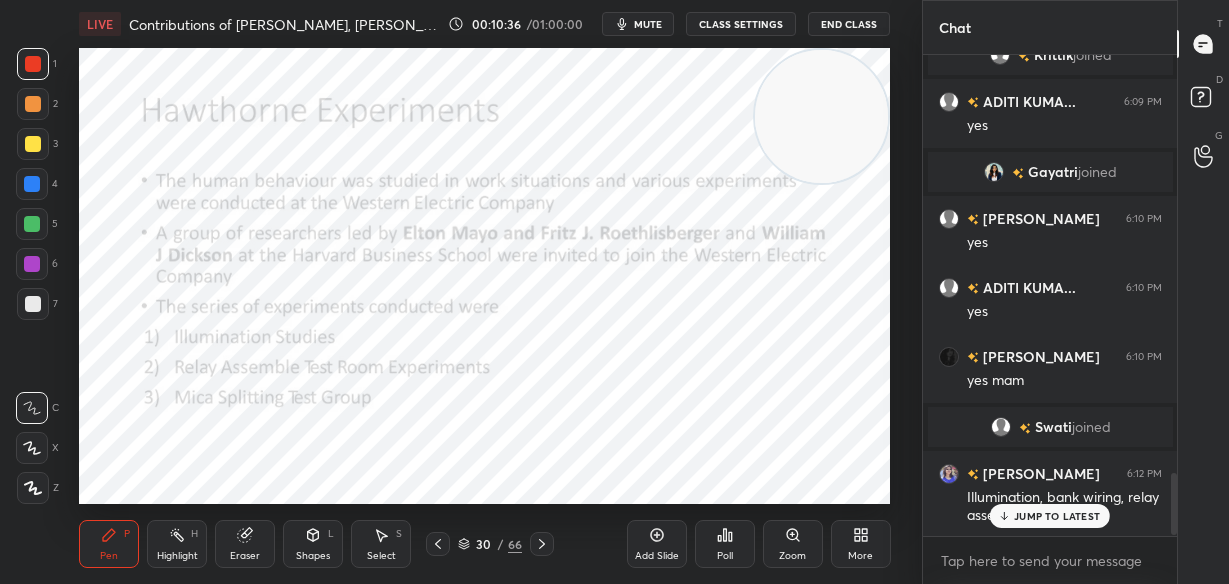 click on "JUMP TO LATEST" at bounding box center (1057, 516) 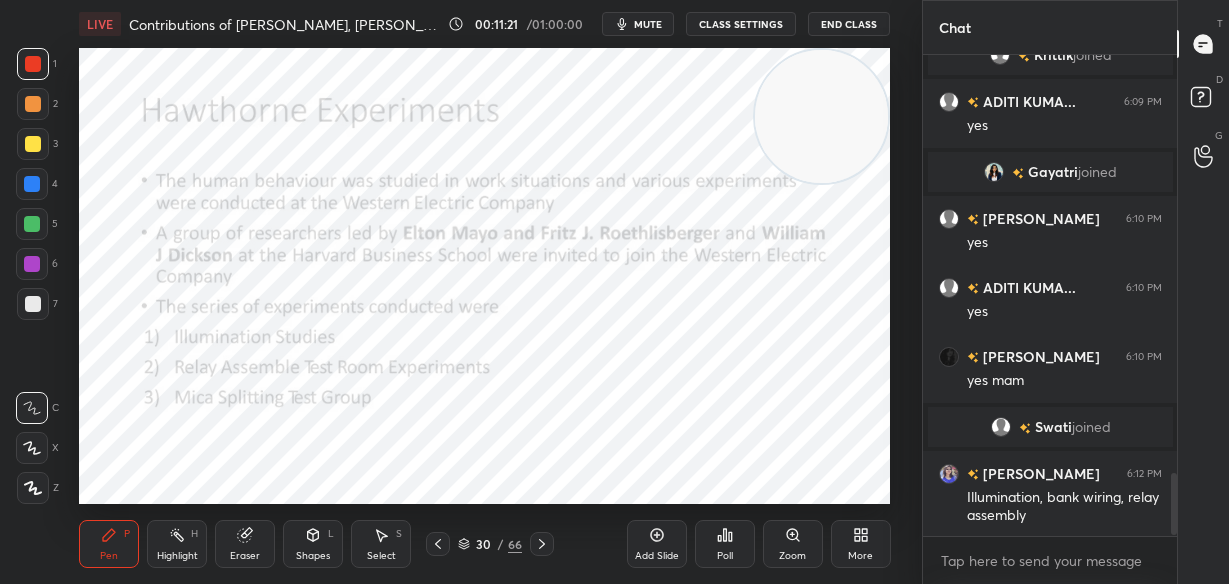 scroll, scrollTop: 3256, scrollLeft: 0, axis: vertical 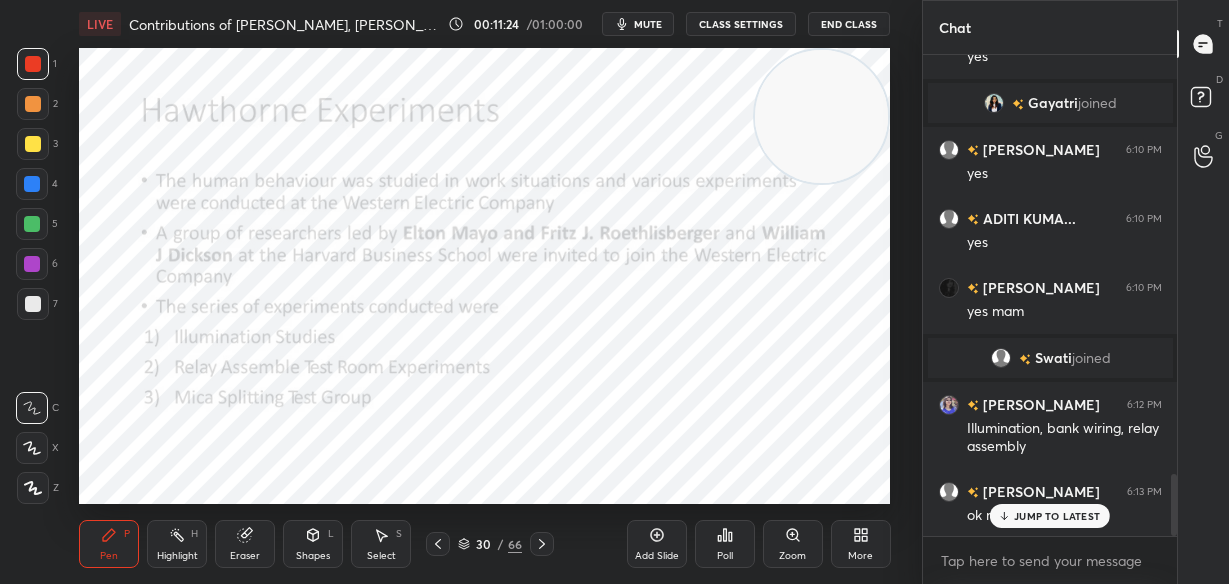 click on "JUMP TO LATEST" at bounding box center [1050, 516] 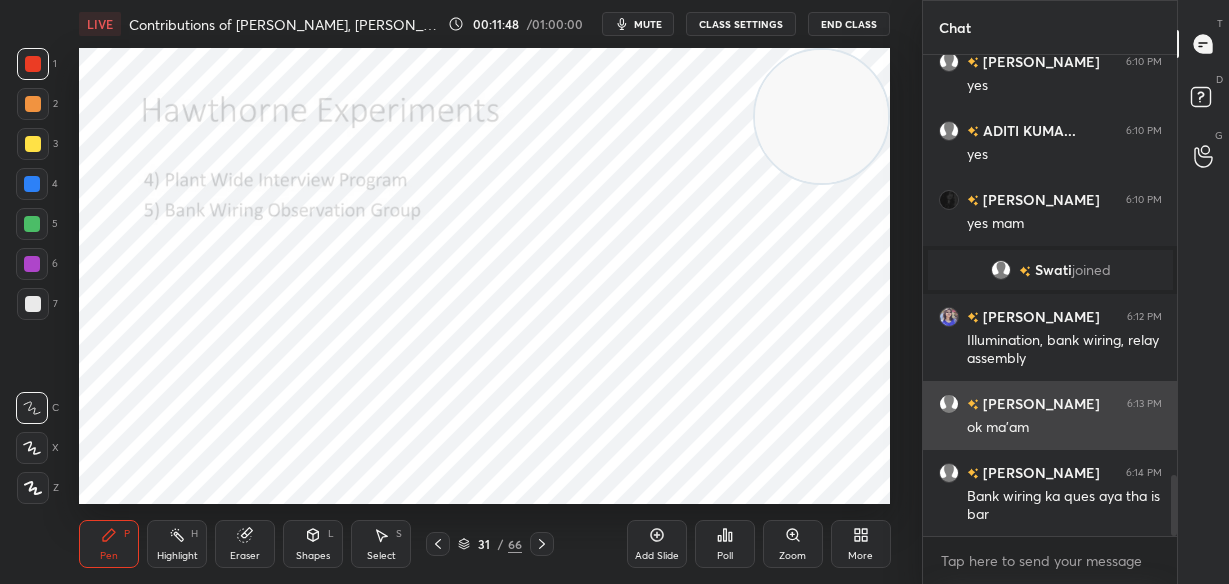 scroll, scrollTop: 3363, scrollLeft: 0, axis: vertical 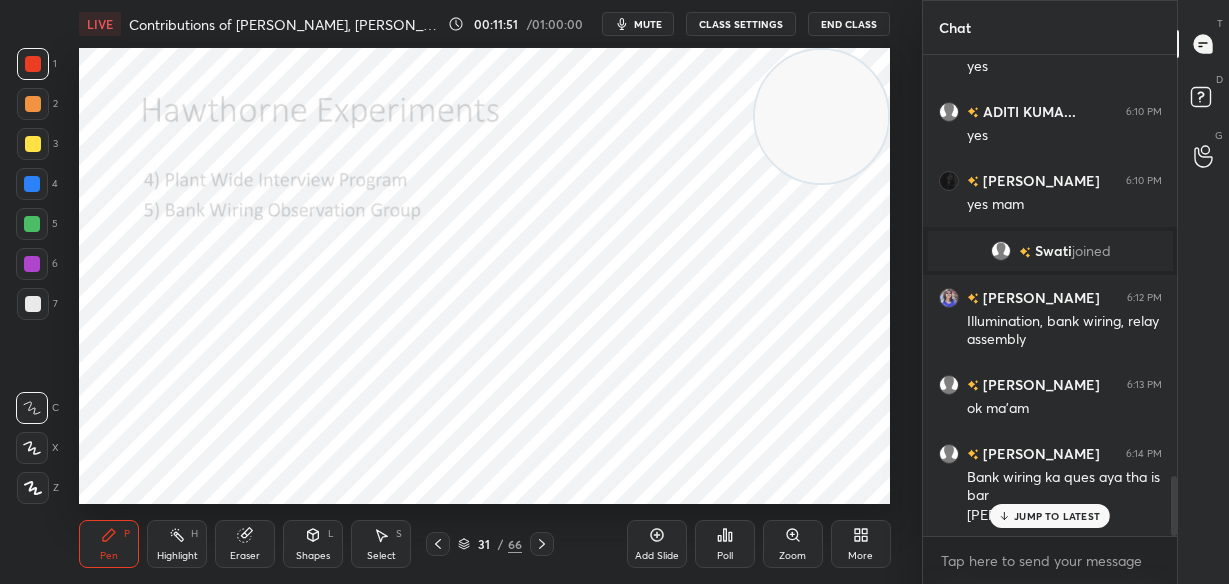 click on "JUMP TO LATEST" at bounding box center (1057, 516) 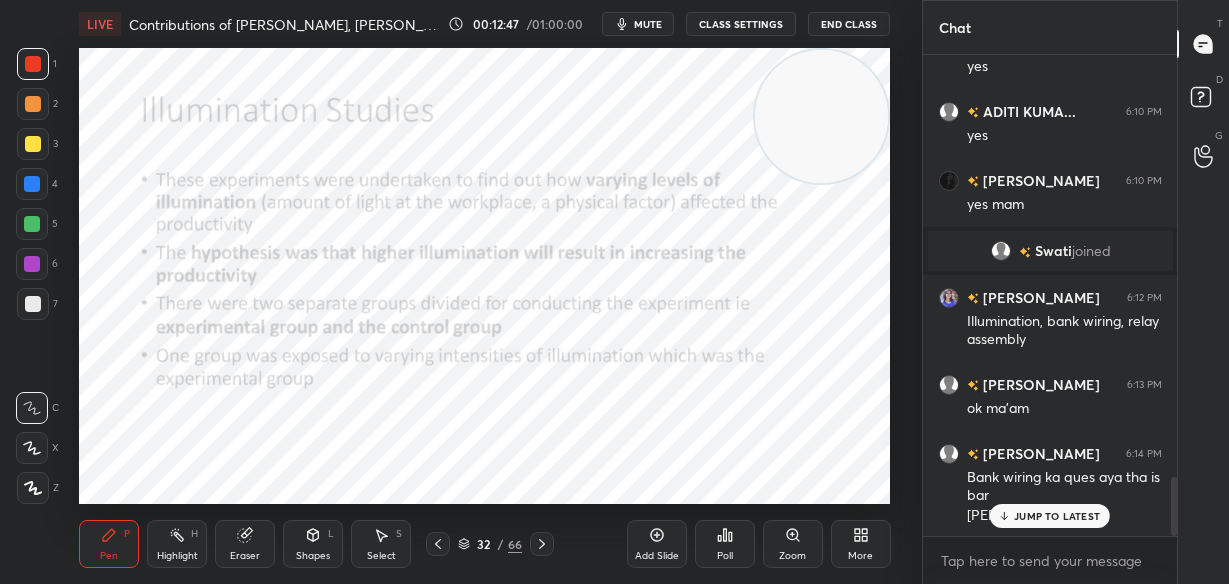scroll, scrollTop: 3450, scrollLeft: 0, axis: vertical 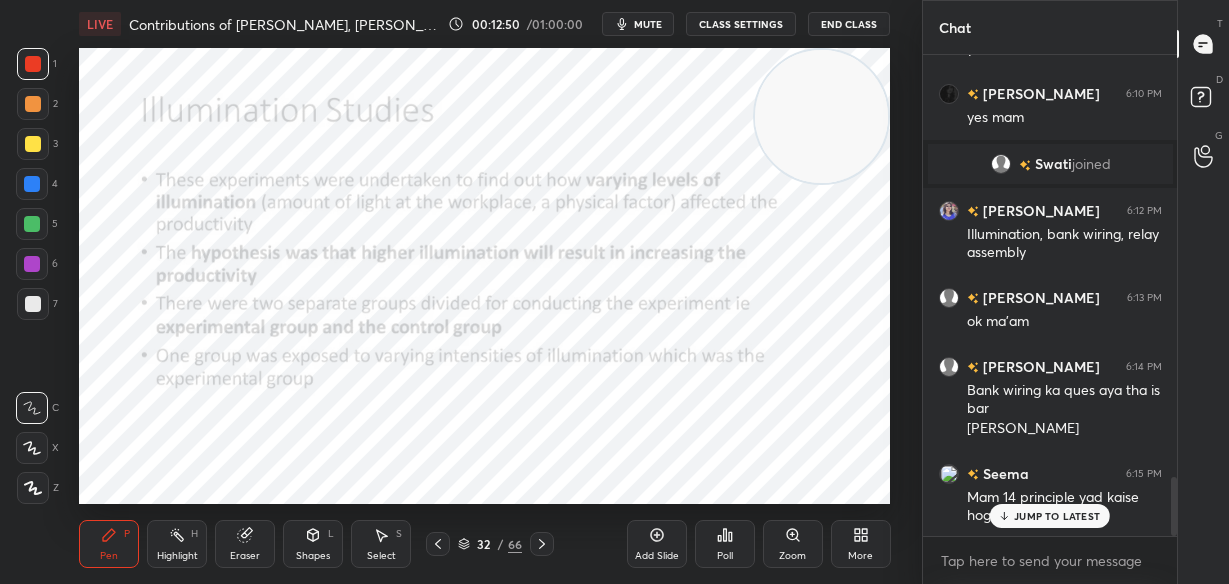 click on "JUMP TO LATEST" at bounding box center [1050, 516] 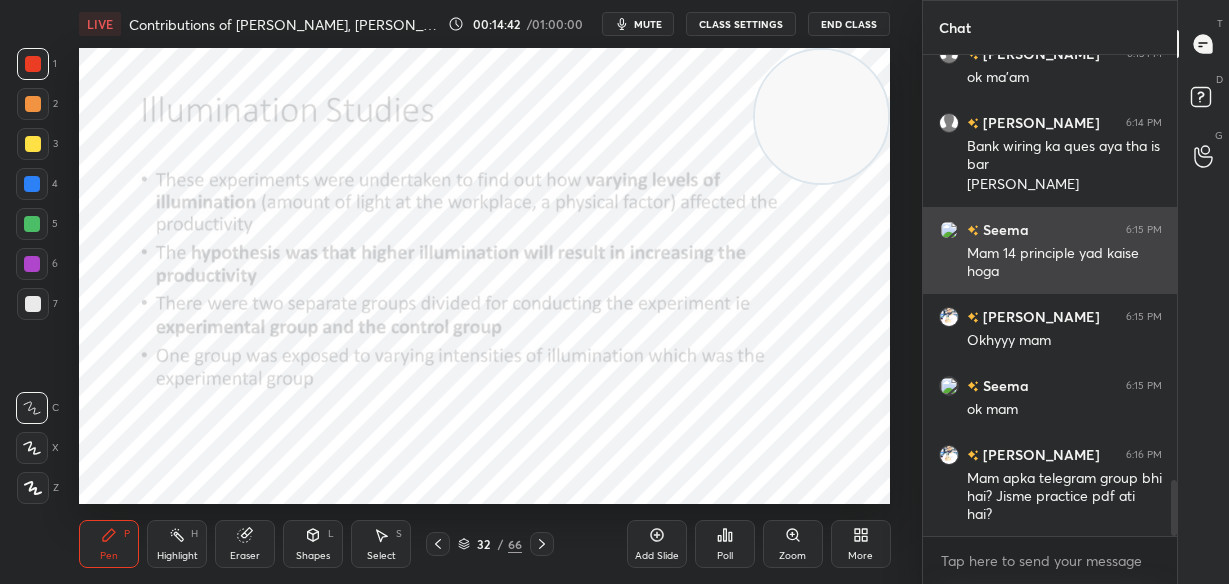 scroll, scrollTop: 3763, scrollLeft: 0, axis: vertical 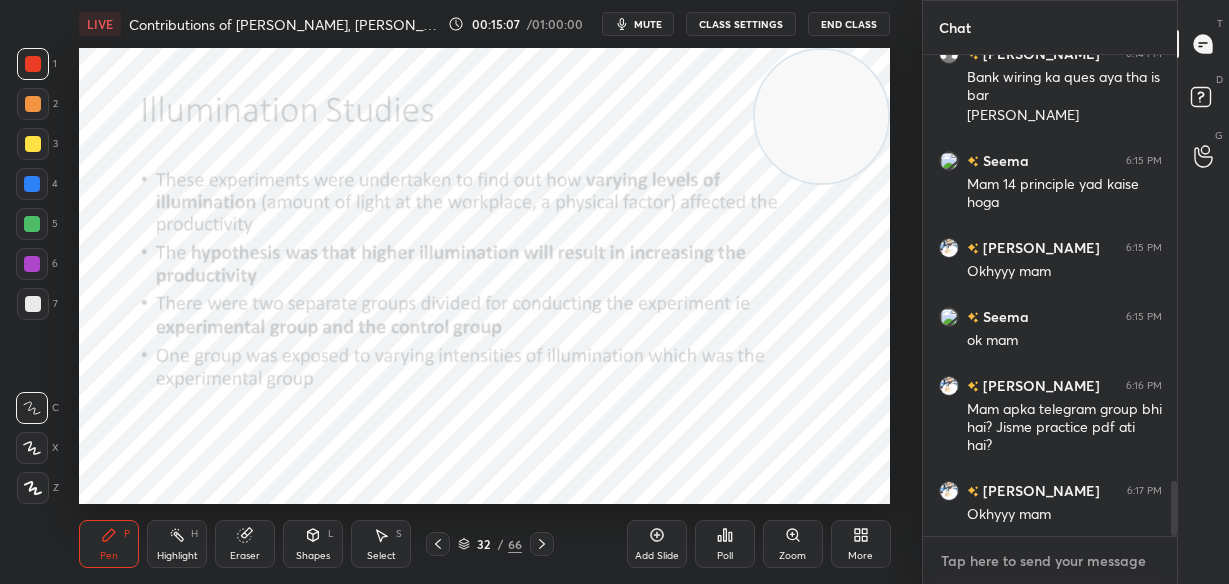 type on "x" 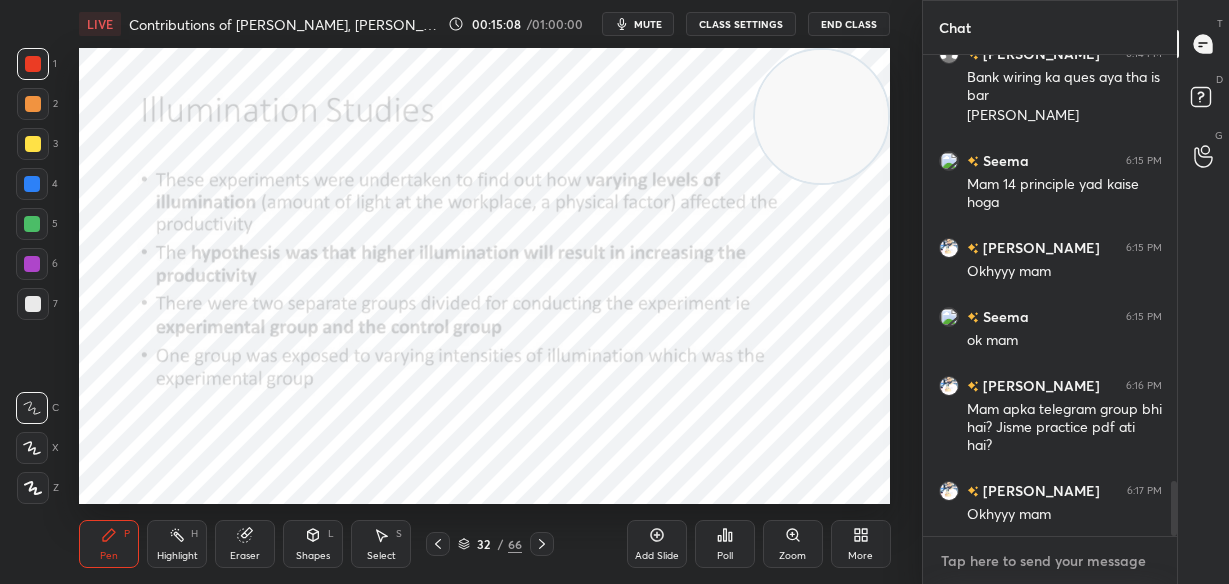 type on "H" 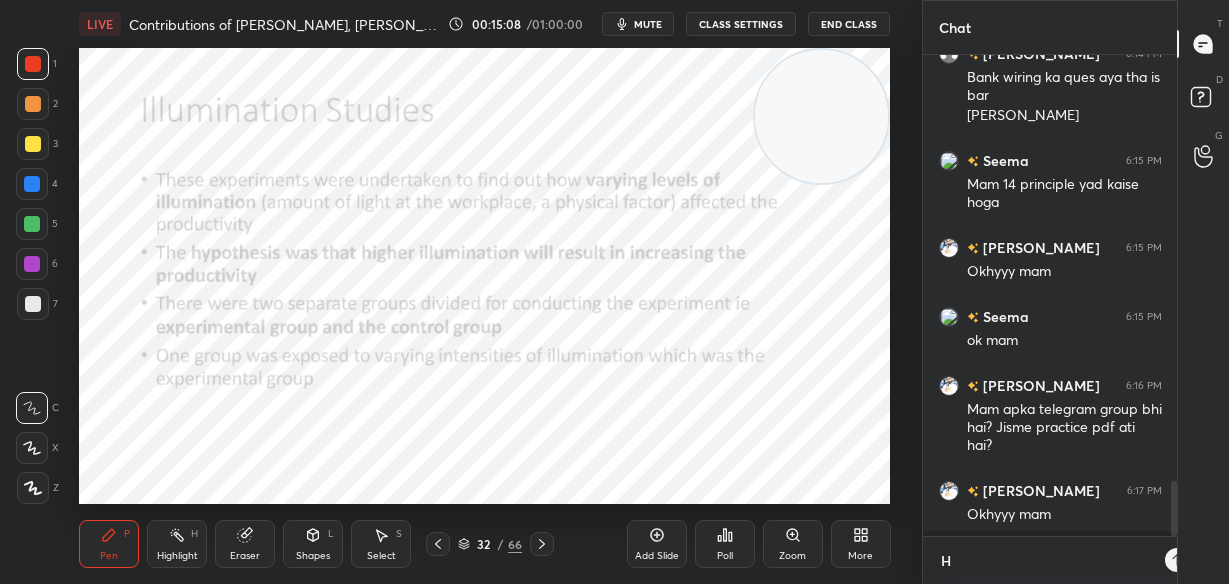 scroll, scrollTop: 469, scrollLeft: 248, axis: both 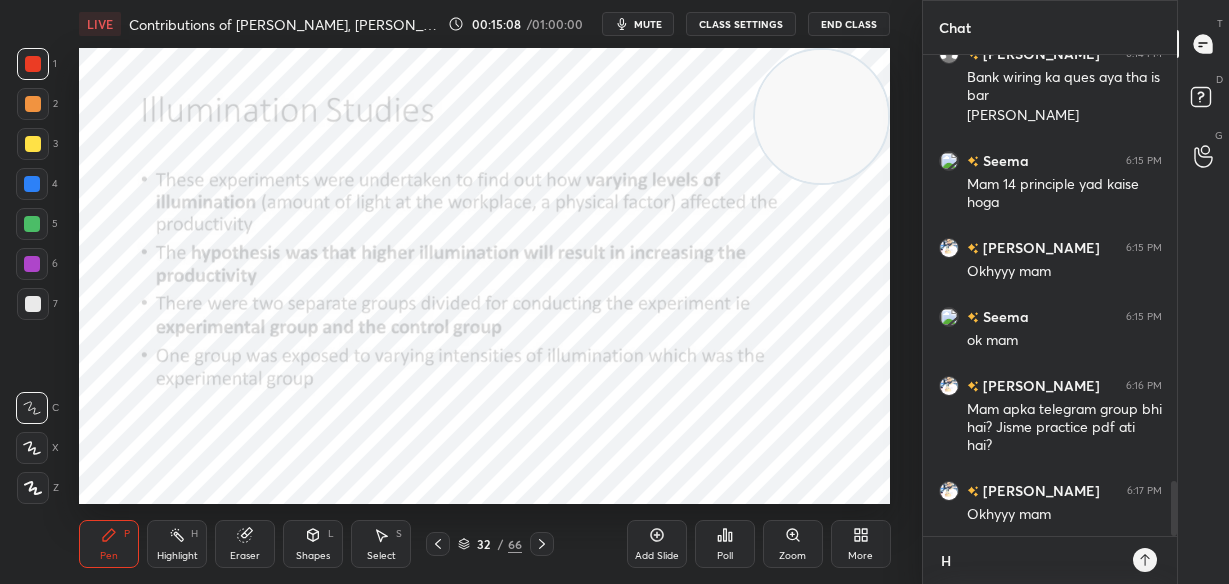 type on "HE" 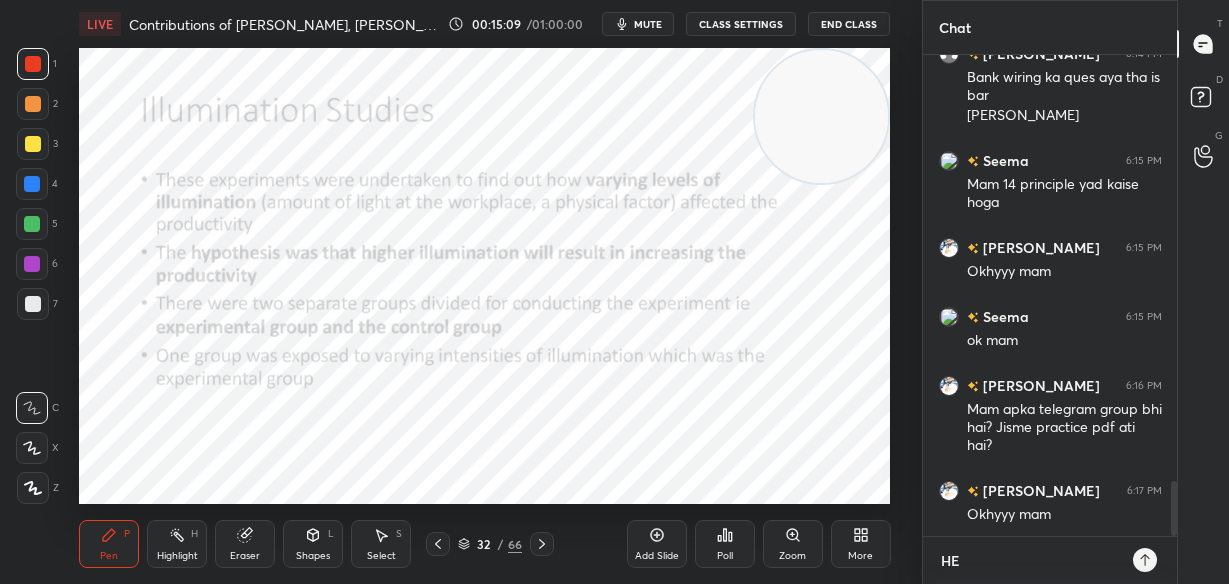 type on "H" 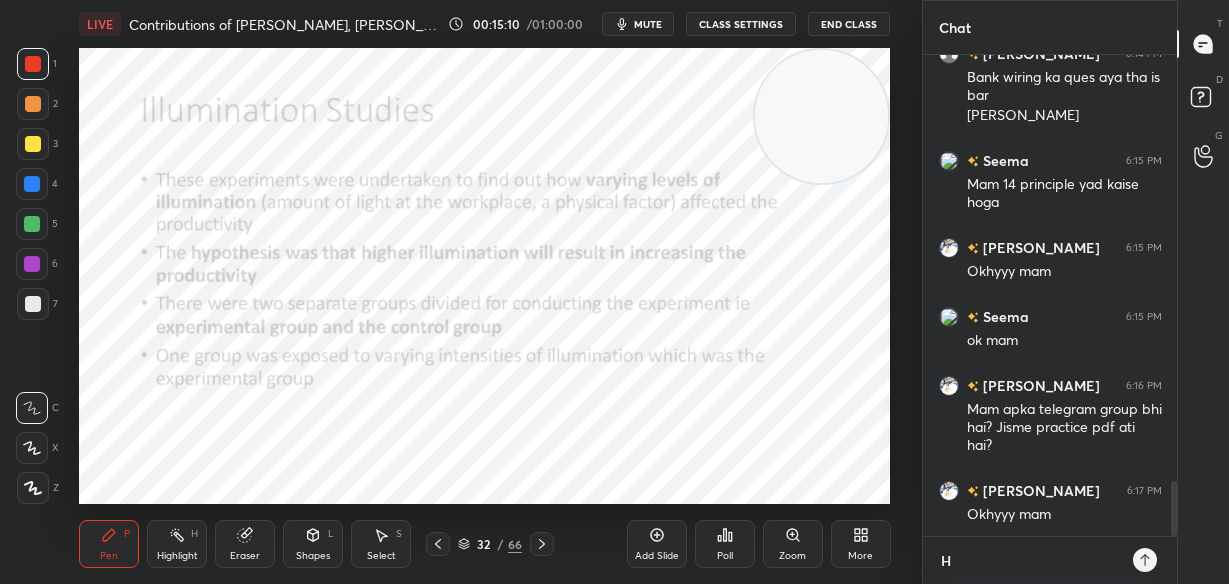 type on "HR" 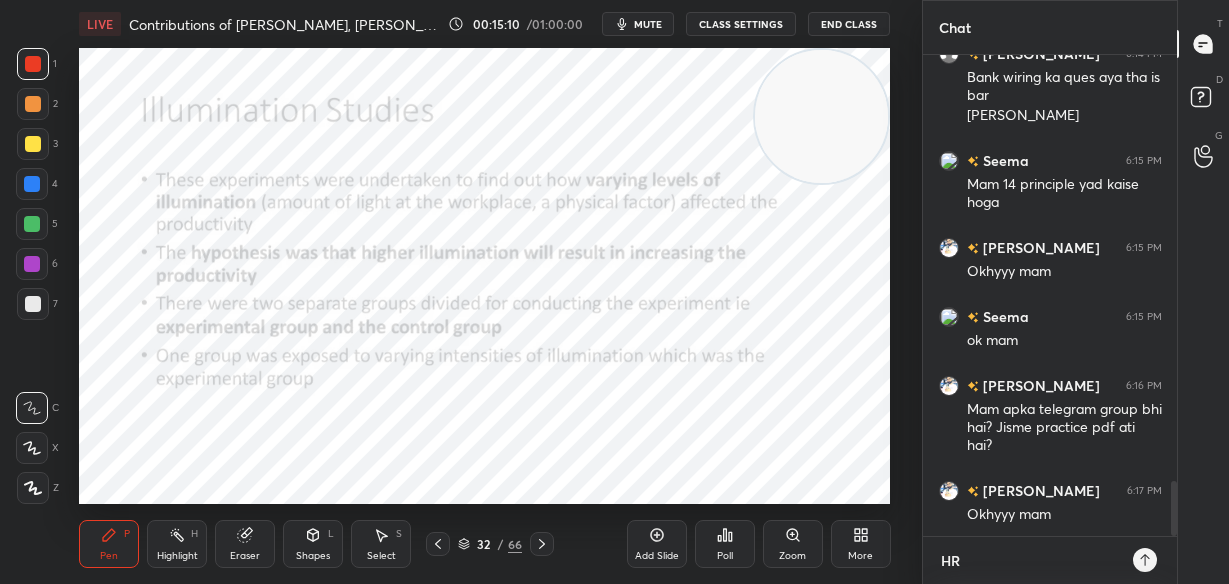 type on "HRw" 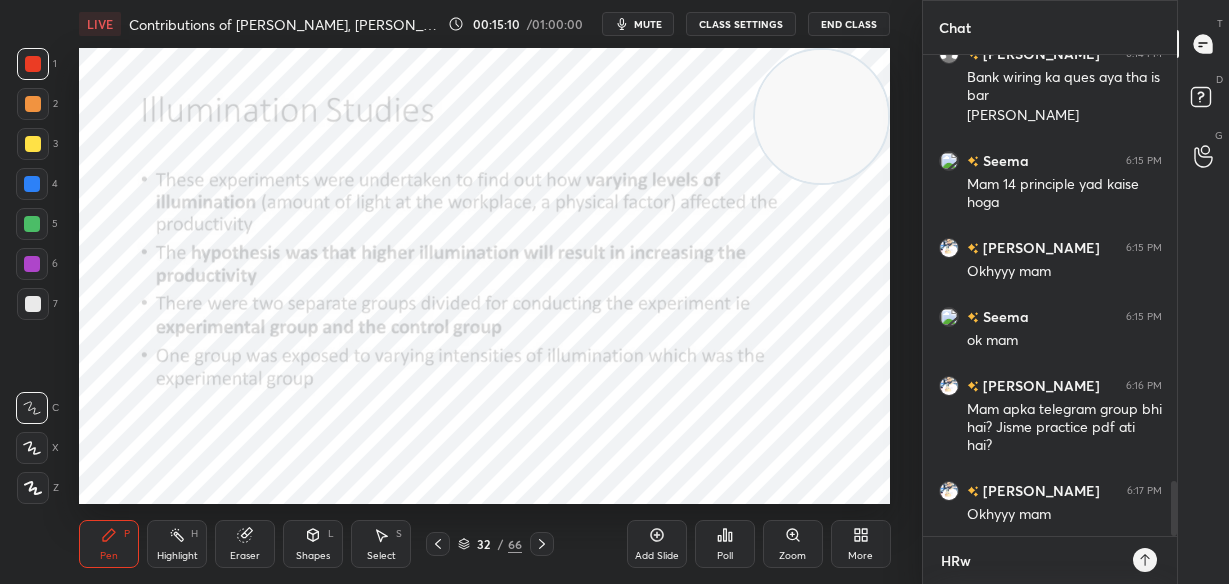 type on "HRwi" 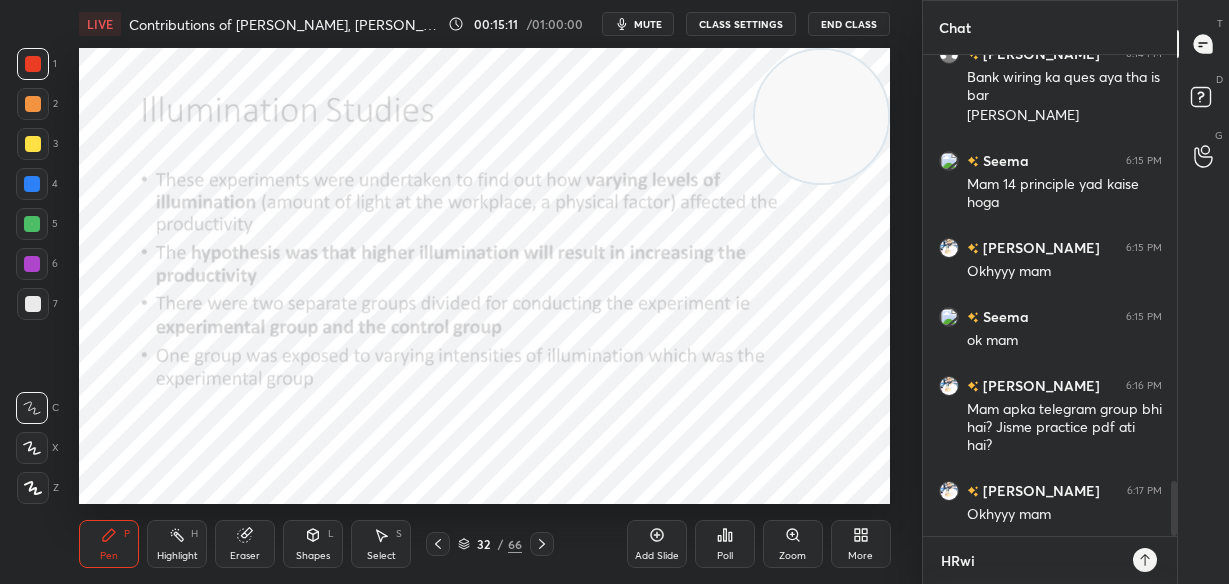 type on "HRwit" 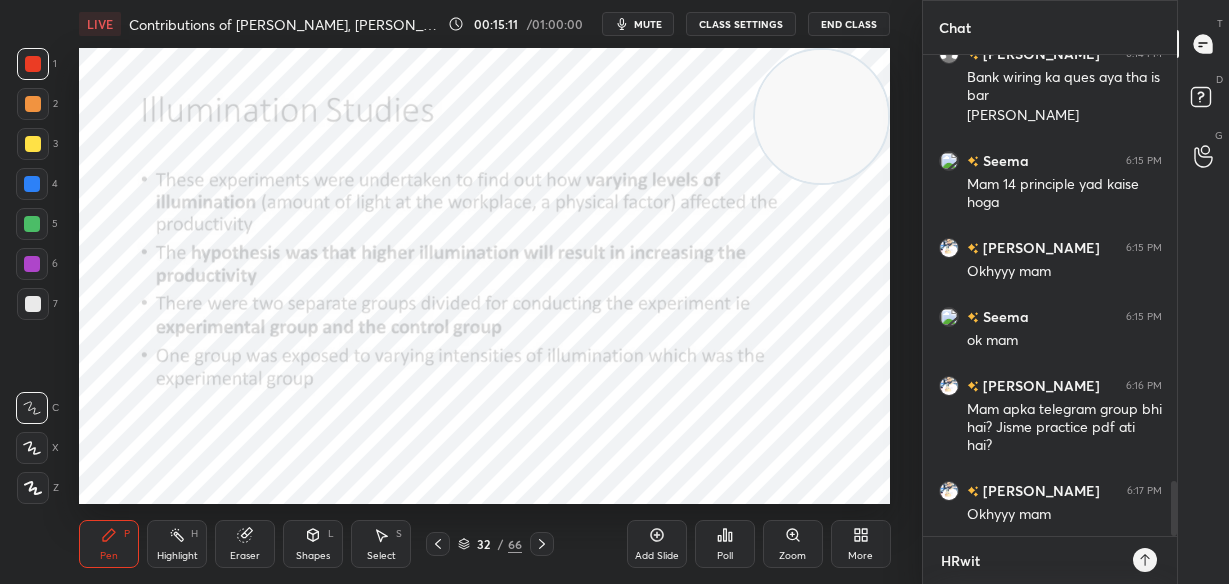 type on "HRwith" 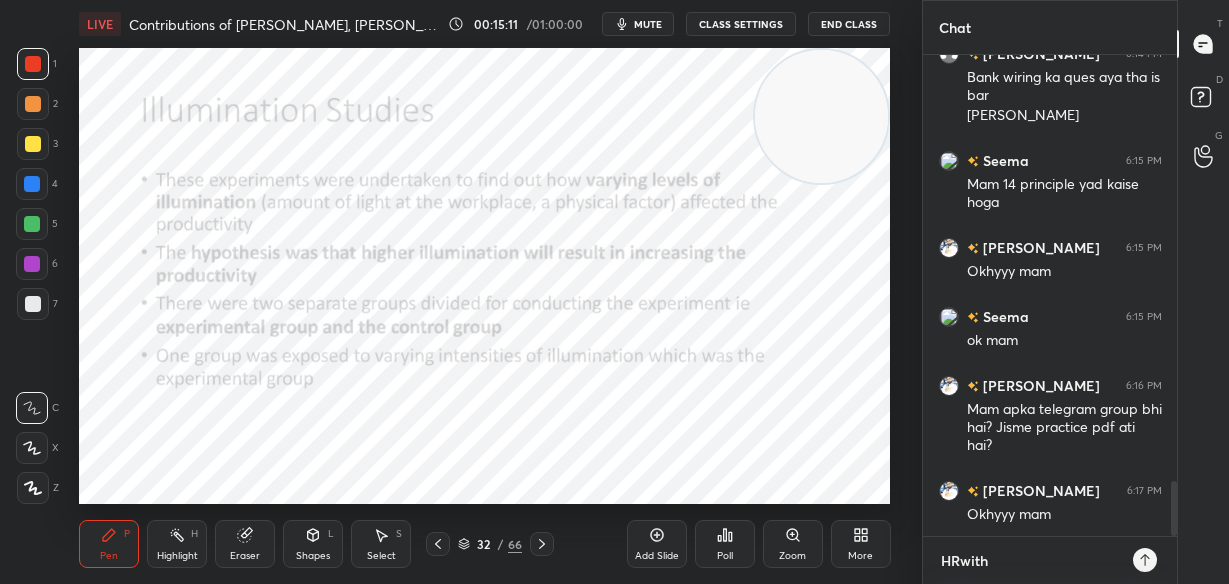 type on "HRwithS" 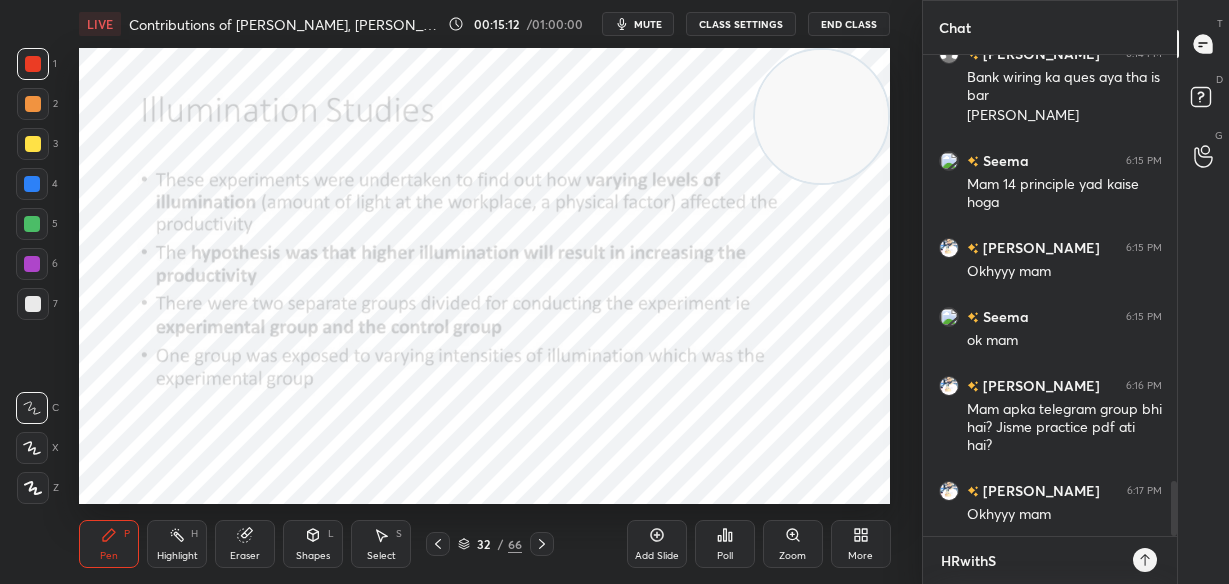 type on "HRwithSa" 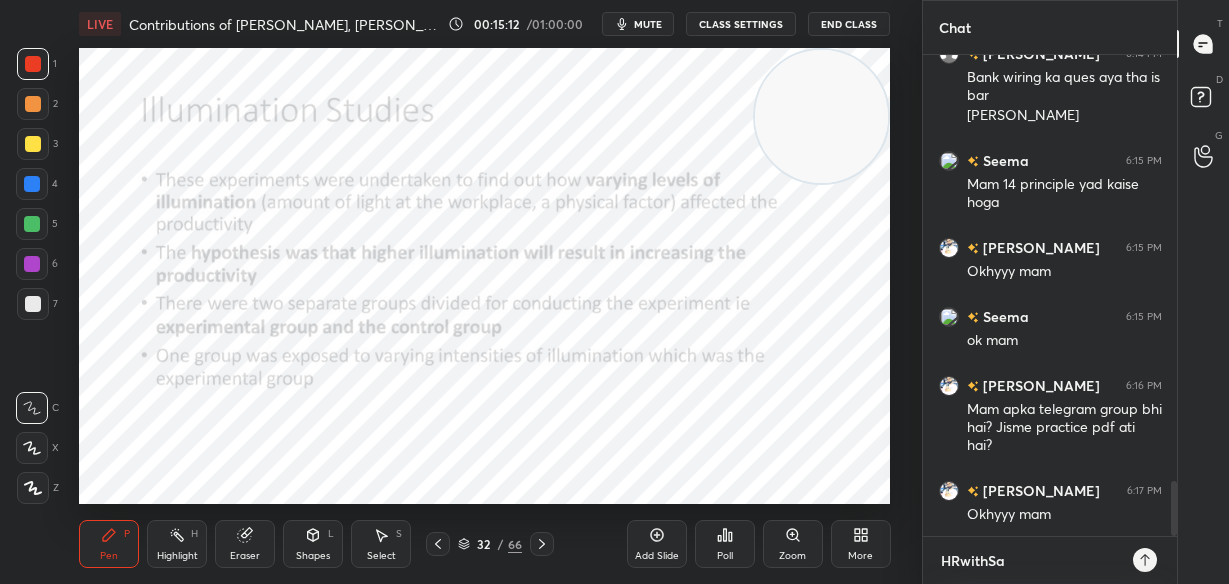 type on "HRwithSan" 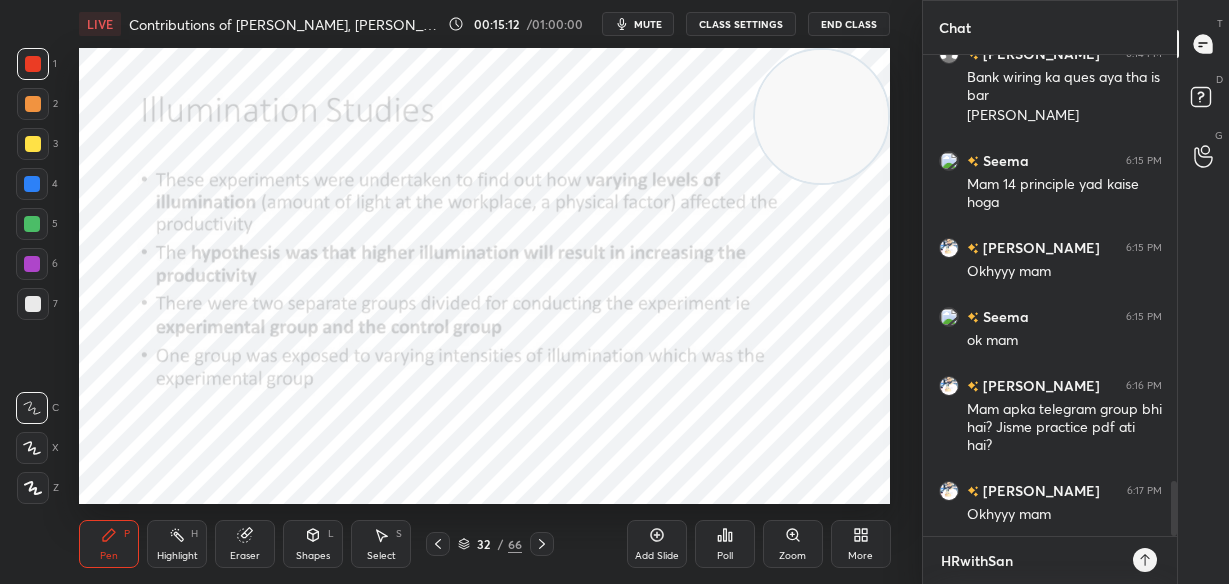 type on "x" 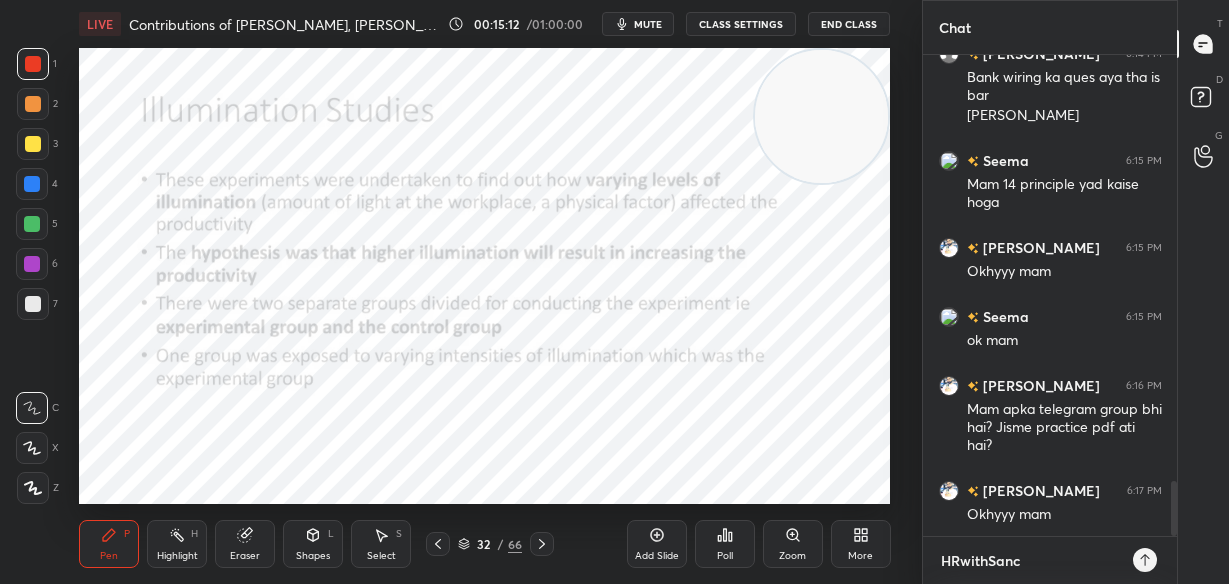type on "HRwithSanch" 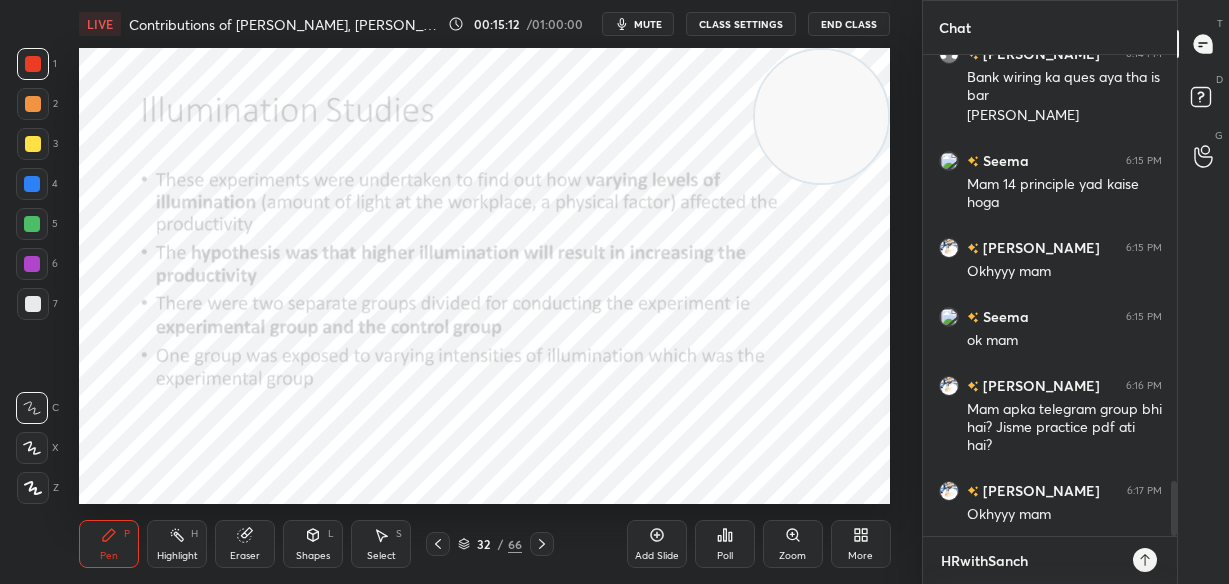 type on "HRwithSanchi" 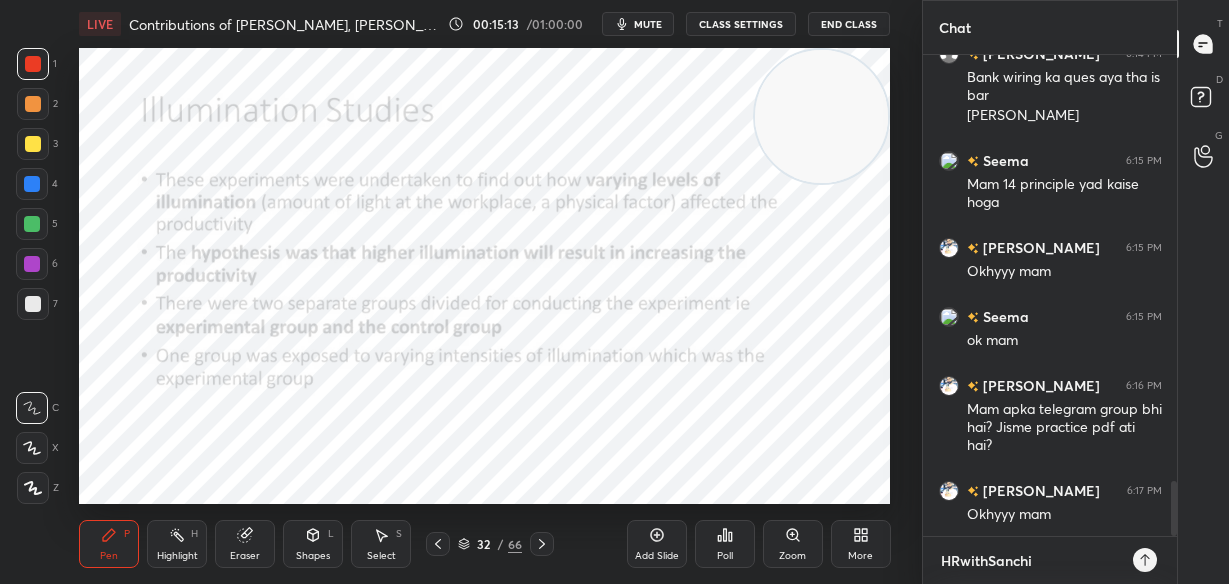 type on "HRwithSanchit" 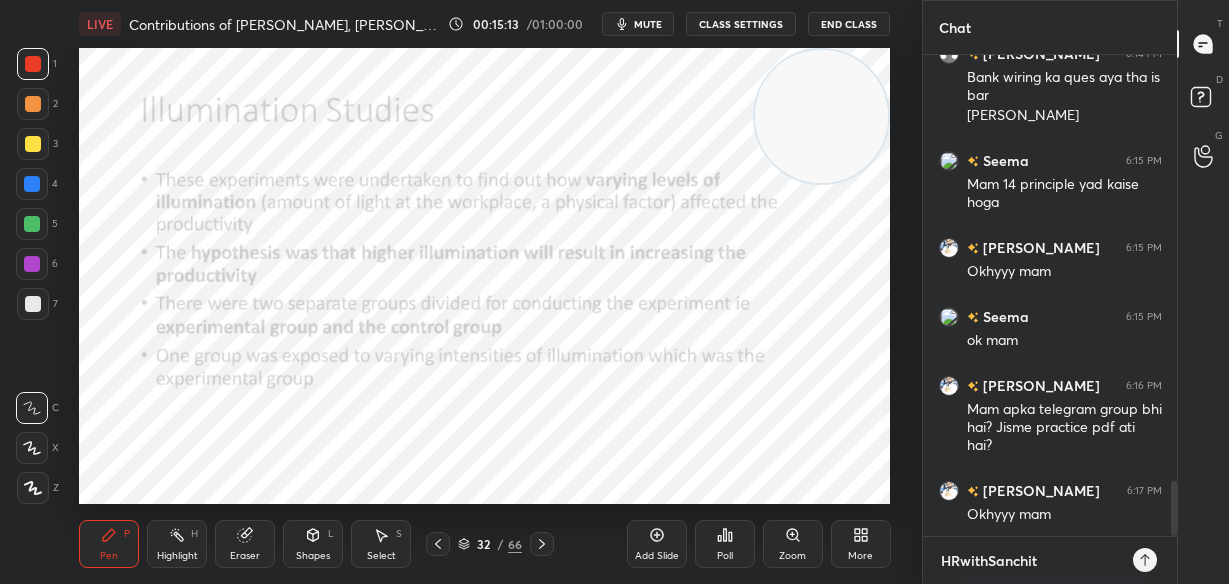 type on "HRwithSanchita" 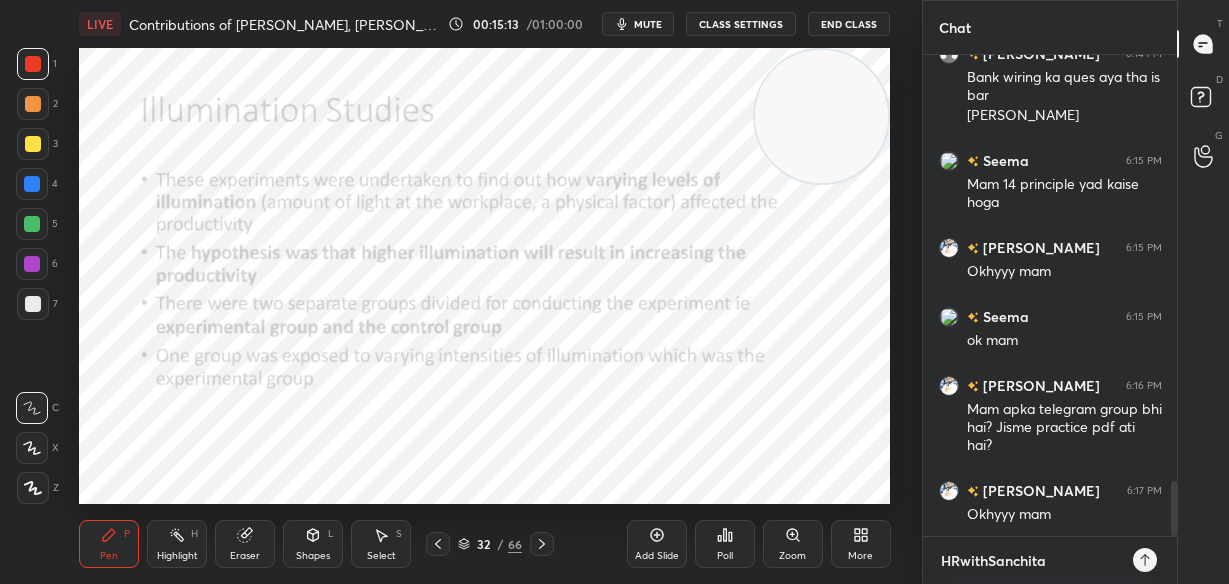 type 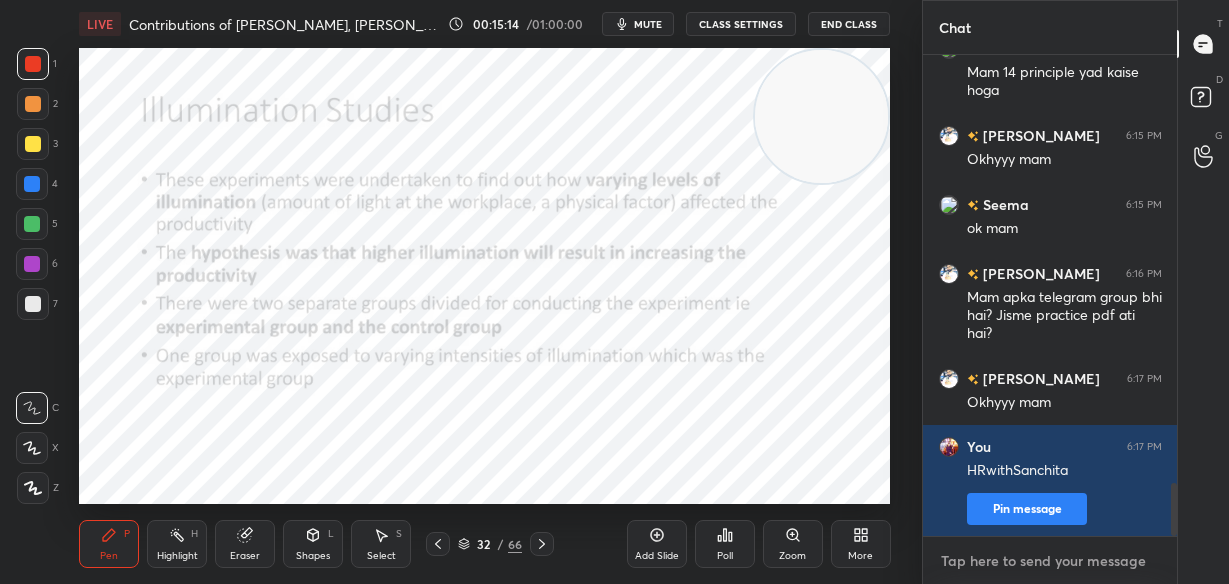 scroll, scrollTop: 3962, scrollLeft: 0, axis: vertical 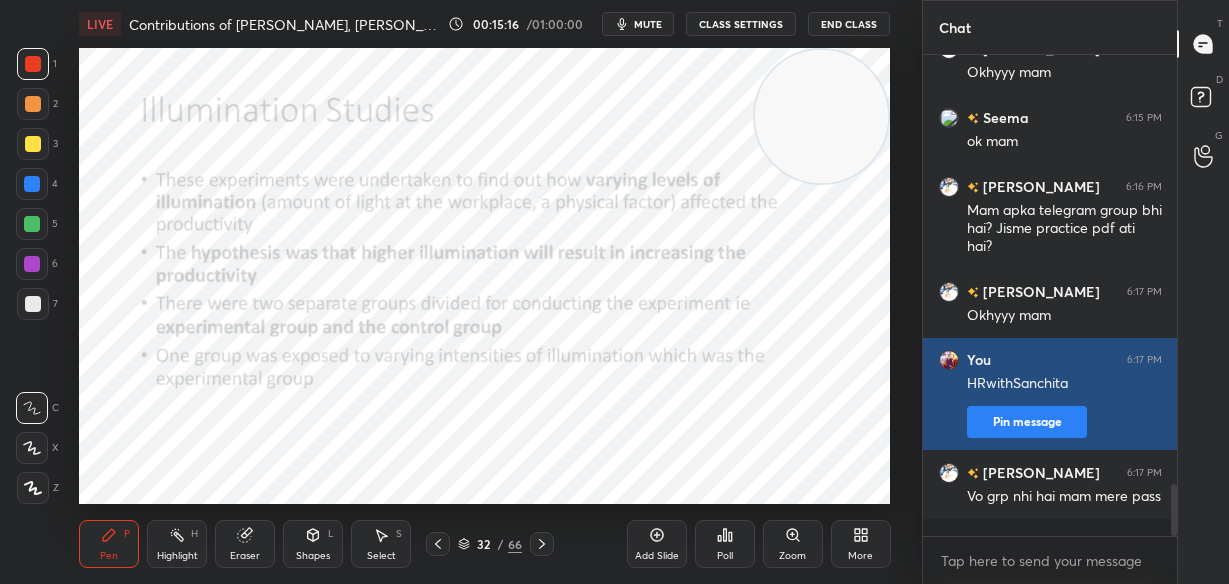 click on "Pin message" at bounding box center [1027, 422] 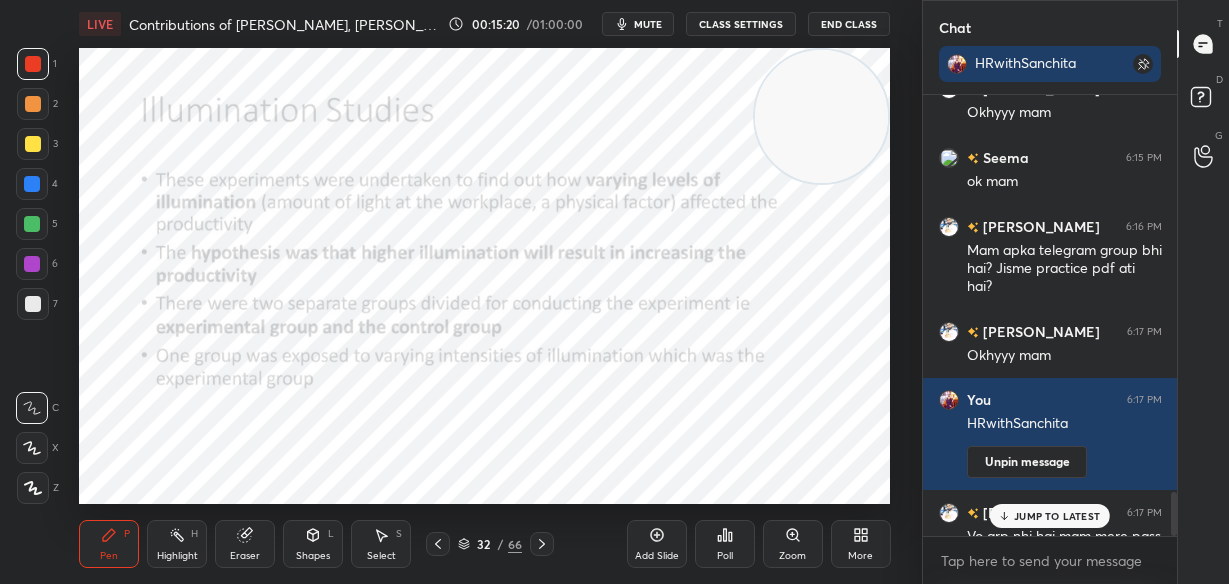 scroll, scrollTop: 4001, scrollLeft: 0, axis: vertical 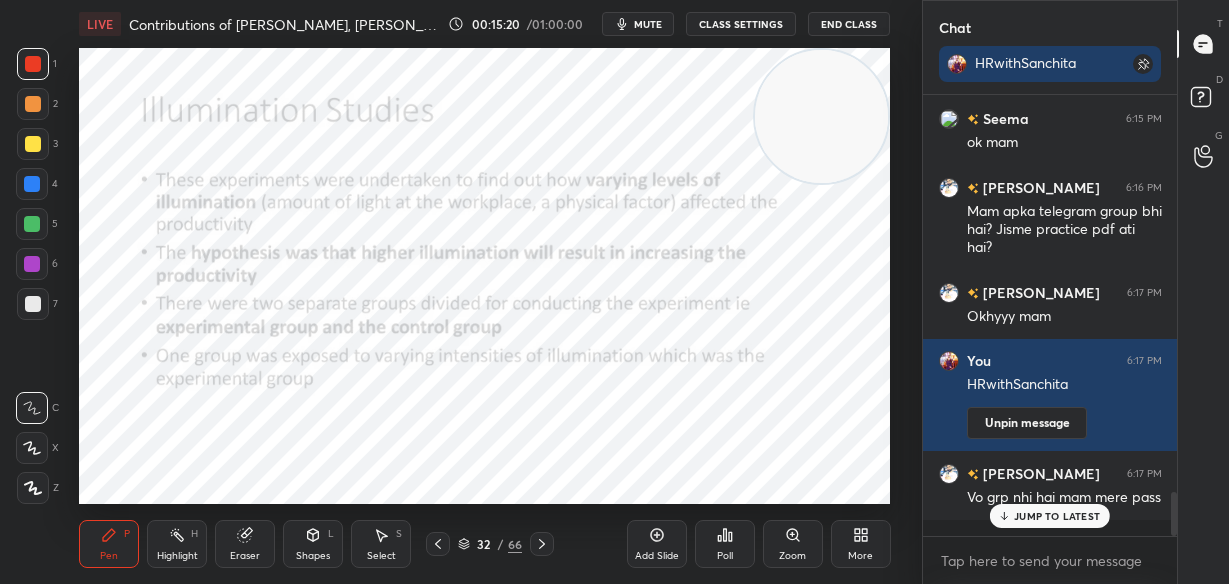 drag, startPoint x: 1172, startPoint y: 496, endPoint x: 1176, endPoint y: 534, distance: 38.209946 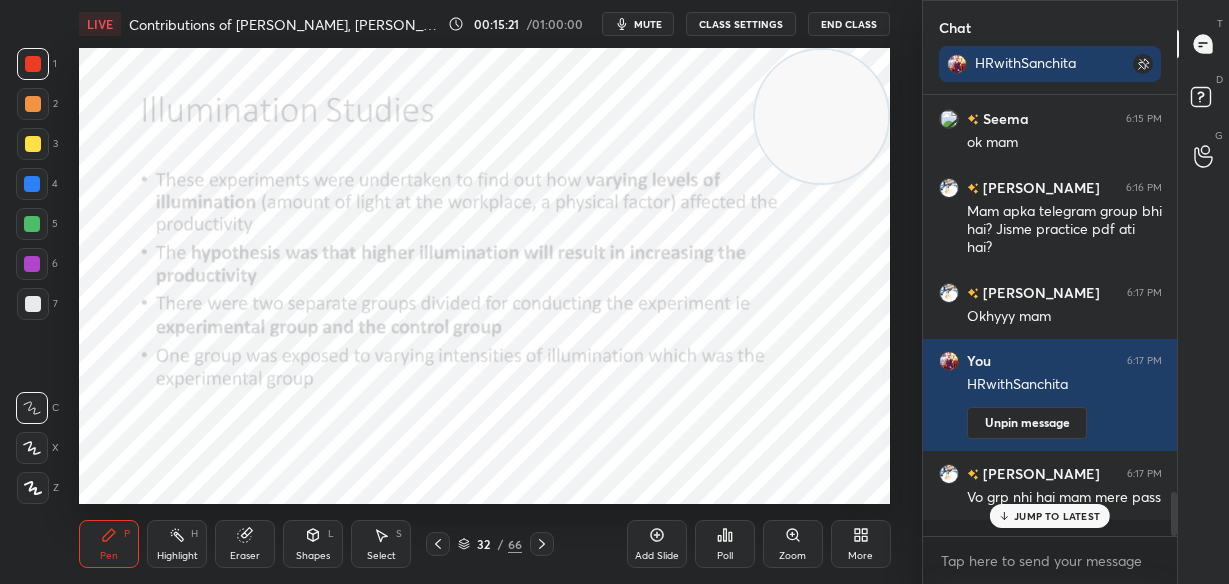 click on "JUMP TO LATEST" at bounding box center [1057, 516] 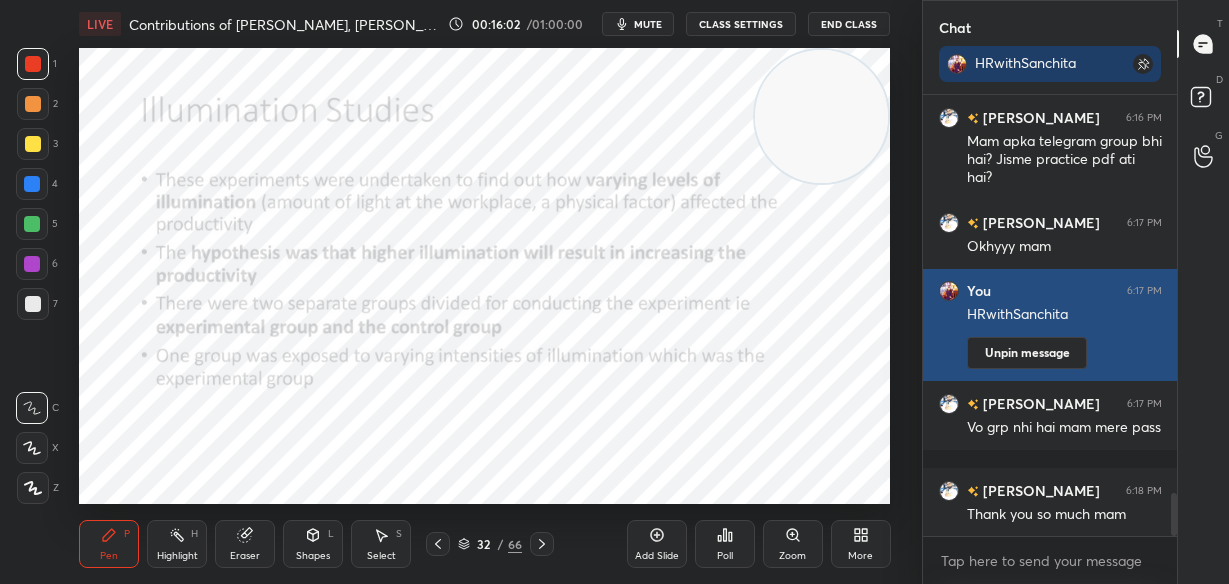 scroll, scrollTop: 4139, scrollLeft: 0, axis: vertical 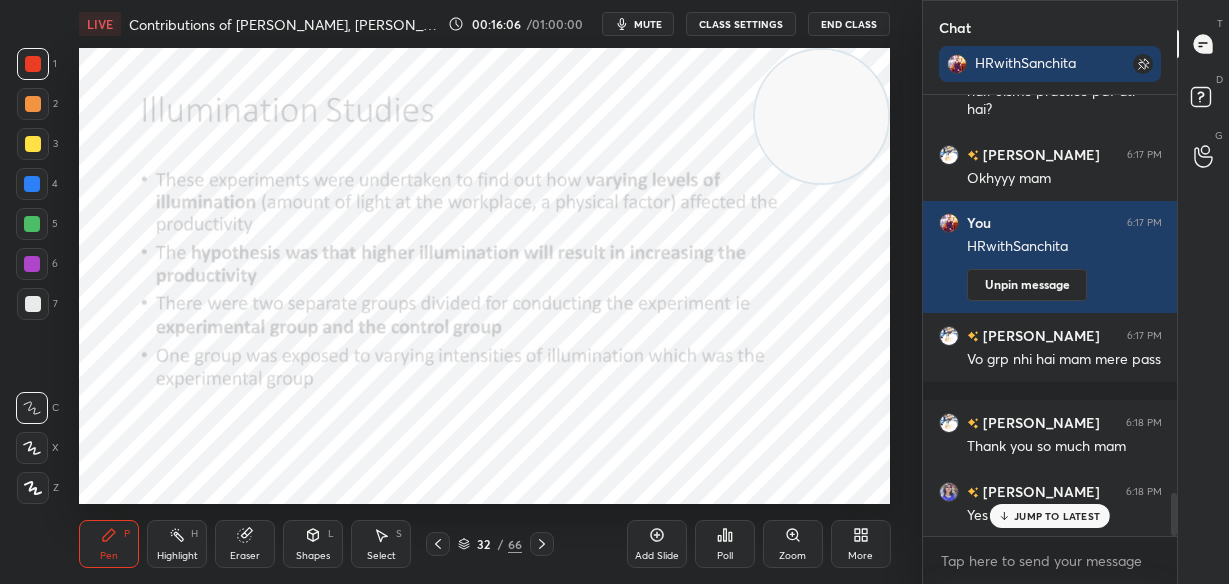 click on "JUMP TO LATEST" at bounding box center [1050, 516] 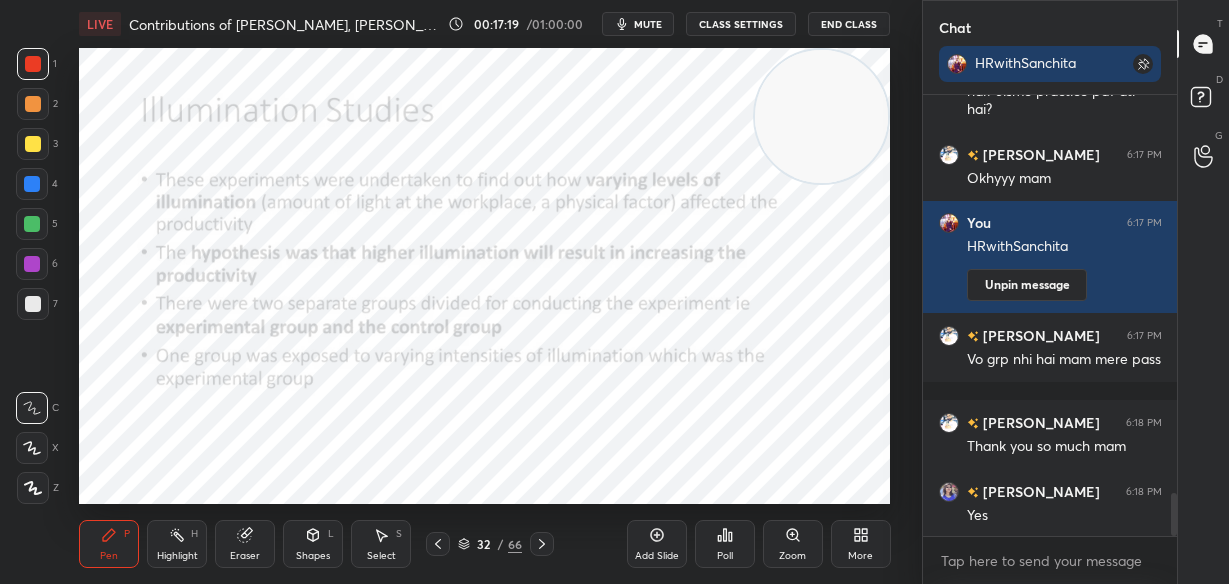 scroll, scrollTop: 4226, scrollLeft: 0, axis: vertical 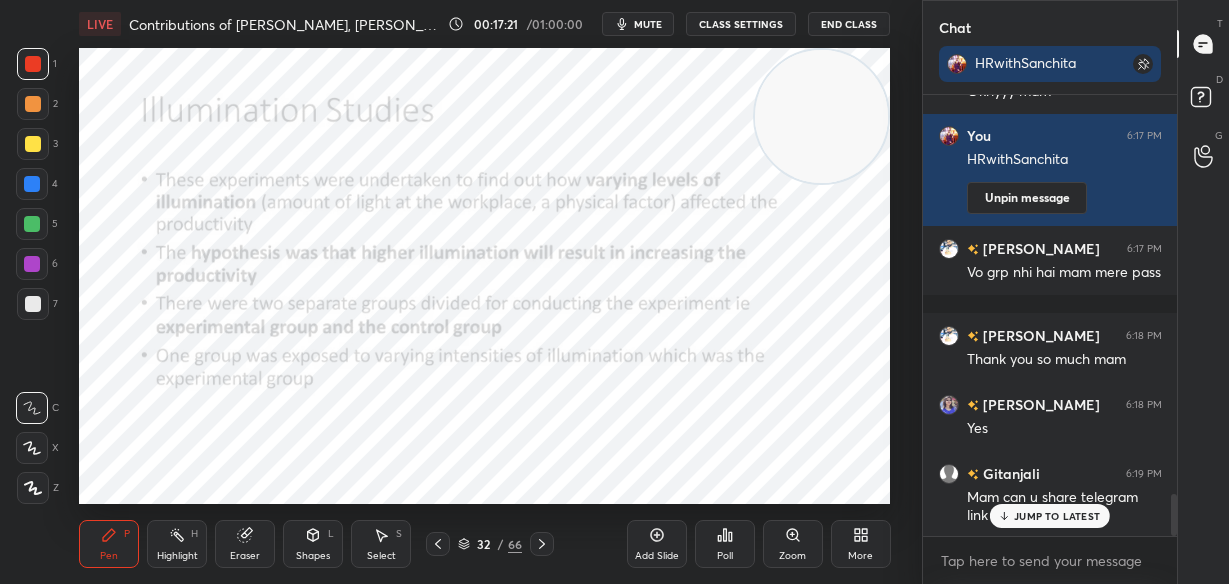 click on "JUMP TO LATEST" at bounding box center [1057, 516] 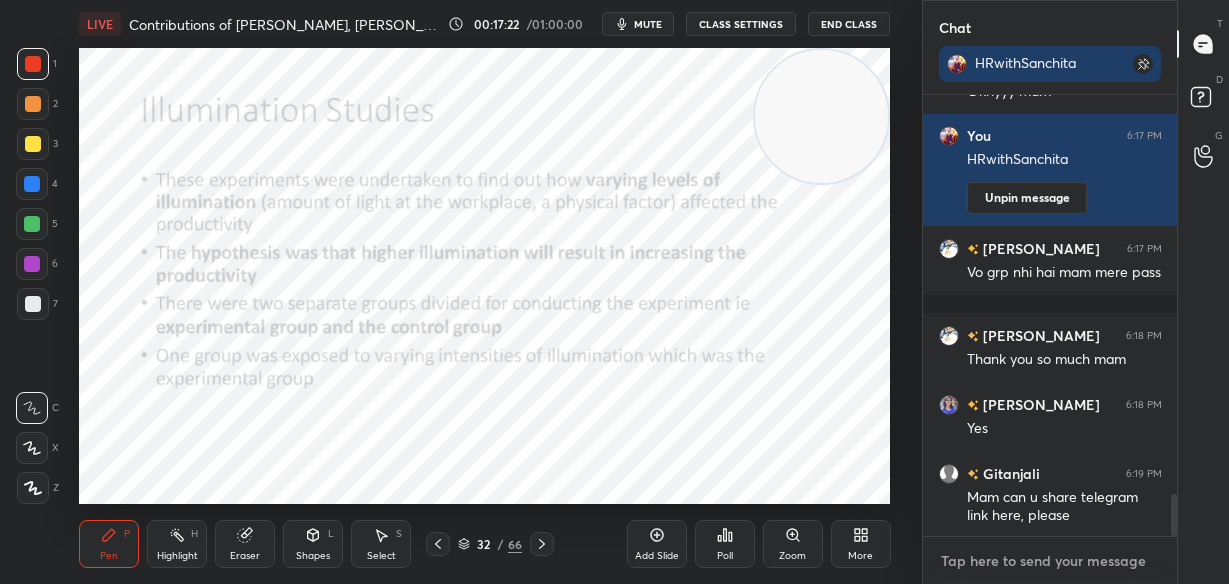 click at bounding box center (1050, 561) 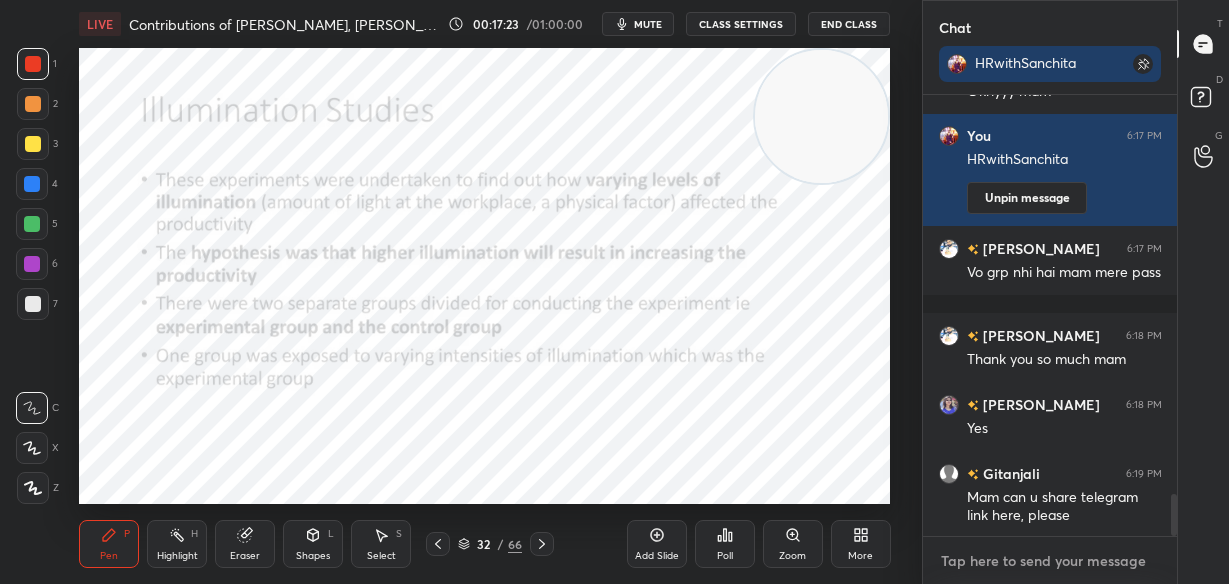 scroll, scrollTop: 4295, scrollLeft: 0, axis: vertical 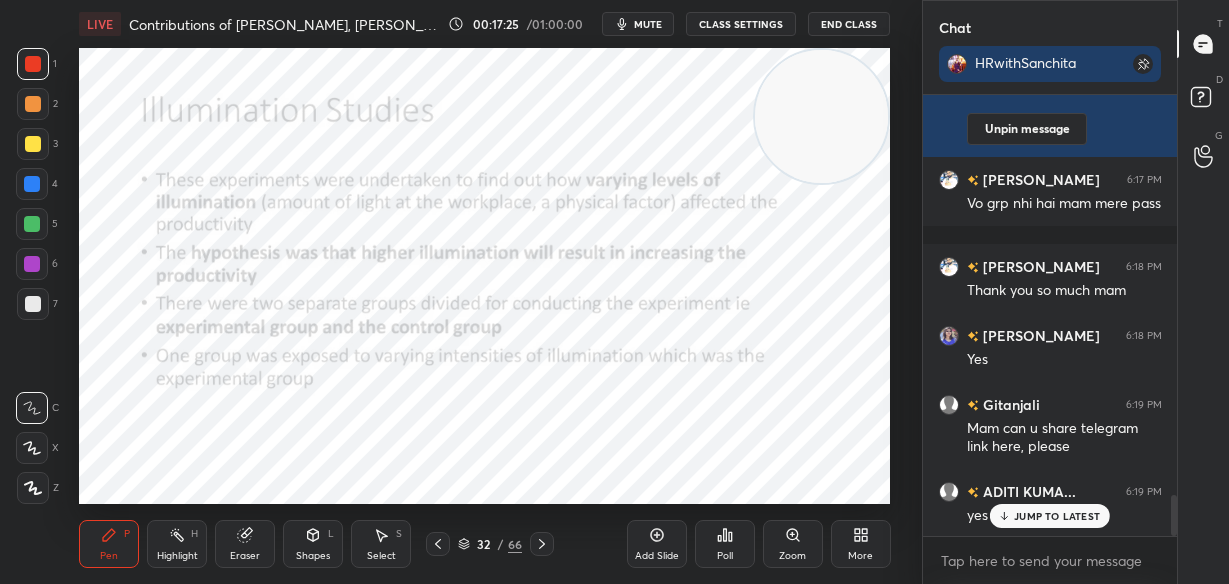 click on "JUMP TO LATEST" at bounding box center [1050, 516] 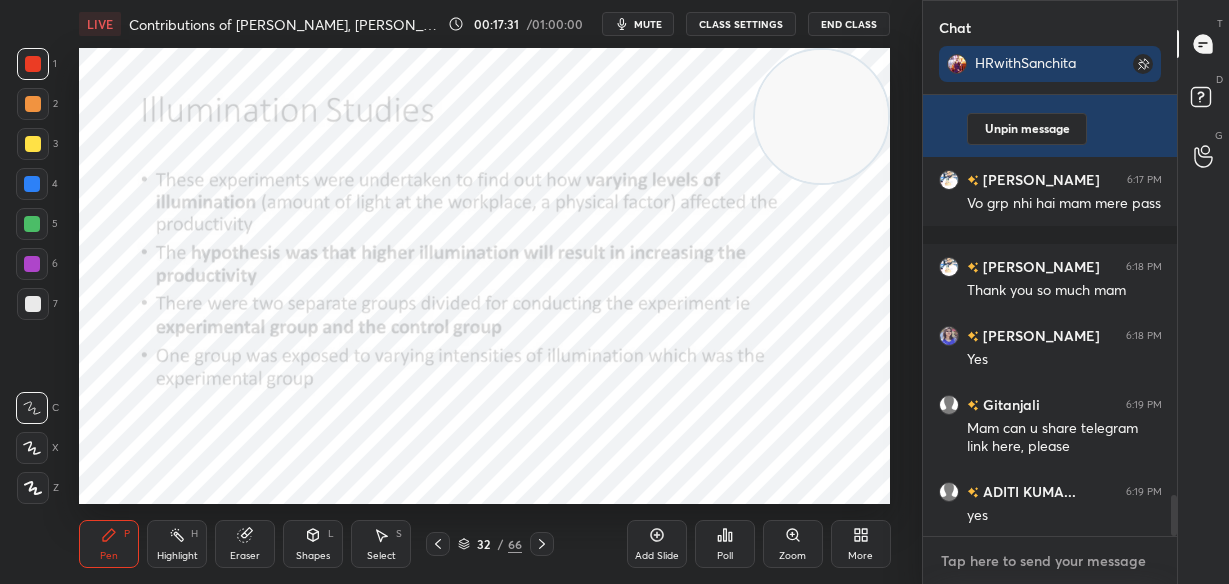 click at bounding box center [1050, 561] 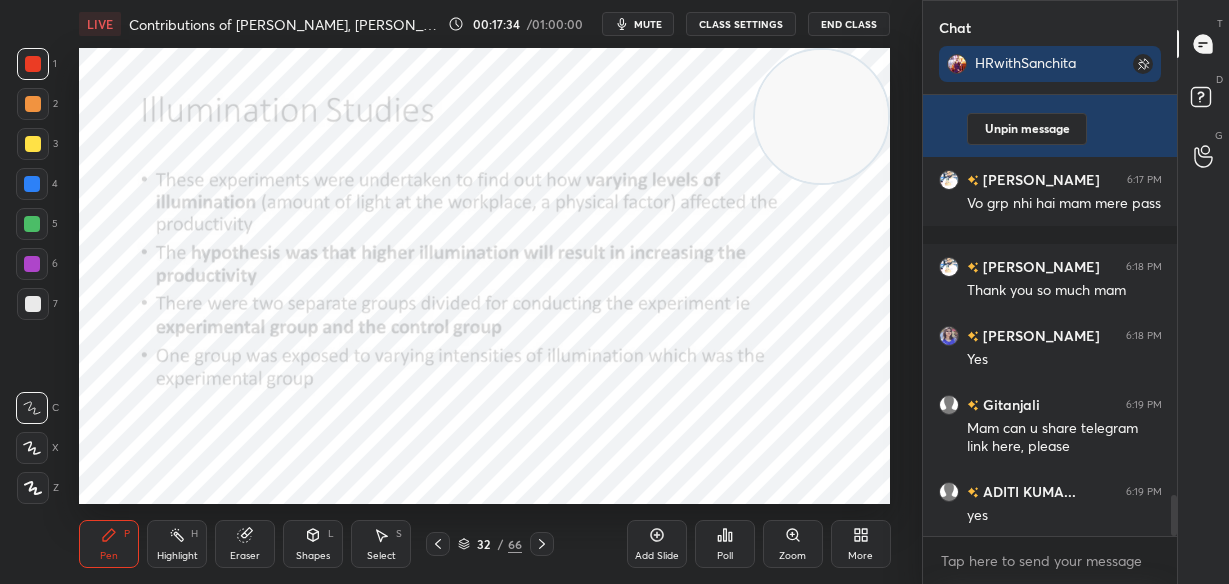 drag, startPoint x: 1173, startPoint y: 517, endPoint x: 1170, endPoint y: 542, distance: 25.179358 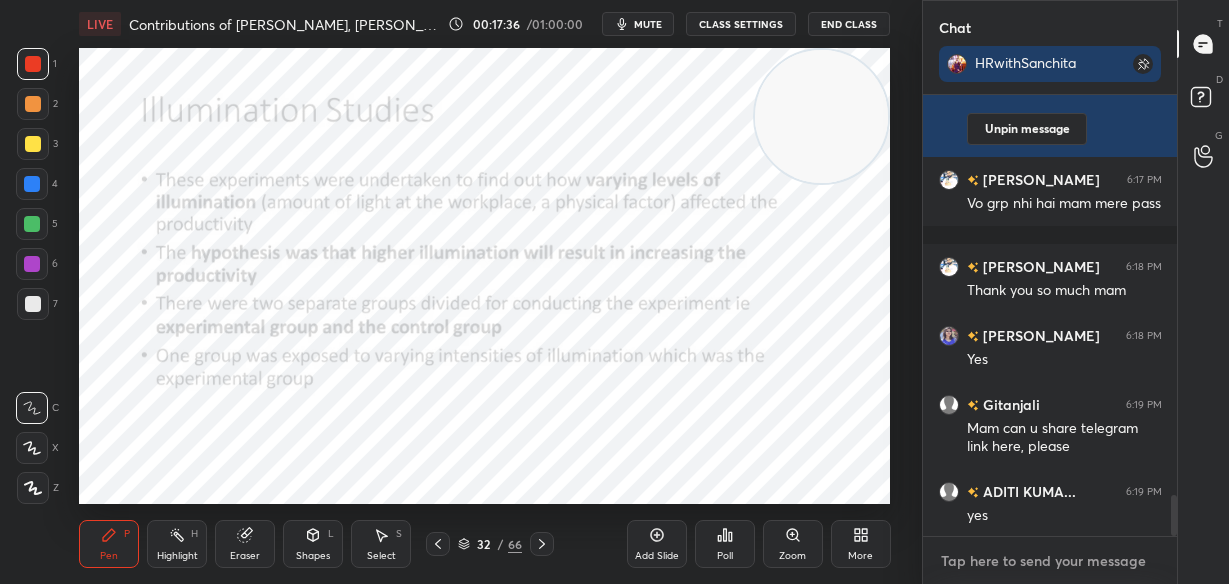 click at bounding box center (1050, 561) 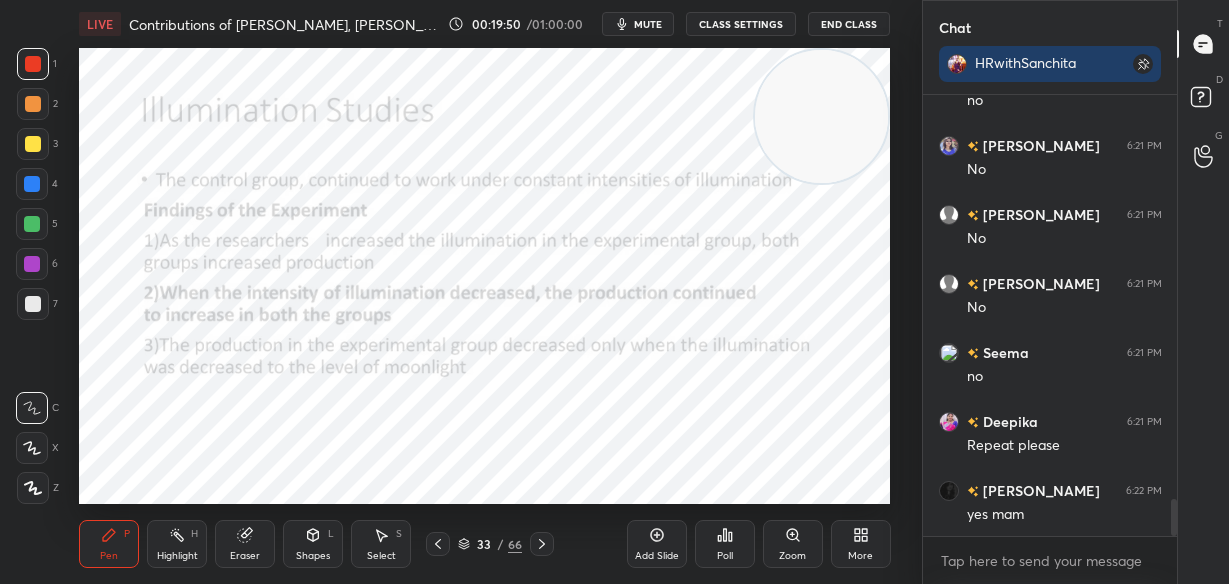 scroll, scrollTop: 4916, scrollLeft: 0, axis: vertical 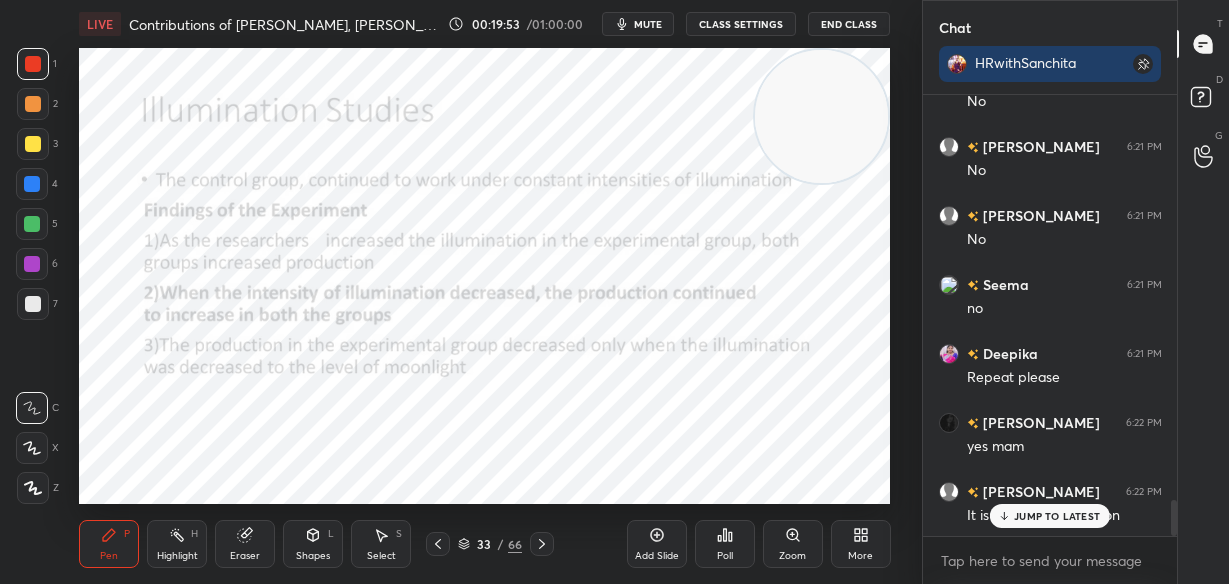 click on "JUMP TO LATEST" at bounding box center (1057, 516) 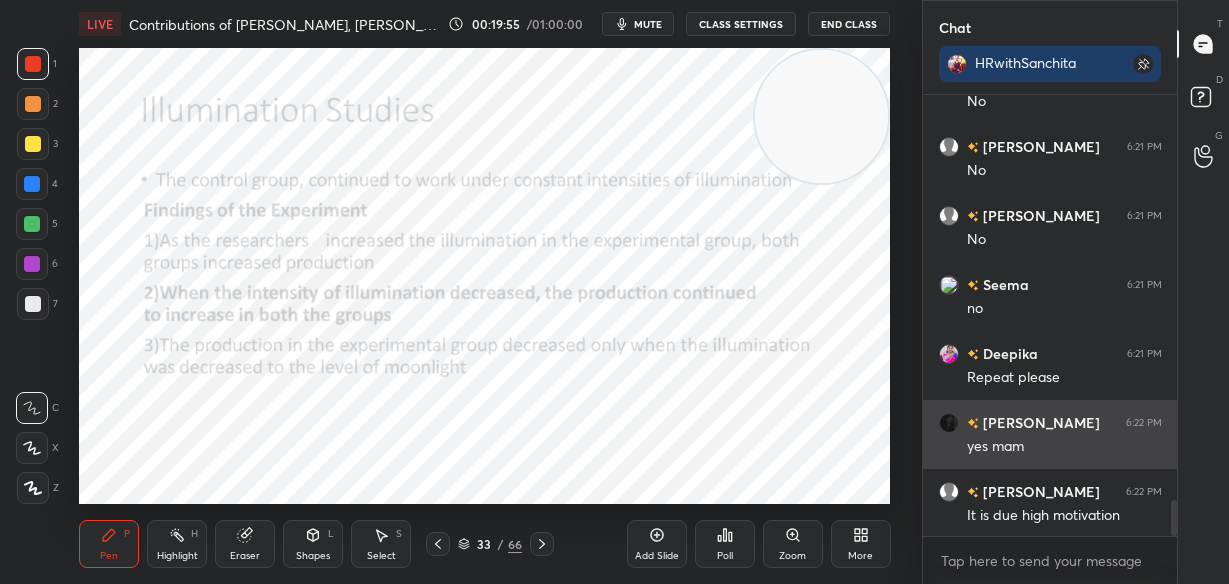 scroll, scrollTop: 4985, scrollLeft: 0, axis: vertical 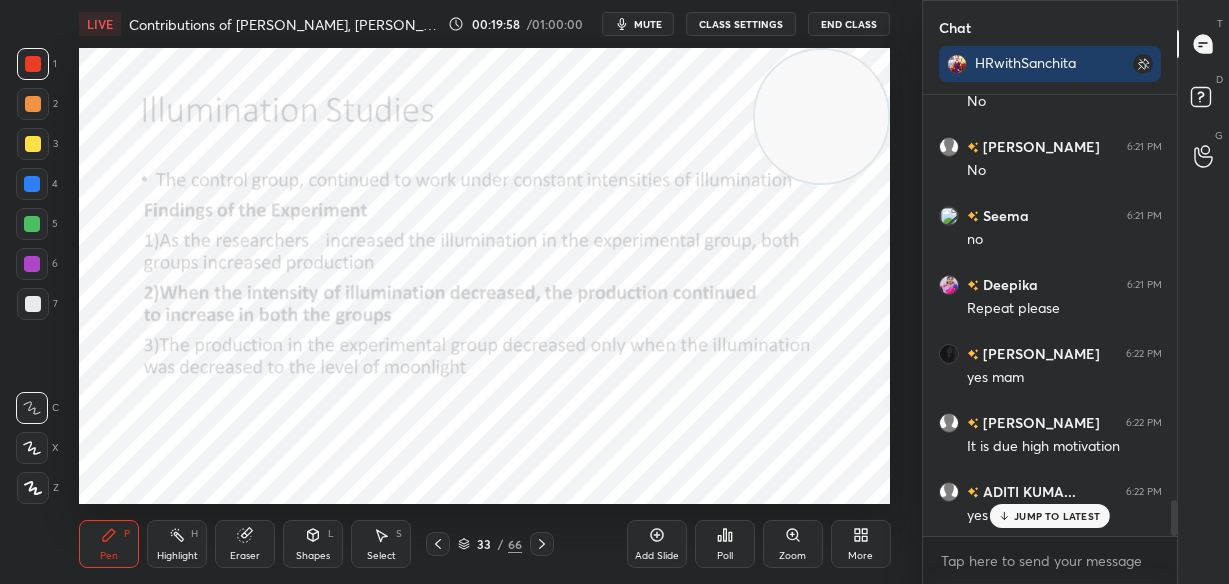 click on "JUMP TO LATEST" at bounding box center [1057, 516] 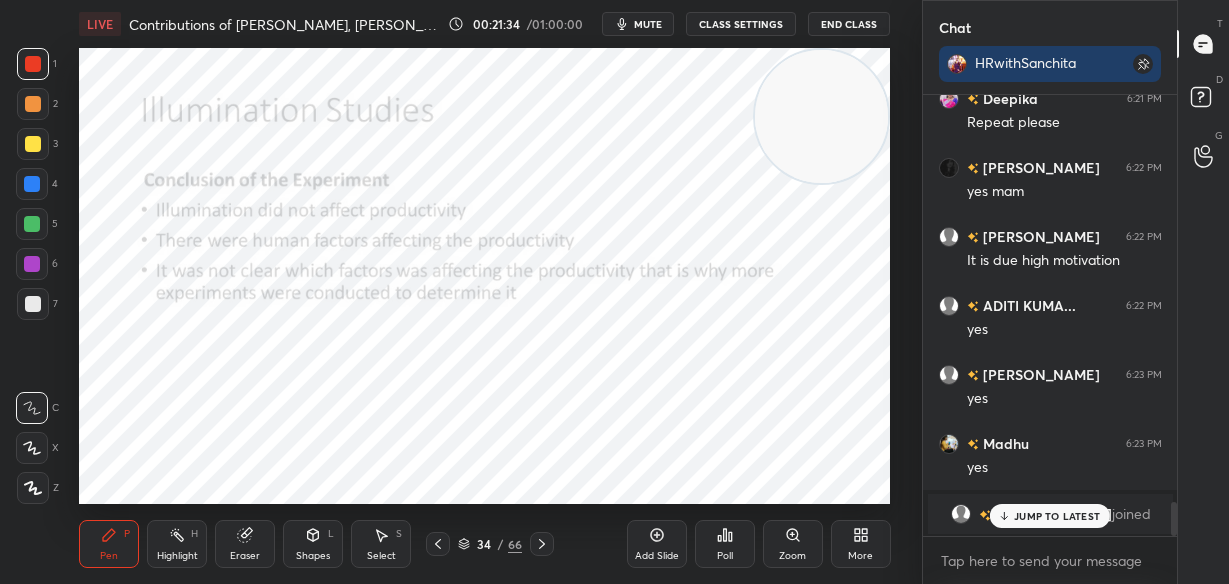 scroll, scrollTop: 5240, scrollLeft: 0, axis: vertical 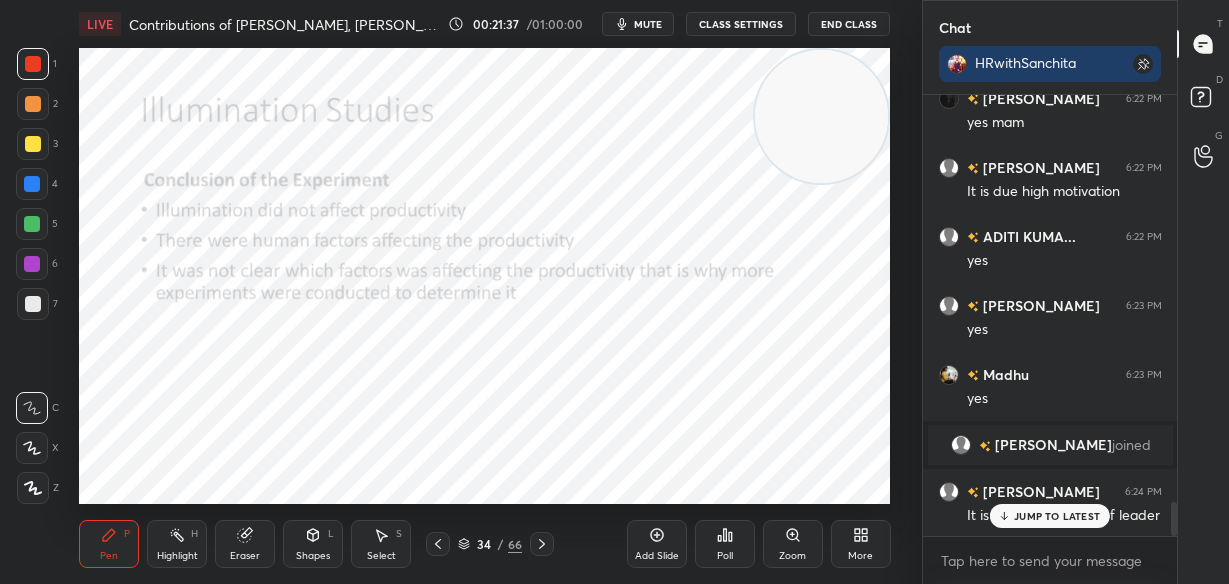 click on "JUMP TO LATEST" at bounding box center (1050, 516) 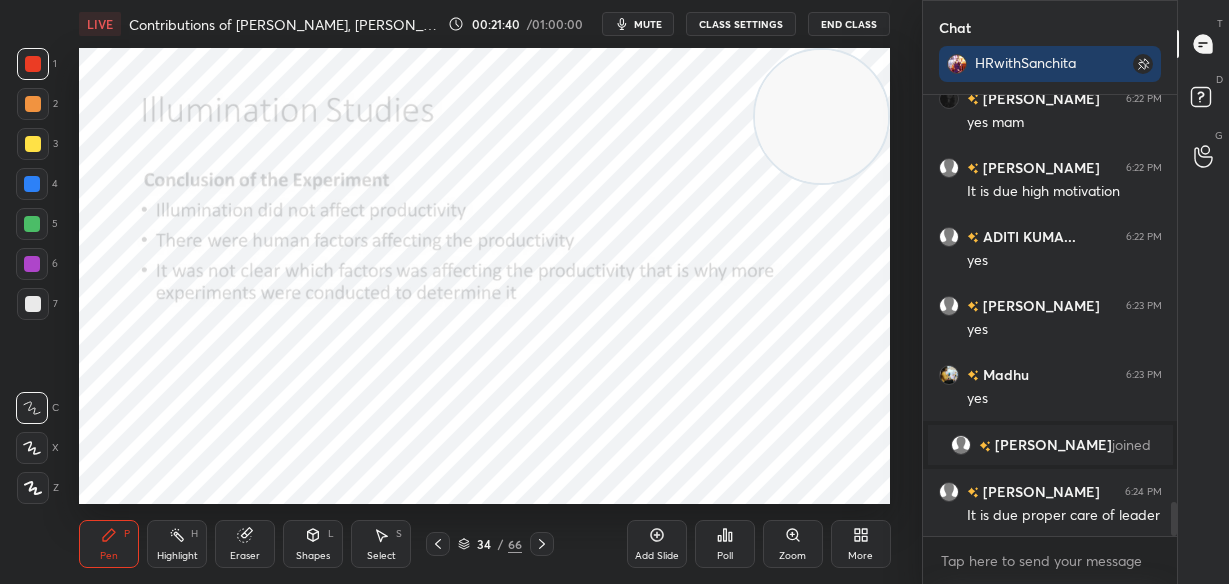 scroll, scrollTop: 5288, scrollLeft: 0, axis: vertical 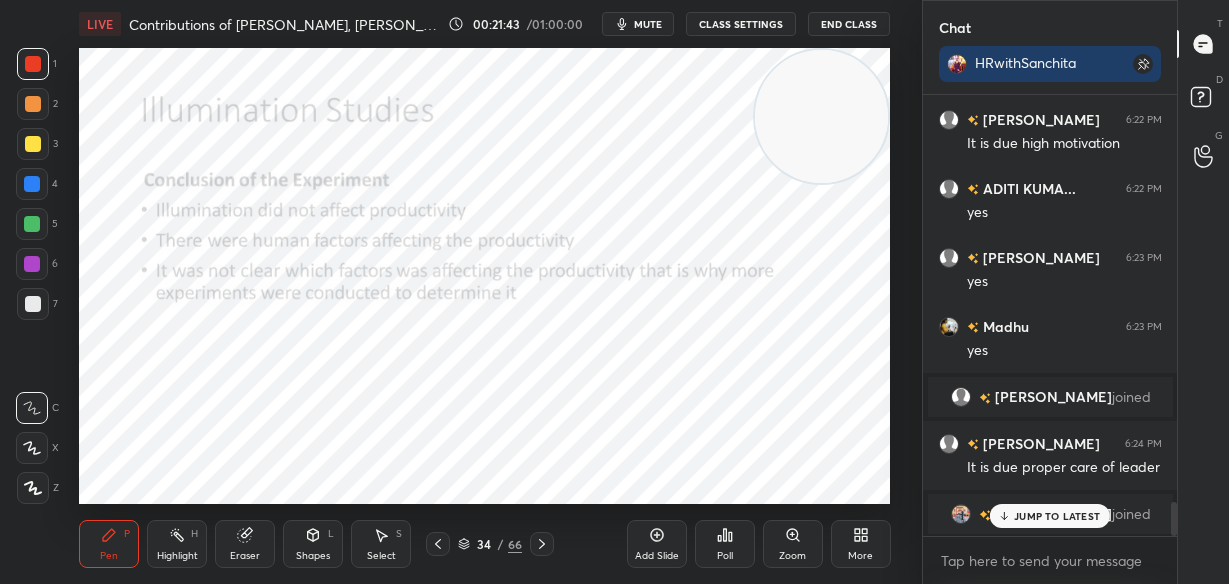 click on "JUMP TO LATEST" at bounding box center [1050, 516] 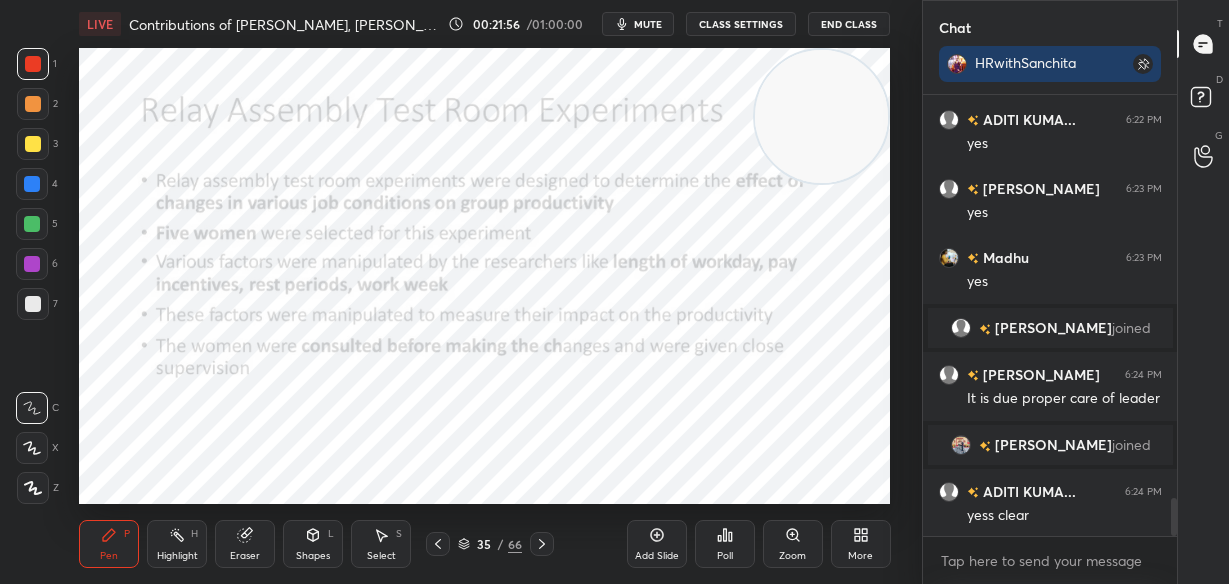 scroll, scrollTop: 4814, scrollLeft: 0, axis: vertical 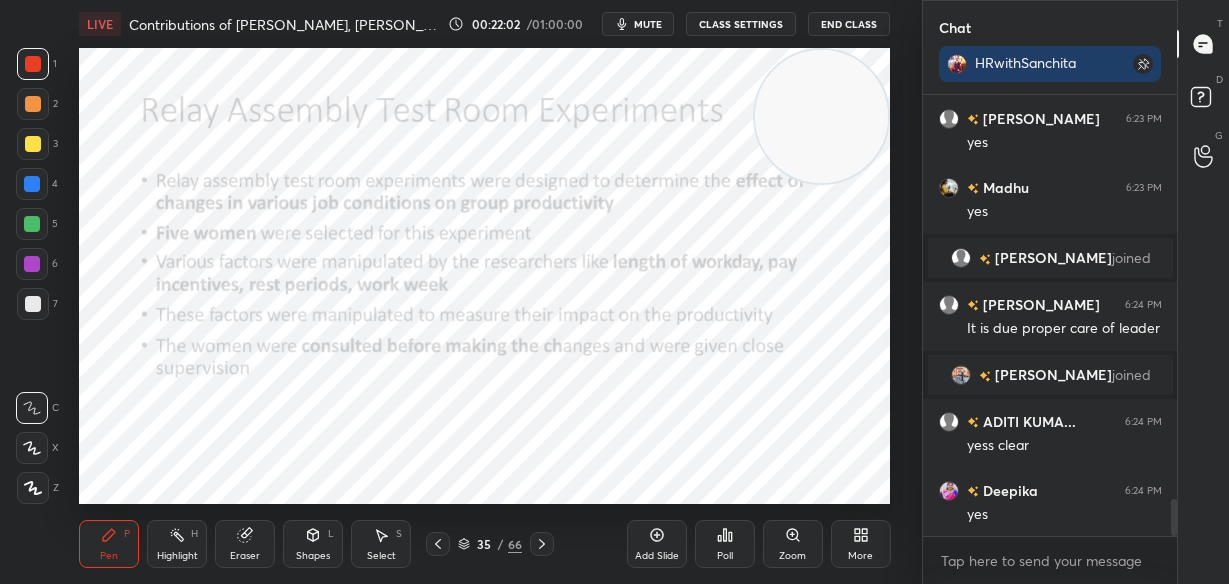 click at bounding box center [821, 116] 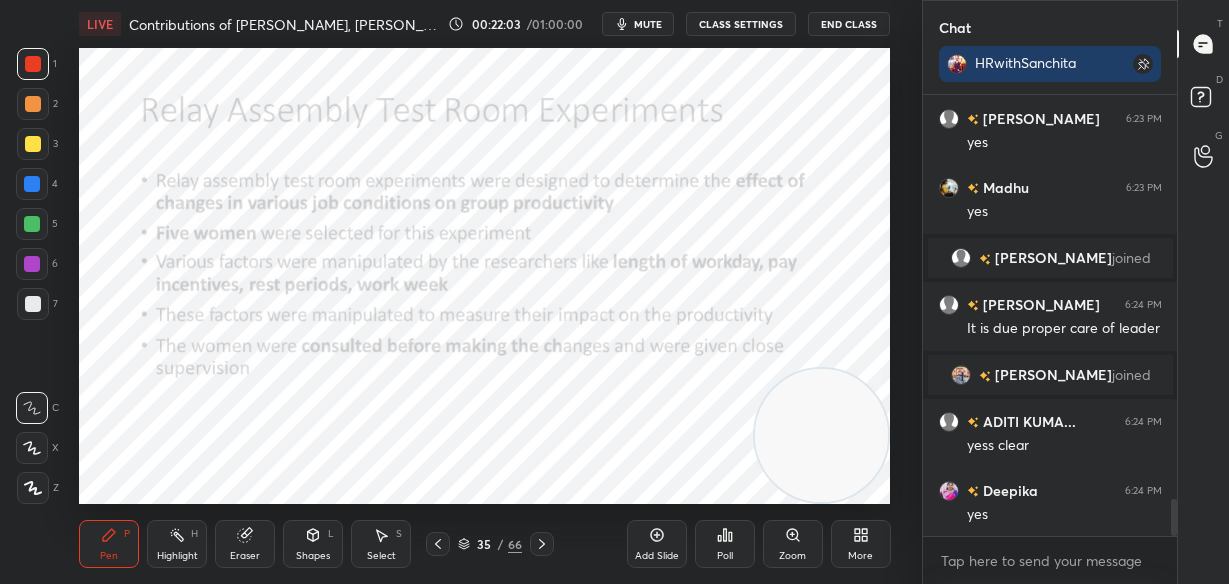 drag, startPoint x: 780, startPoint y: 137, endPoint x: 883, endPoint y: 584, distance: 458.7134 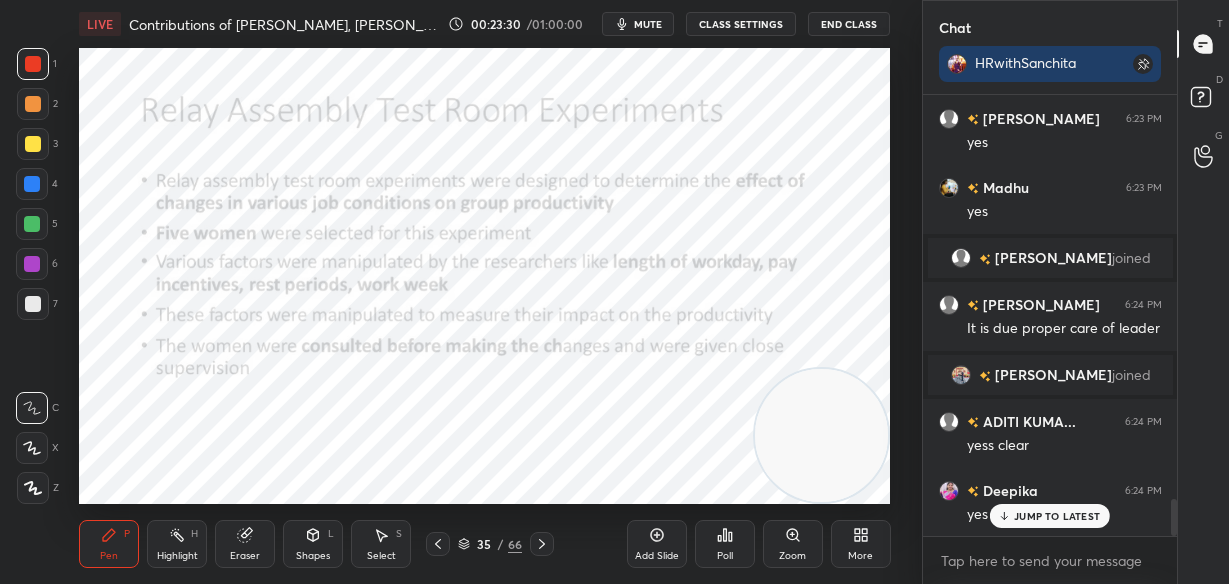 scroll, scrollTop: 4882, scrollLeft: 0, axis: vertical 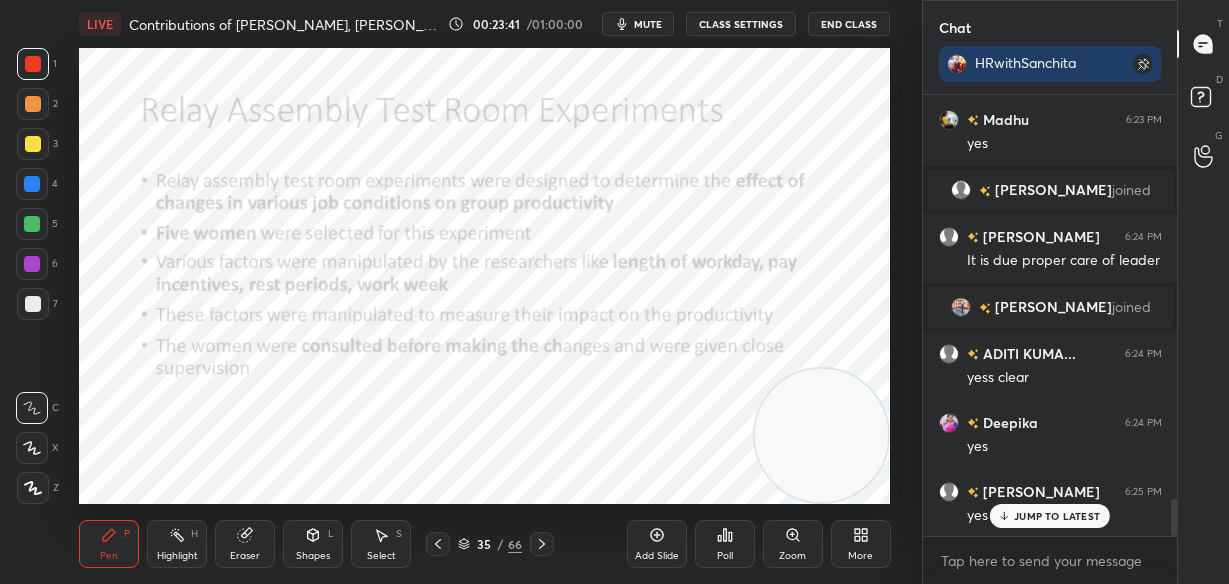 click on "JUMP TO LATEST" at bounding box center [1050, 516] 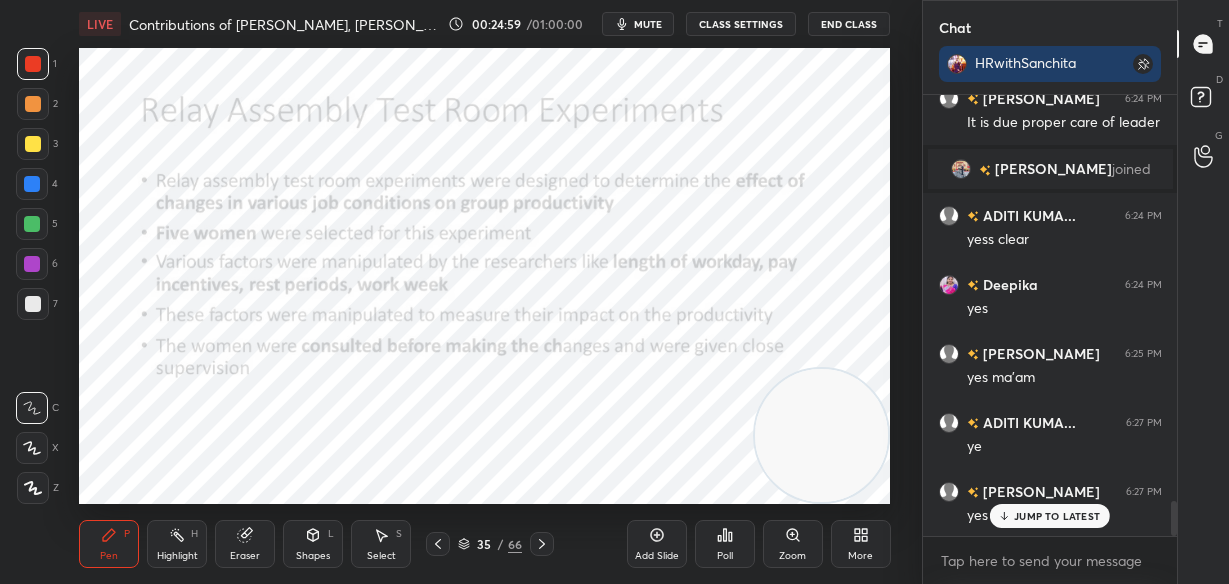 scroll, scrollTop: 5089, scrollLeft: 0, axis: vertical 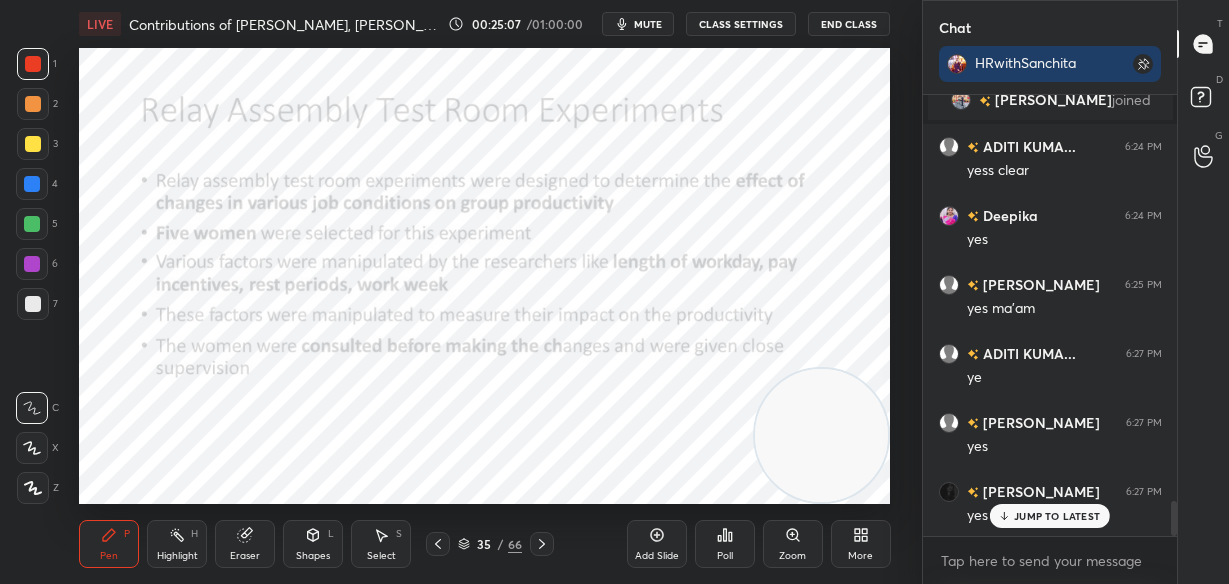 click on "JUMP TO LATEST" at bounding box center (1050, 516) 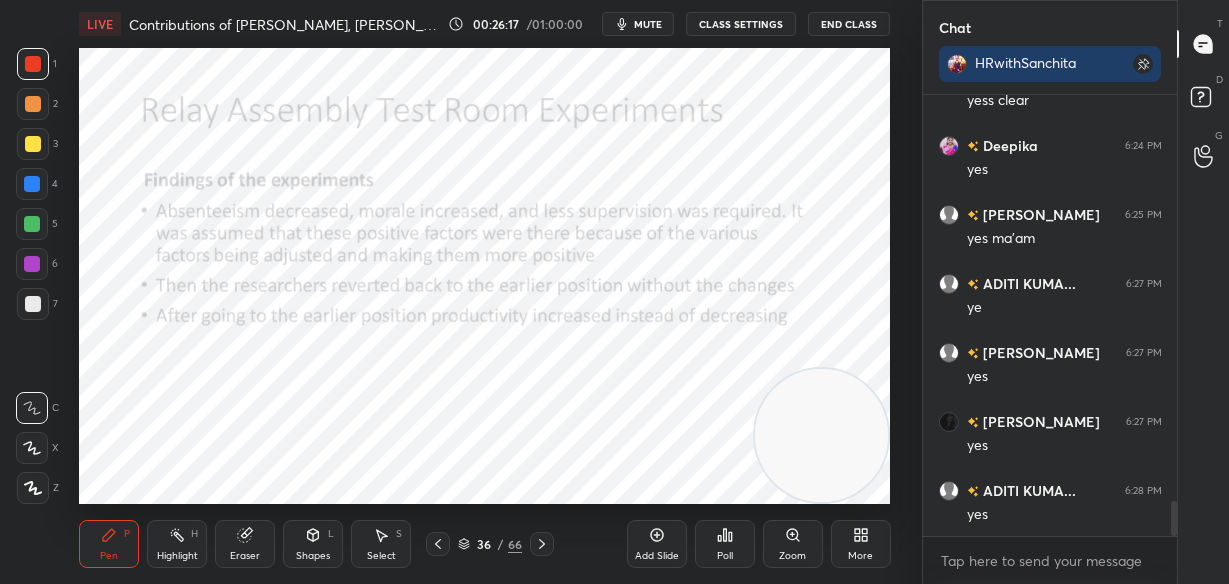 scroll, scrollTop: 5227, scrollLeft: 0, axis: vertical 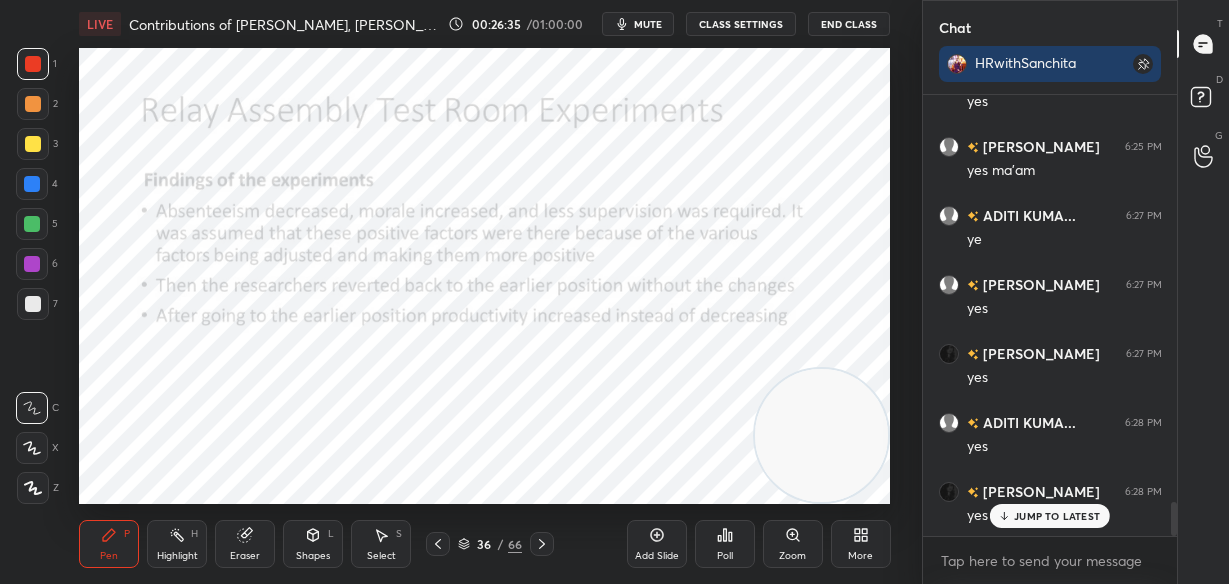 click on "JUMP TO LATEST" at bounding box center (1057, 516) 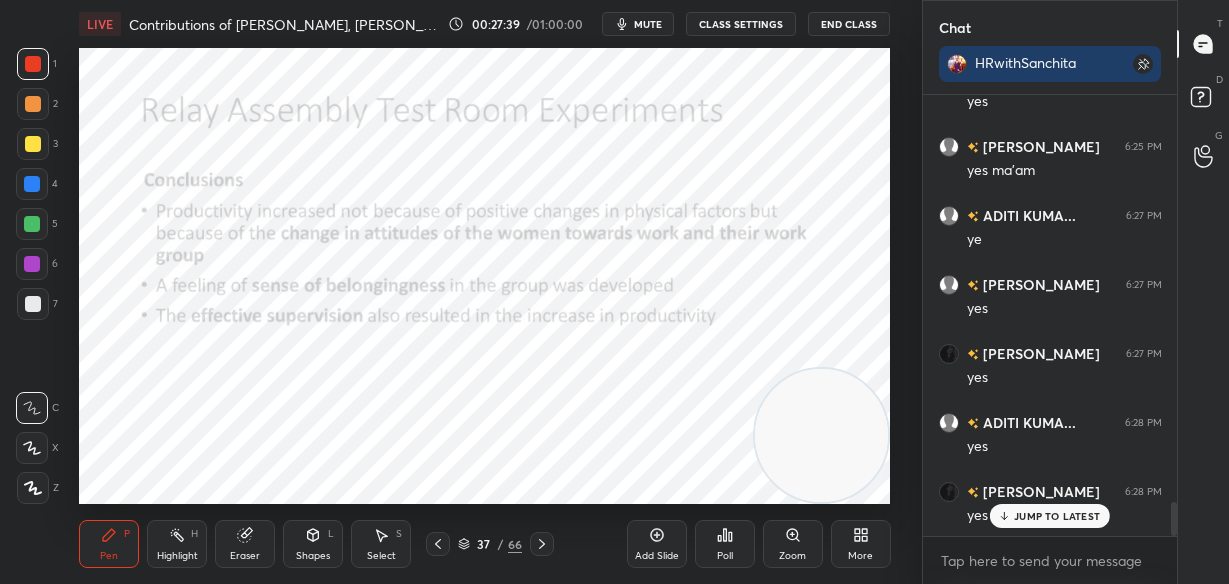 scroll, scrollTop: 5296, scrollLeft: 0, axis: vertical 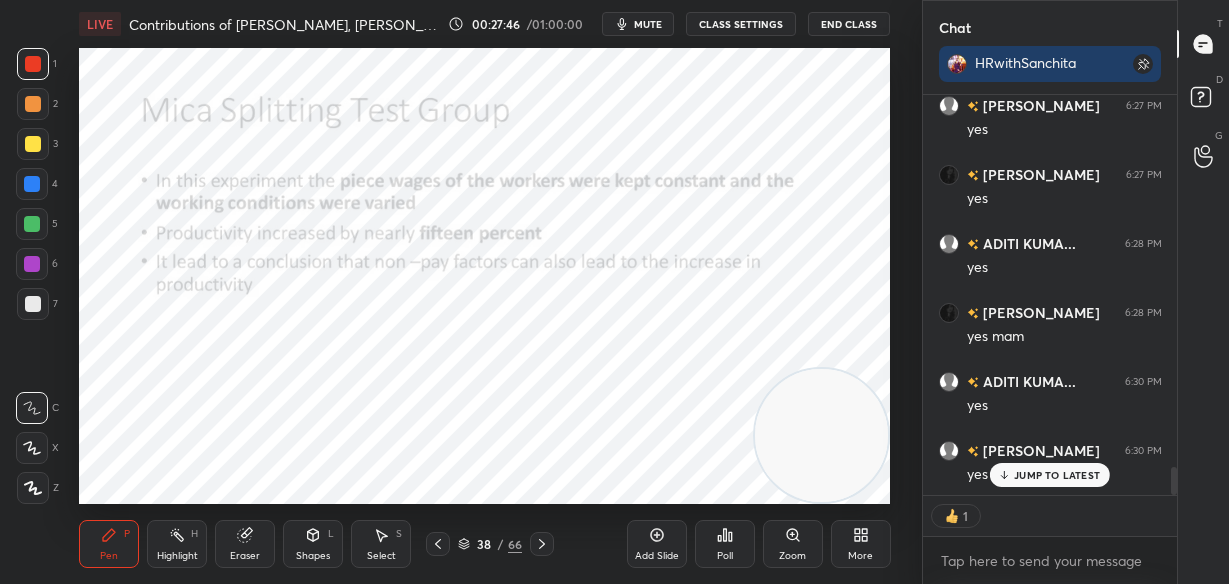 click on "JUMP TO LATEST" at bounding box center [1050, 475] 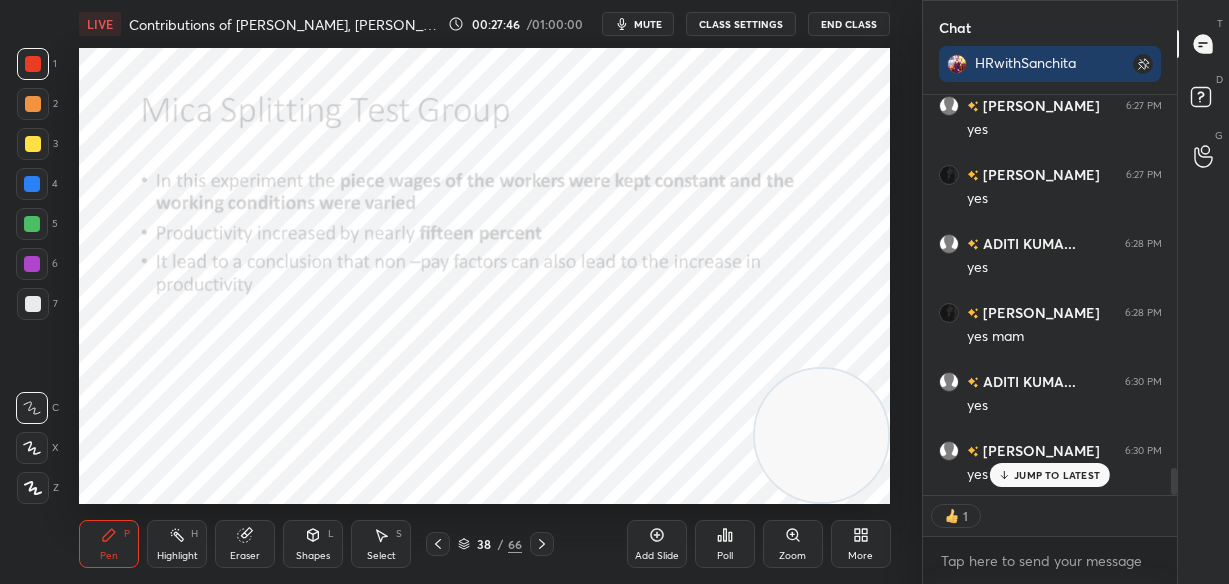 scroll, scrollTop: 5475, scrollLeft: 0, axis: vertical 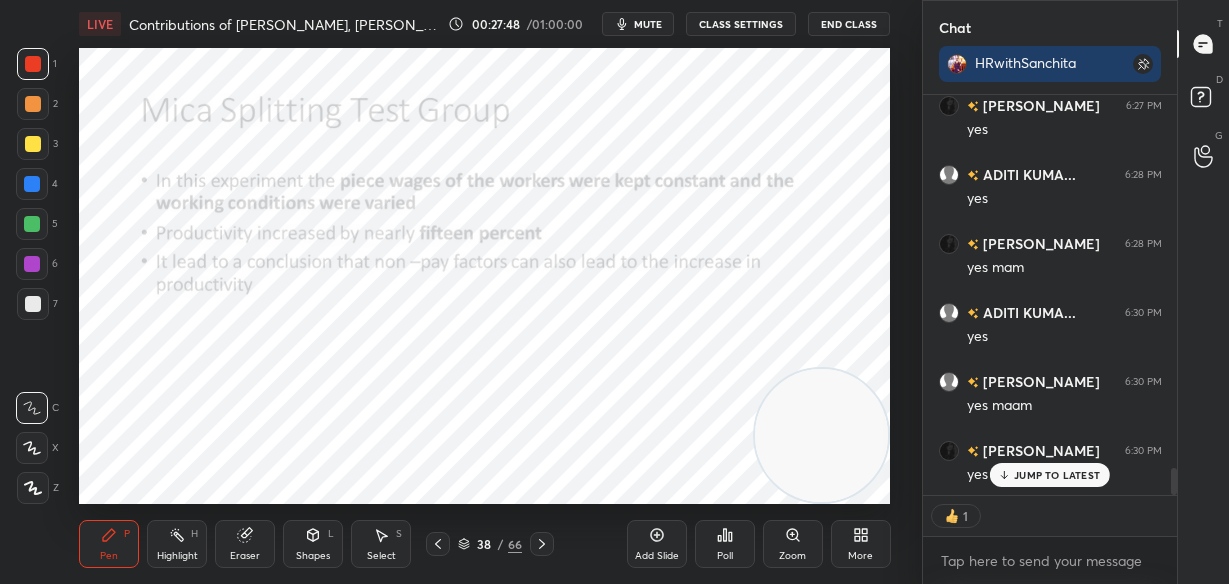 click on "JUMP TO LATEST" at bounding box center [1057, 475] 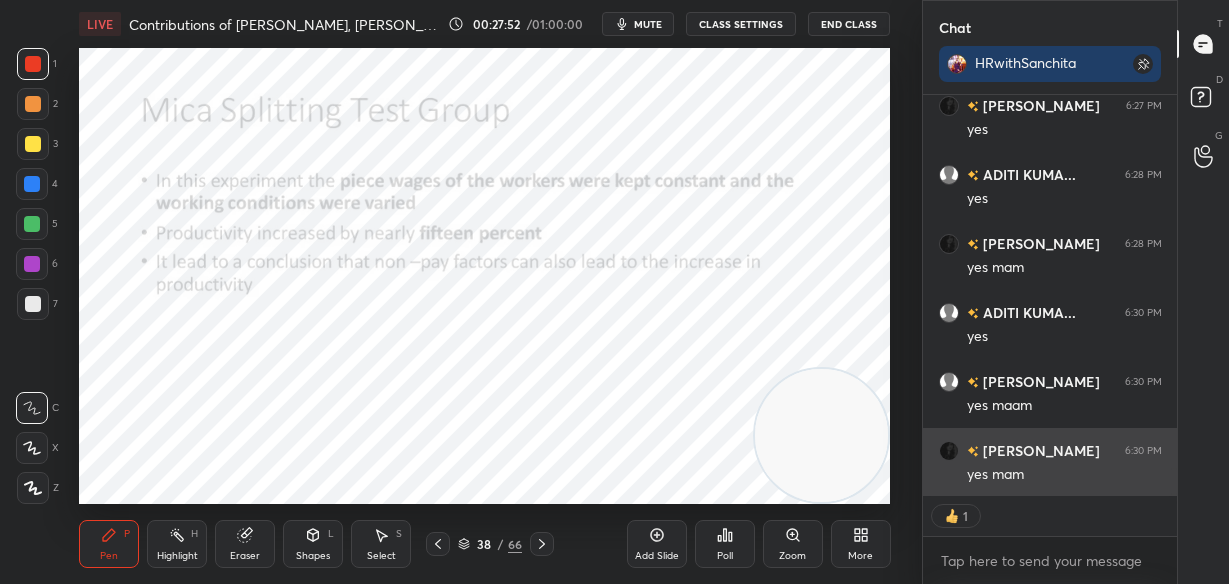 scroll, scrollTop: 7, scrollLeft: 7, axis: both 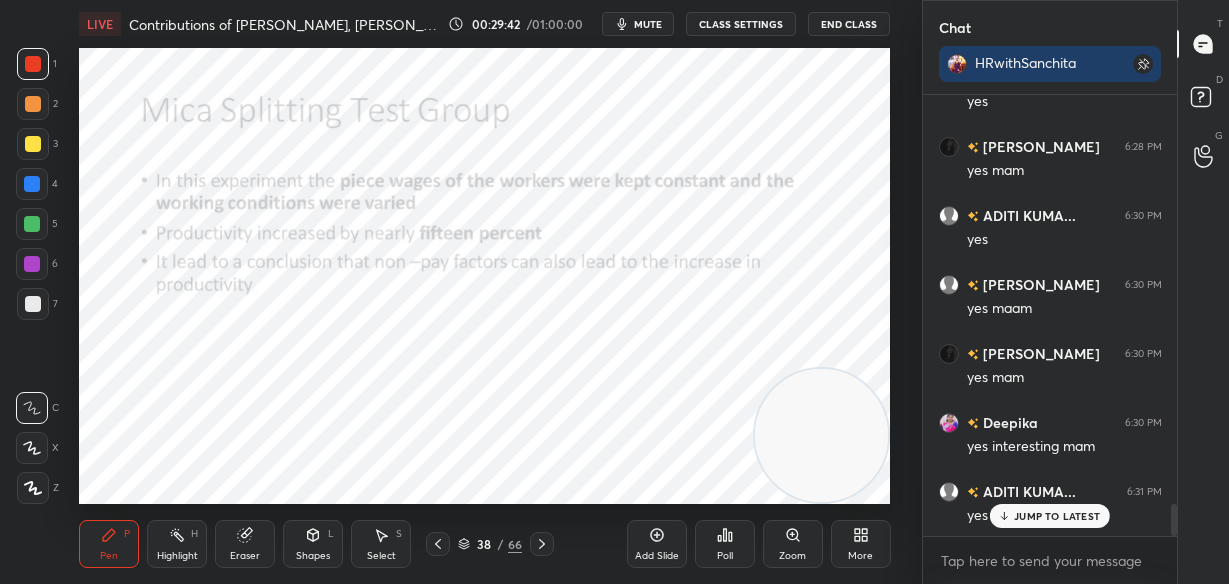 click on "JUMP TO LATEST" at bounding box center (1057, 516) 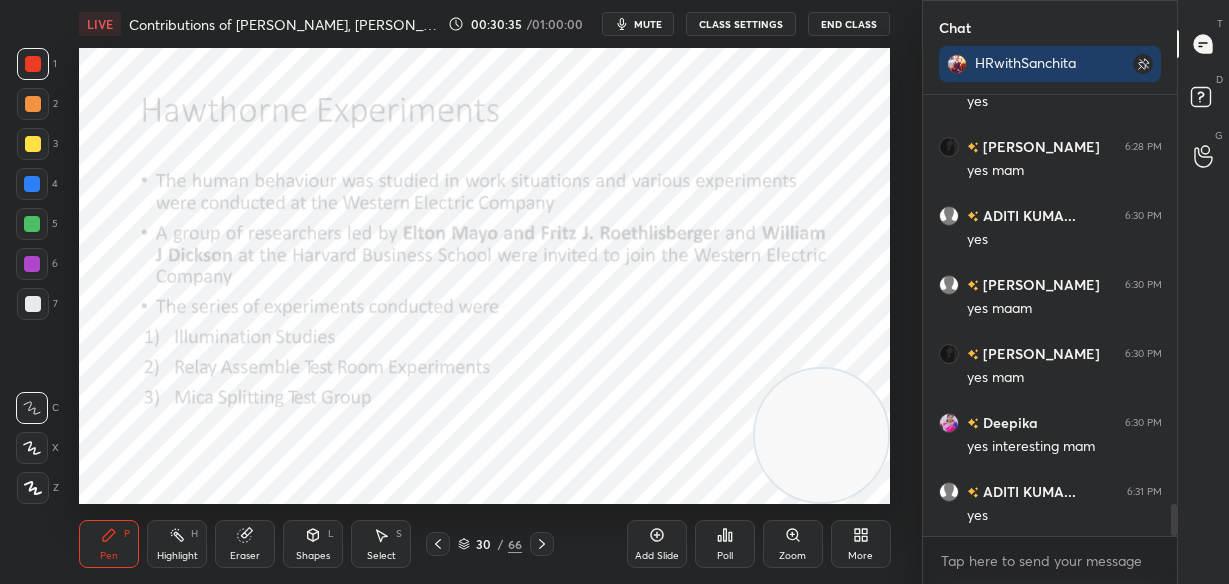 scroll, scrollTop: 5641, scrollLeft: 0, axis: vertical 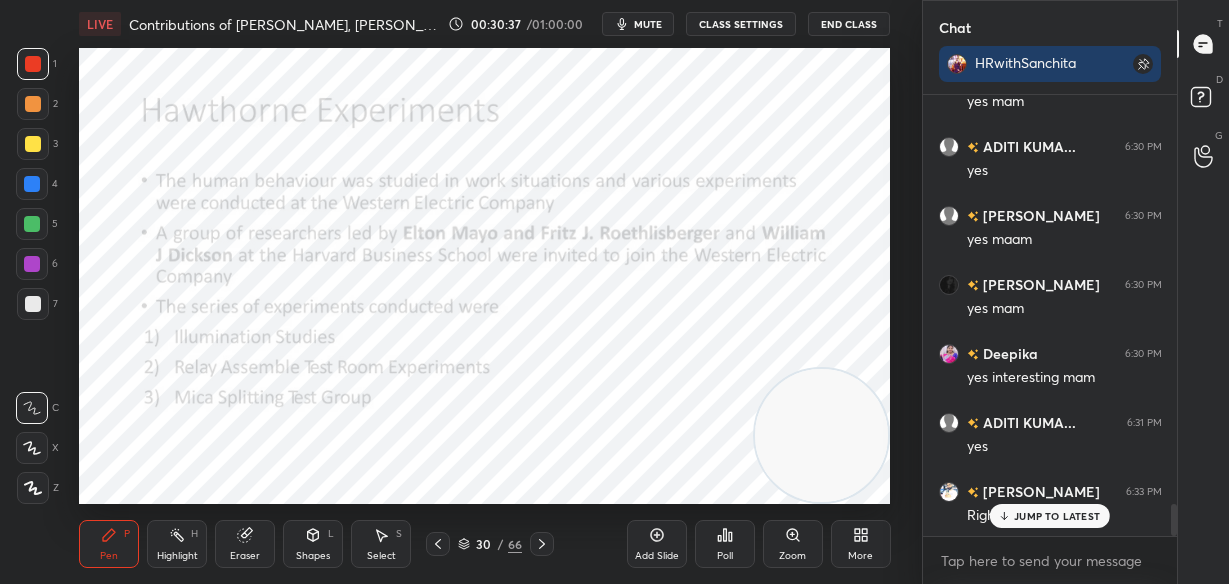 click on "JUMP TO LATEST" at bounding box center [1057, 516] 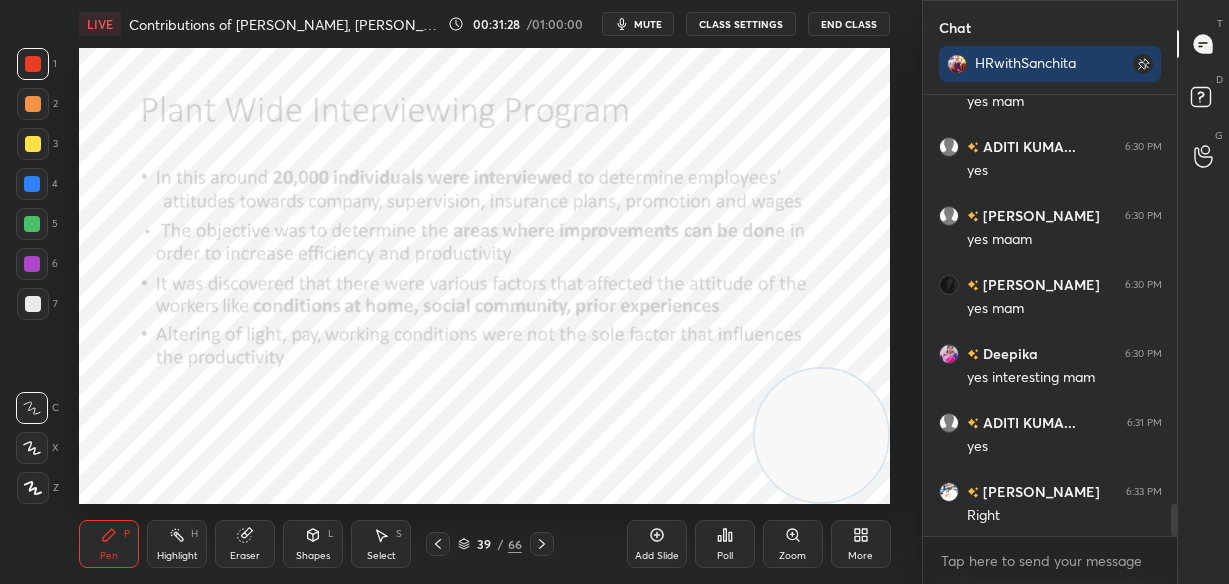 click on "LIVE Contributions of [PERSON_NAME], [PERSON_NAME], [PERSON_NAME] and Follet 00:31:28 /  01:00:00 mute CLASS SETTINGS End Class Setting up your live class Poll for   secs No correct answer Start poll Back Contributions of [PERSON_NAME], [PERSON_NAME], [PERSON_NAME] and Follet • L3 of Detailed course on Labour Welfare(Unit:1-5)Code55 UGC NET [DATE] [PERSON_NAME] Pen P Highlight H Eraser Shapes L Select S 39 / 66 Add Slide Poll Zoom More" at bounding box center (485, 292) 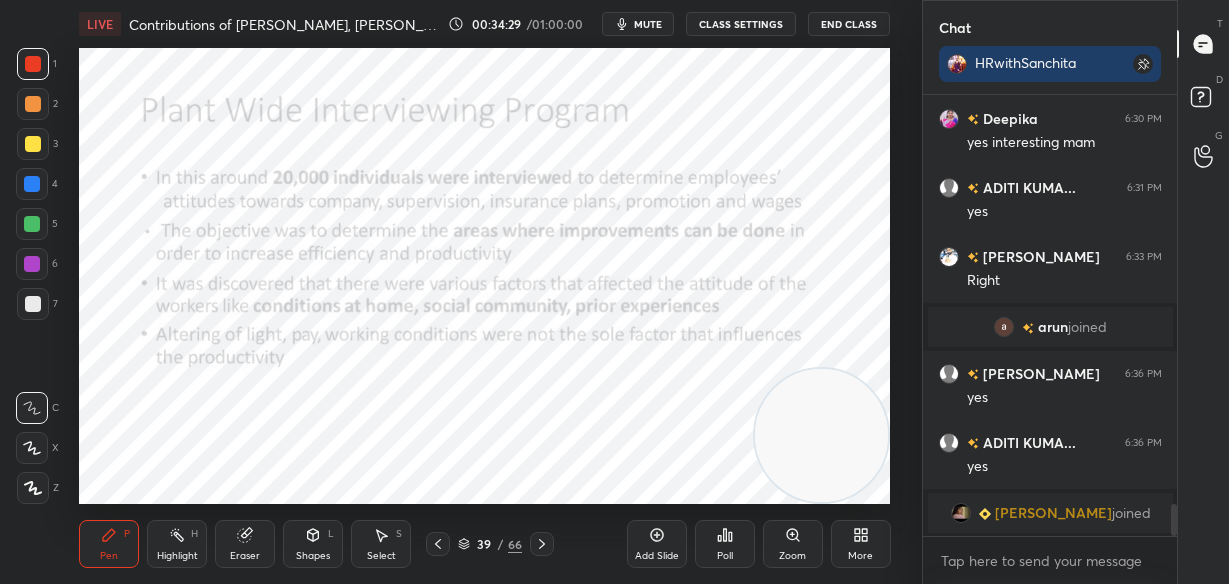 scroll, scrollTop: 5624, scrollLeft: 0, axis: vertical 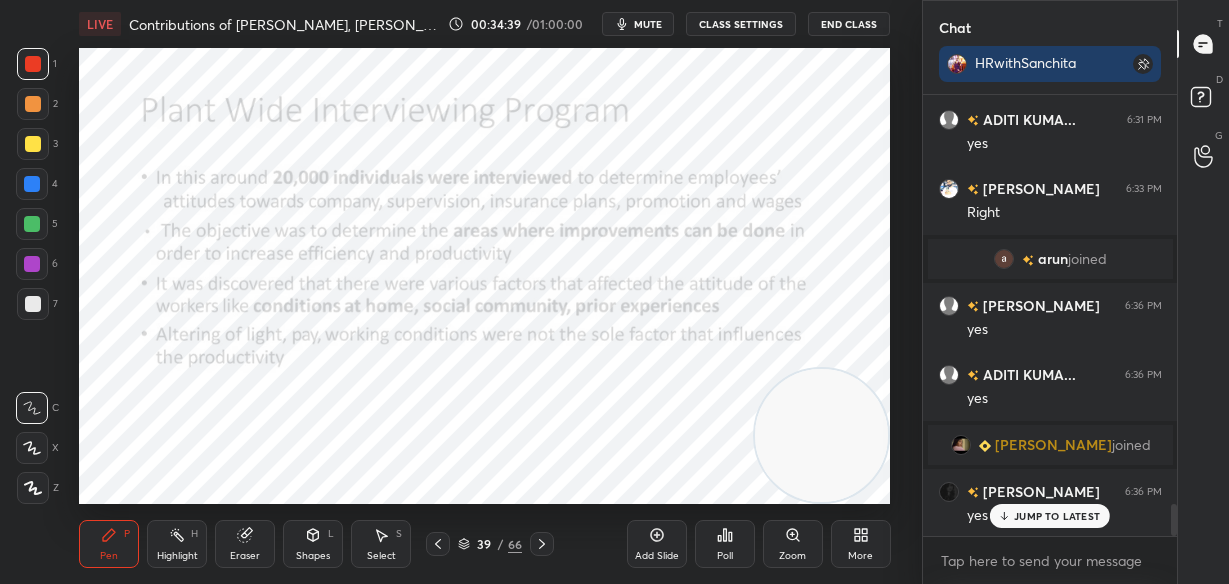 click on "JUMP TO LATEST" at bounding box center (1057, 516) 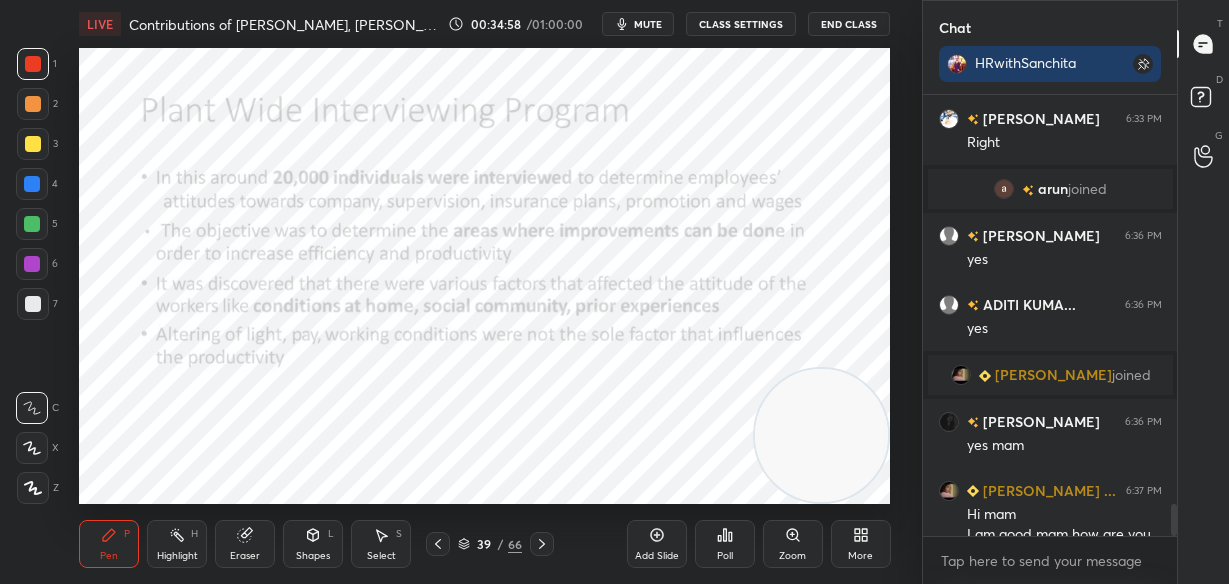 scroll, scrollTop: 5713, scrollLeft: 0, axis: vertical 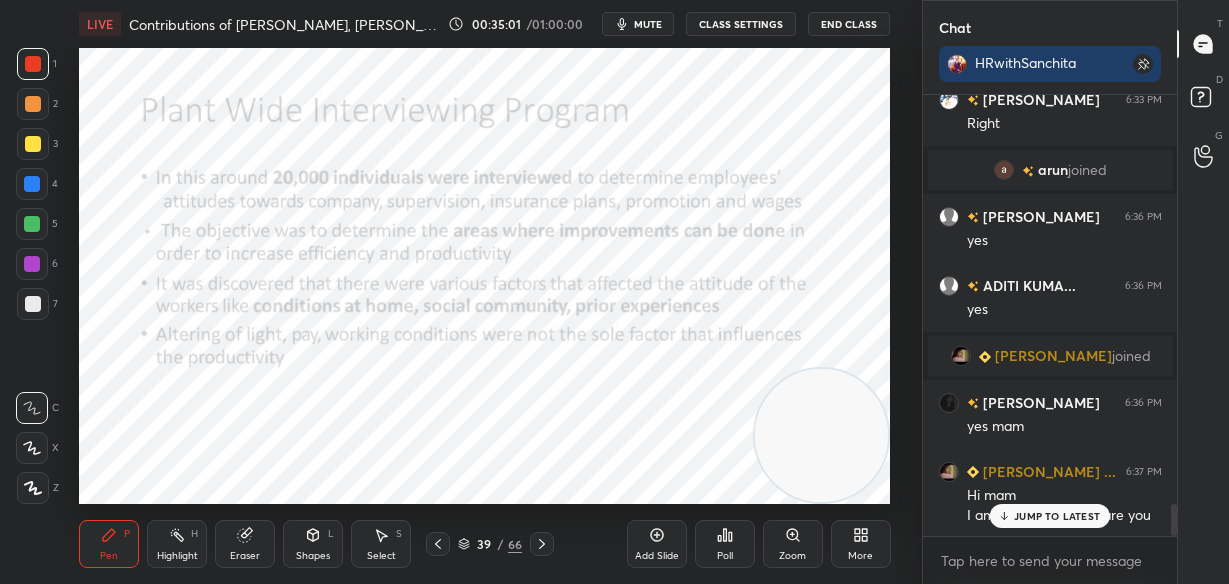 click on "JUMP TO LATEST" at bounding box center [1057, 516] 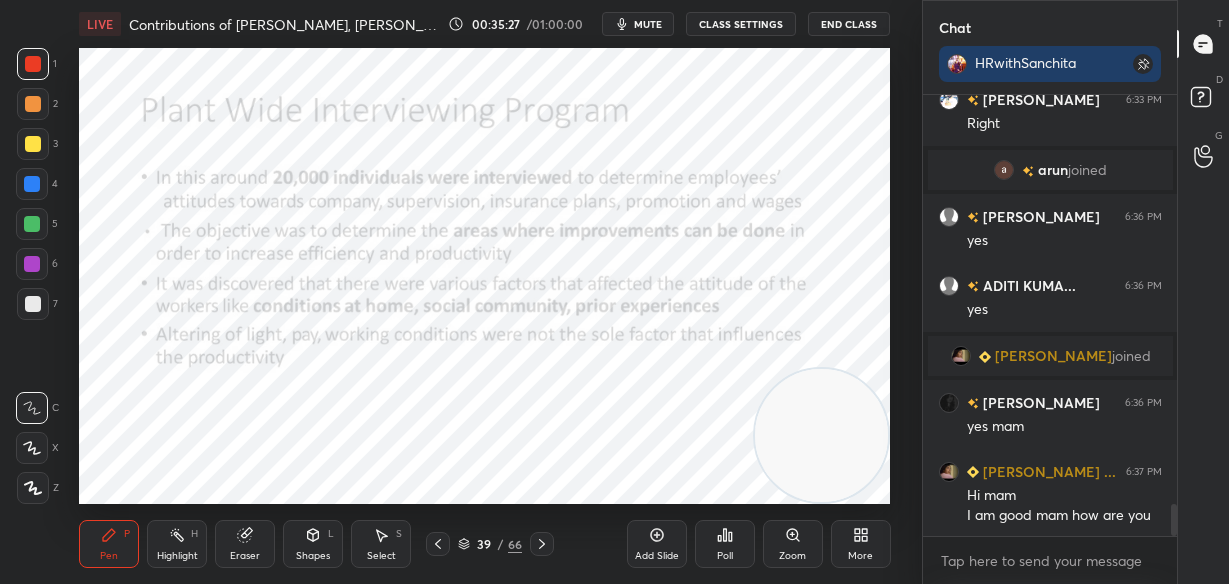 scroll, scrollTop: 5818, scrollLeft: 0, axis: vertical 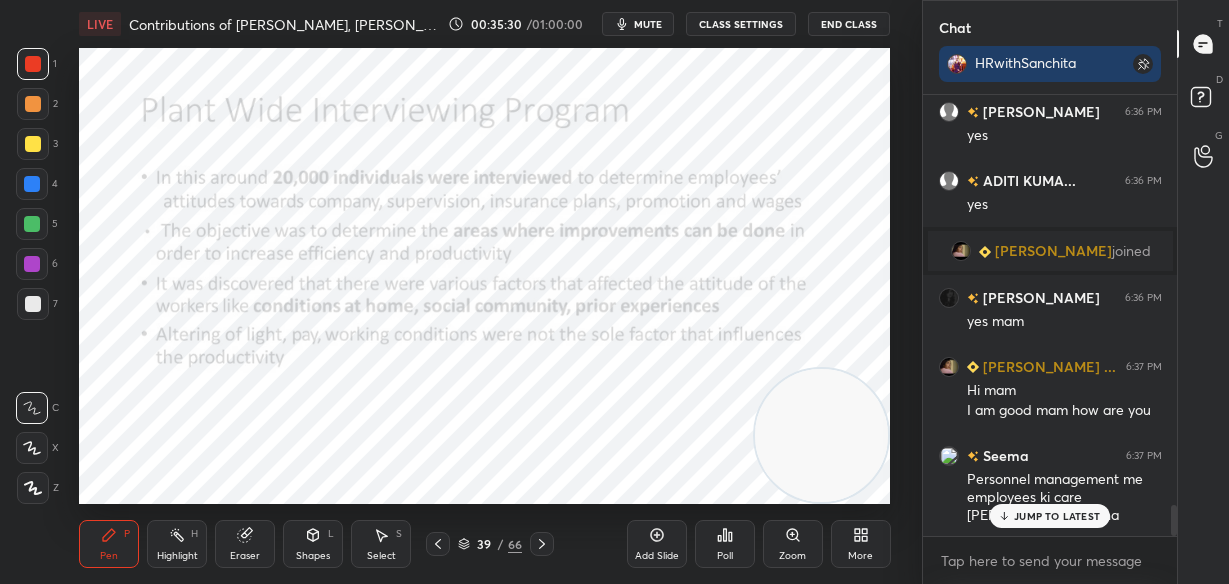 click on "JUMP TO LATEST" at bounding box center [1057, 516] 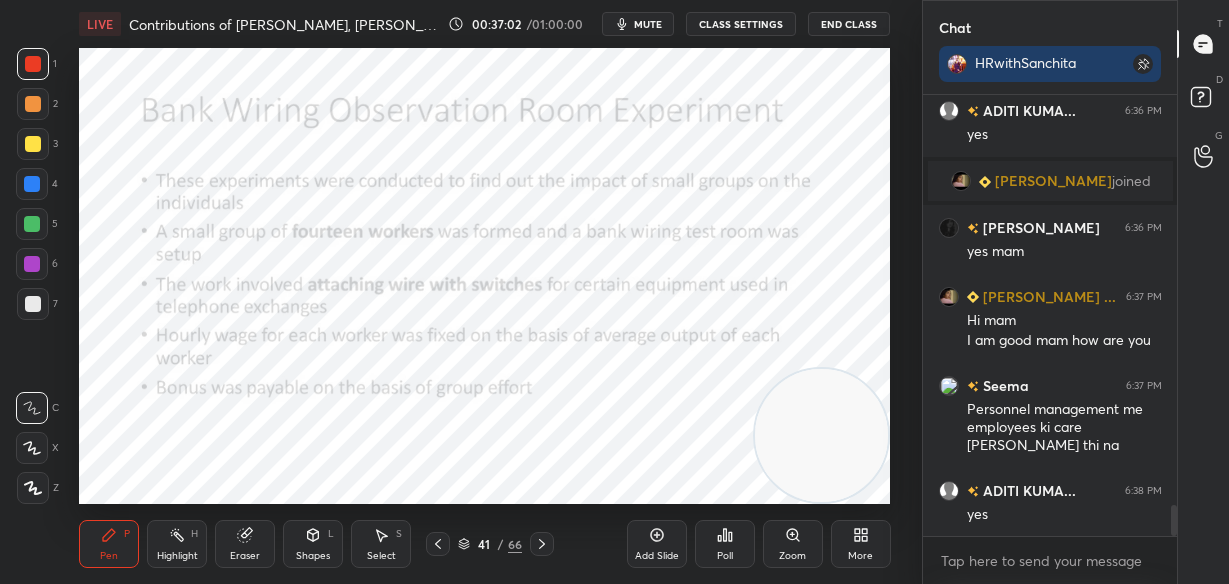 scroll, scrollTop: 5975, scrollLeft: 0, axis: vertical 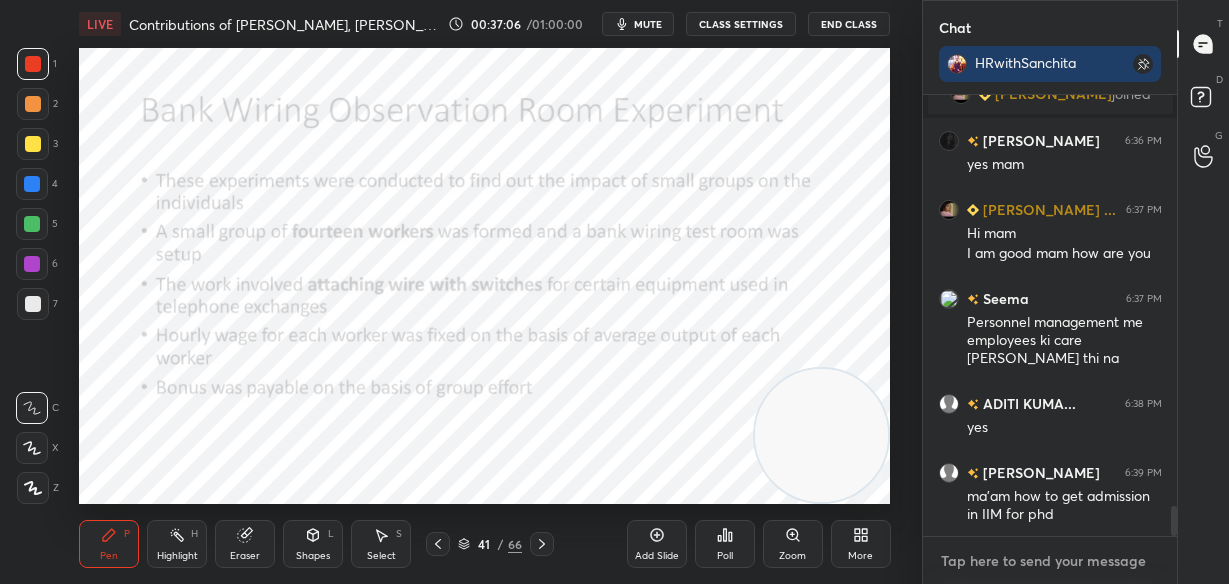 click at bounding box center (1050, 561) 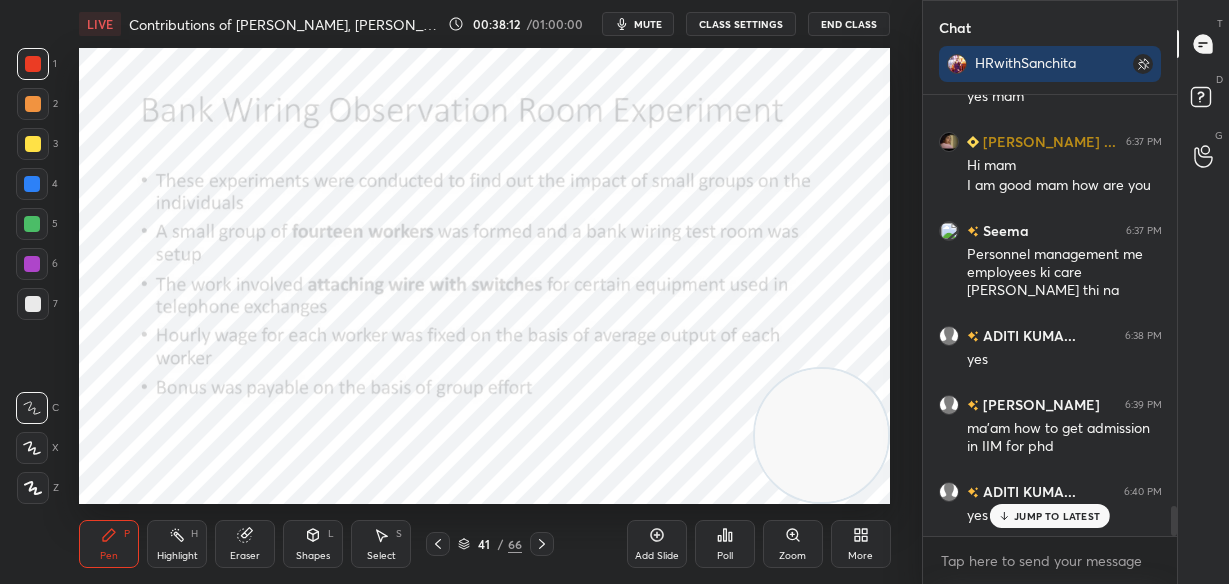 scroll, scrollTop: 6112, scrollLeft: 0, axis: vertical 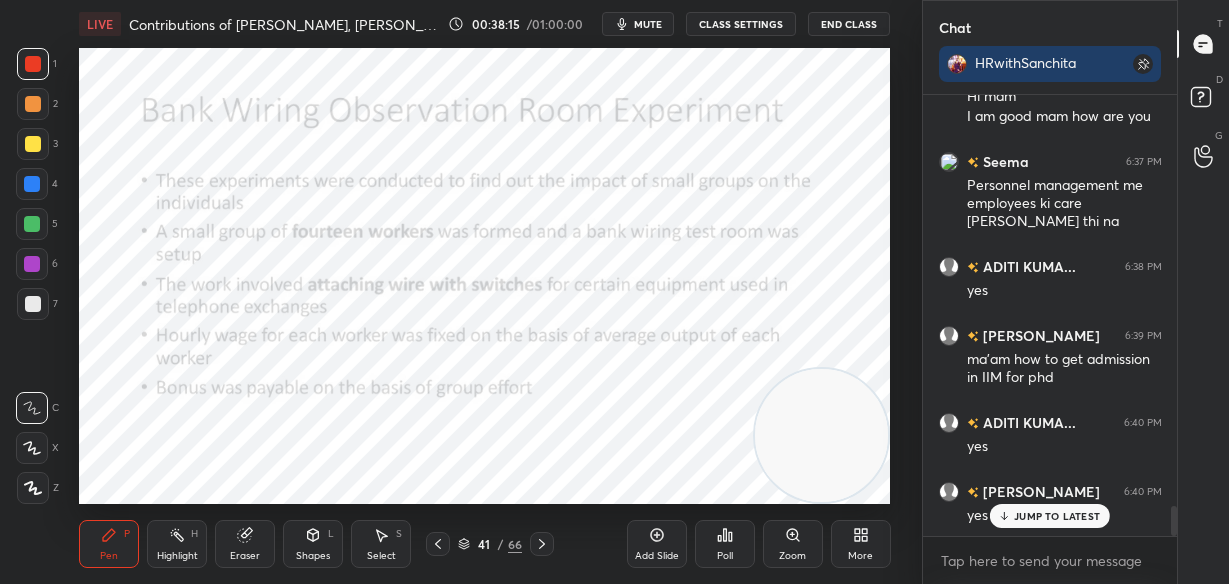 click on "JUMP TO LATEST" at bounding box center [1050, 516] 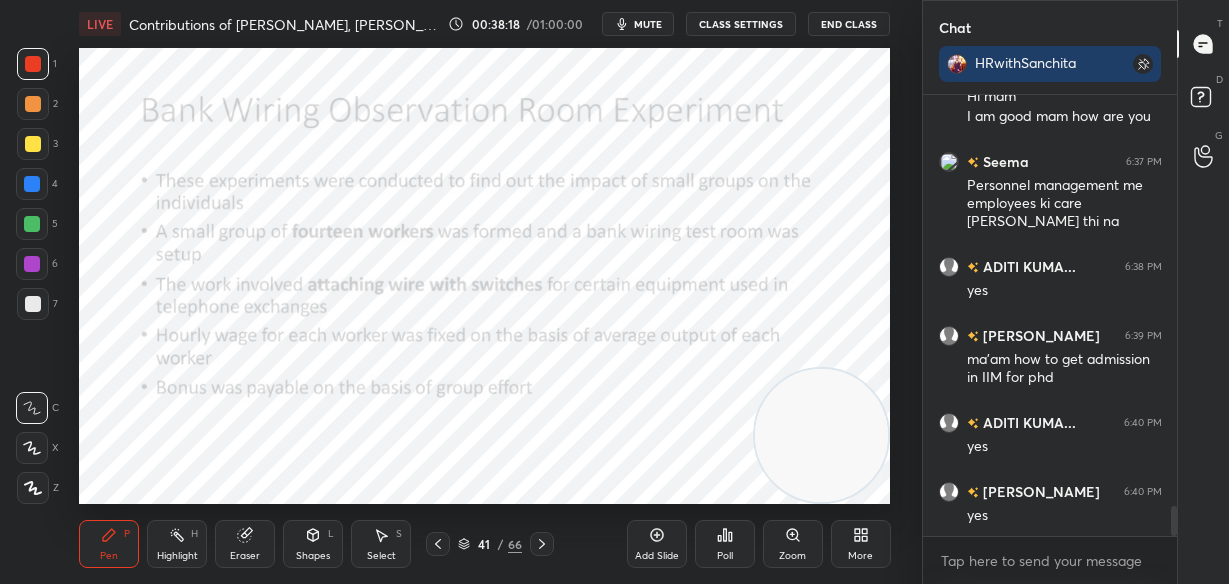 scroll, scrollTop: 6181, scrollLeft: 0, axis: vertical 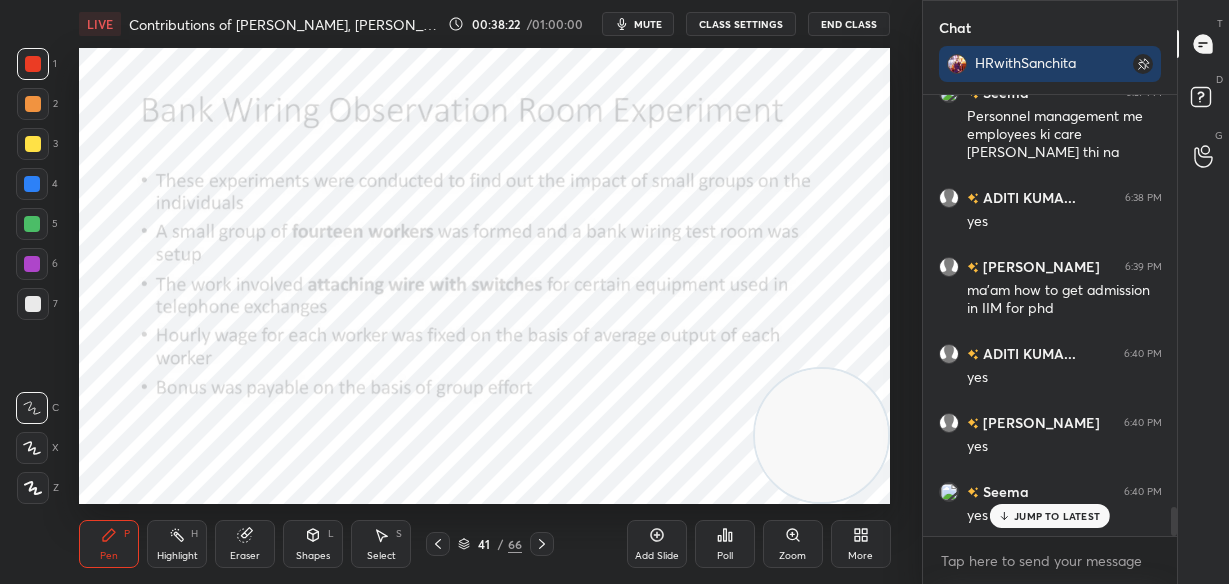 click on "JUMP TO LATEST" at bounding box center [1057, 516] 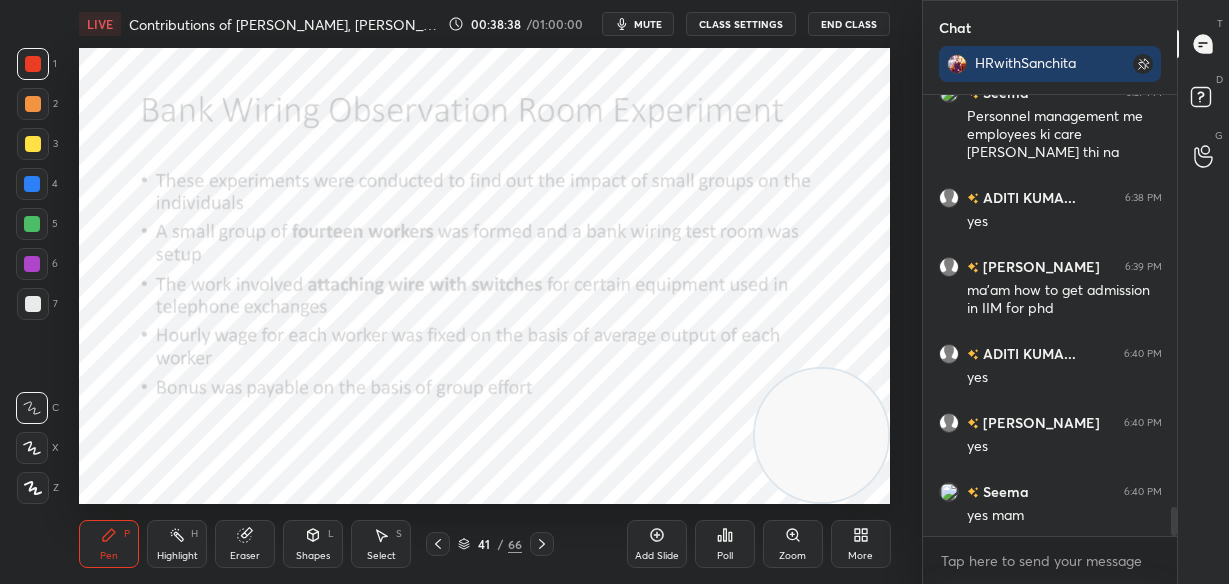 scroll, scrollTop: 6250, scrollLeft: 0, axis: vertical 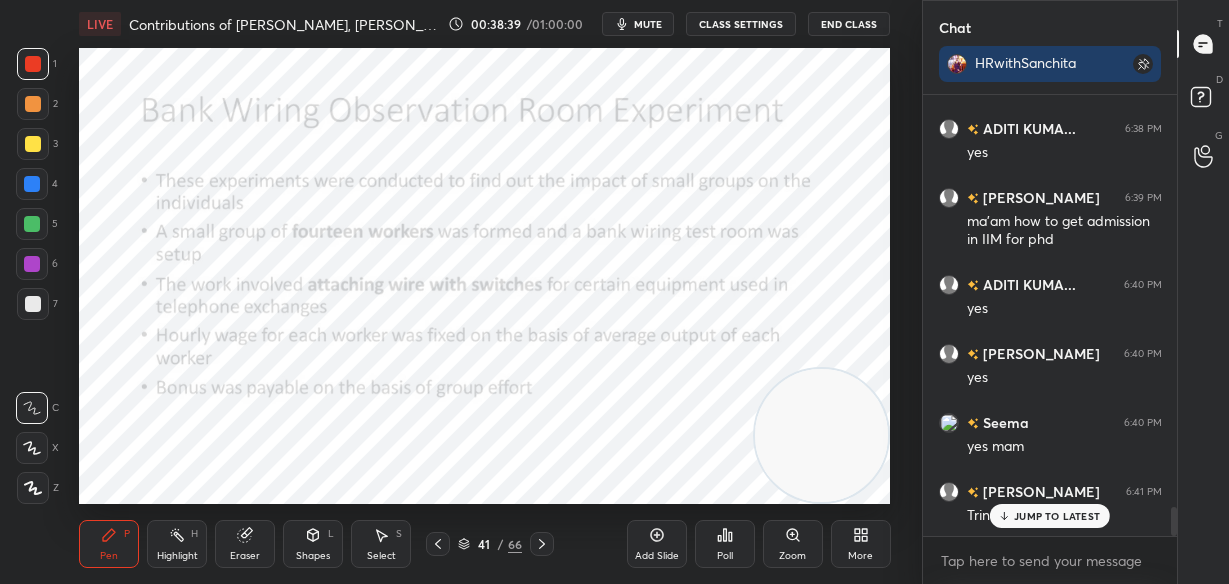 click on "JUMP TO LATEST" at bounding box center [1057, 516] 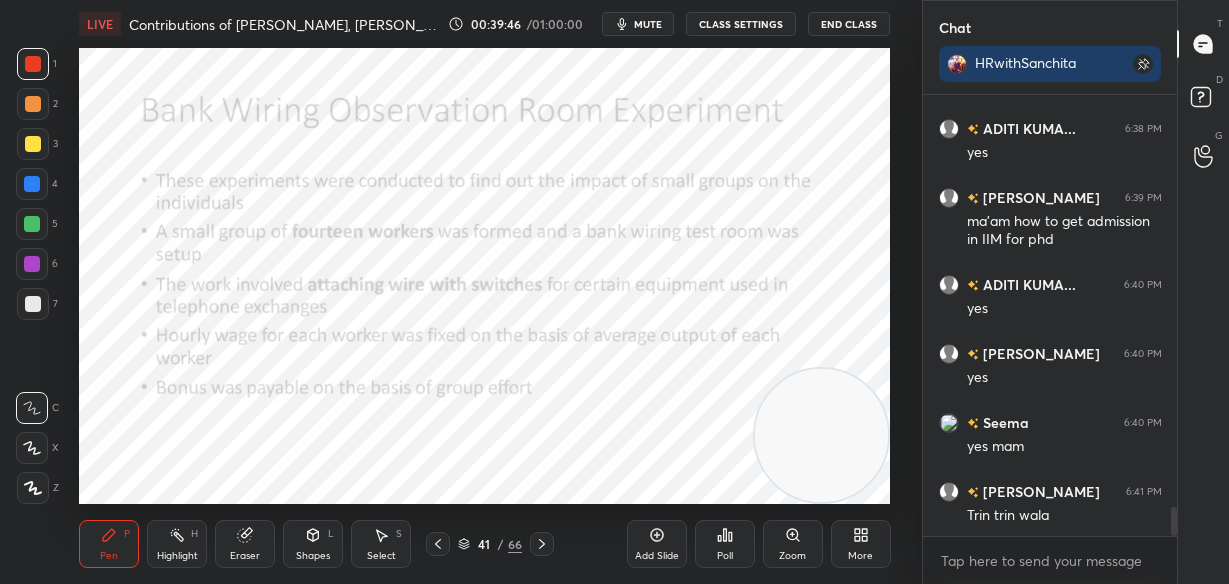 scroll, scrollTop: 6373, scrollLeft: 0, axis: vertical 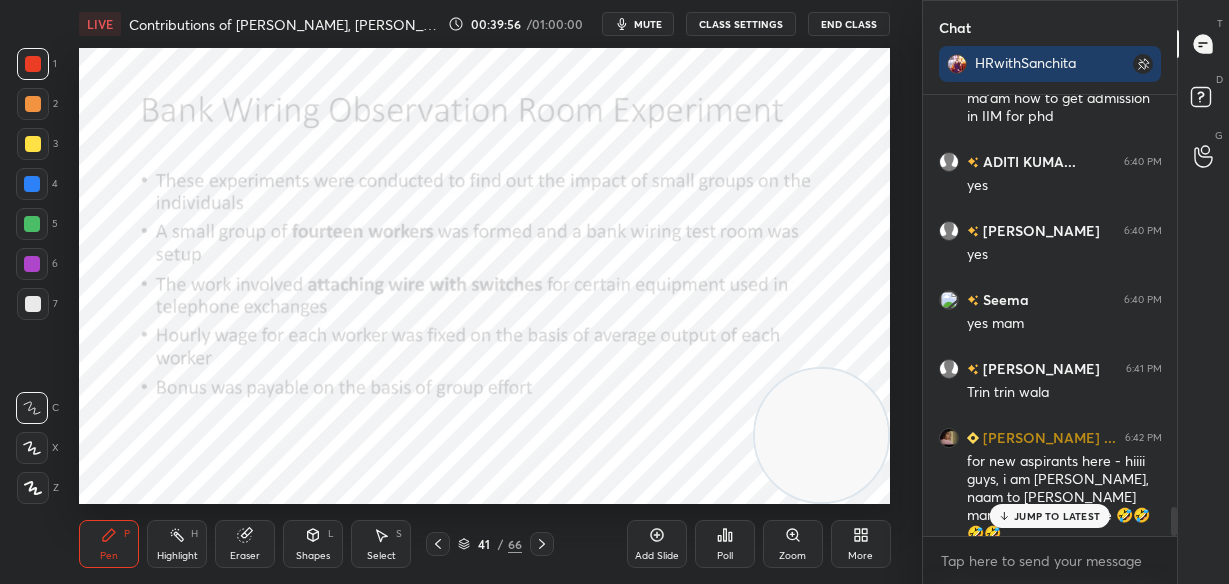 click on "JUMP TO LATEST" at bounding box center [1057, 516] 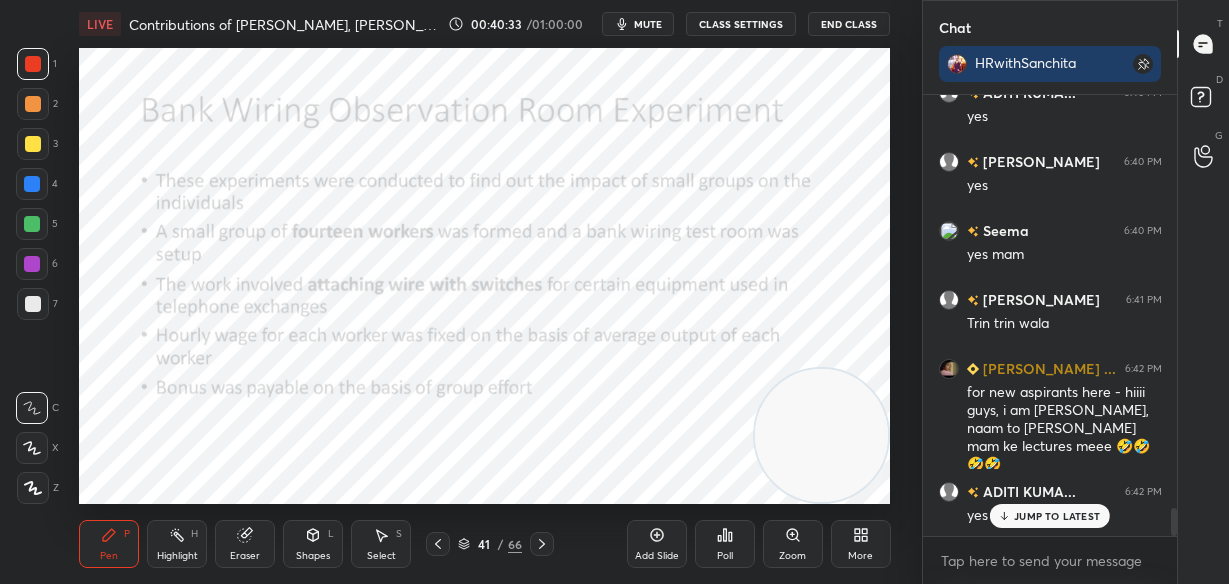 scroll, scrollTop: 6512, scrollLeft: 0, axis: vertical 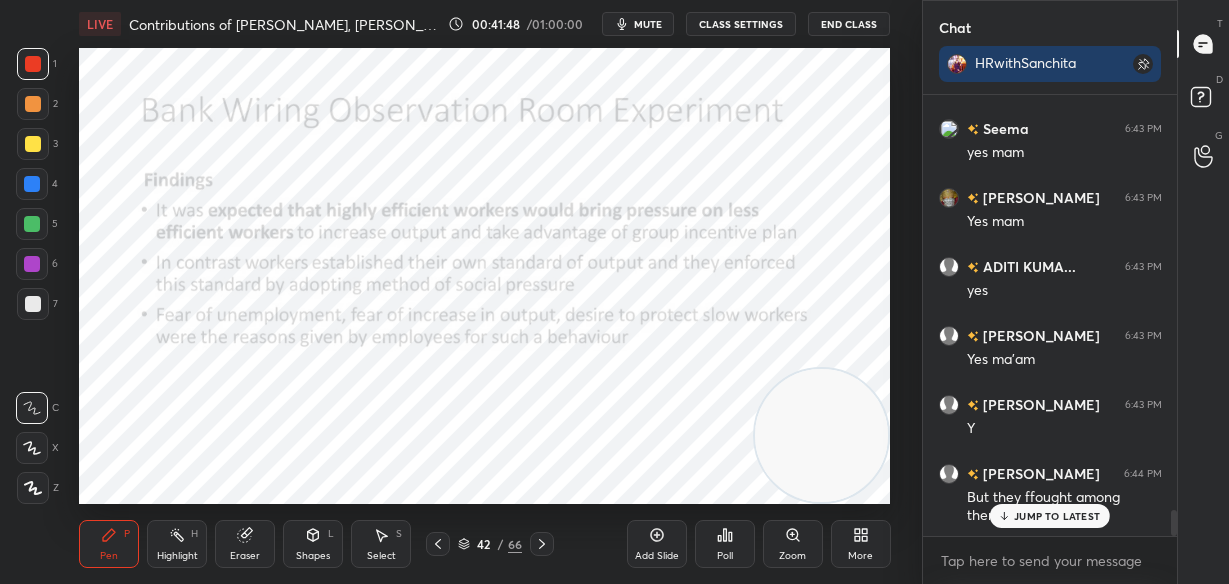 click on "JUMP TO LATEST" at bounding box center (1050, 516) 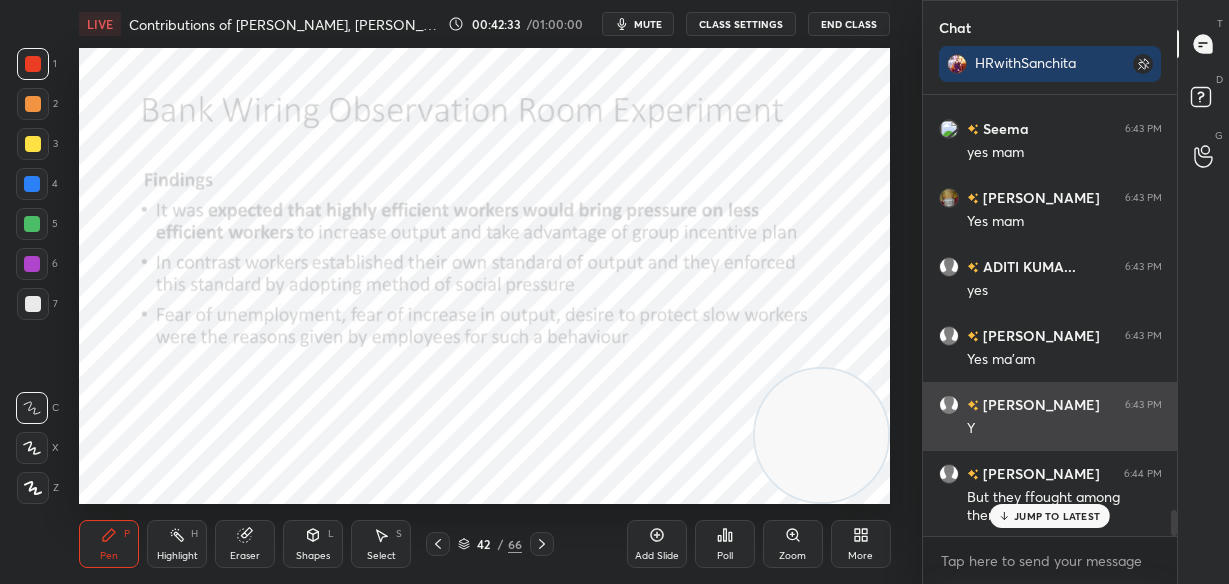 scroll, scrollTop: 7081, scrollLeft: 0, axis: vertical 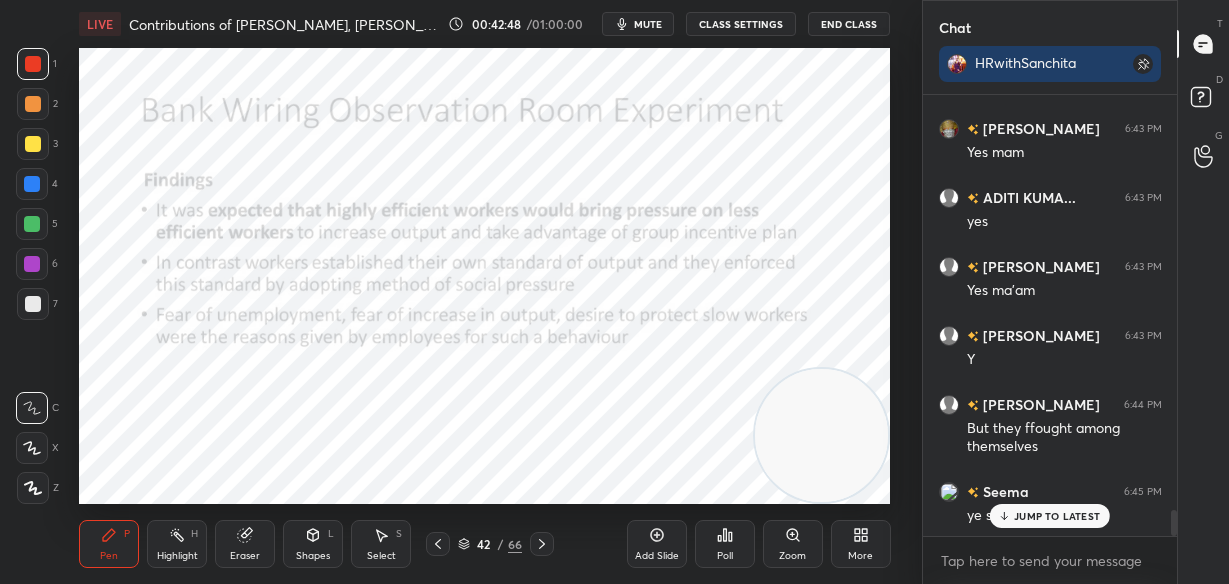 click on "JUMP TO LATEST" at bounding box center [1057, 516] 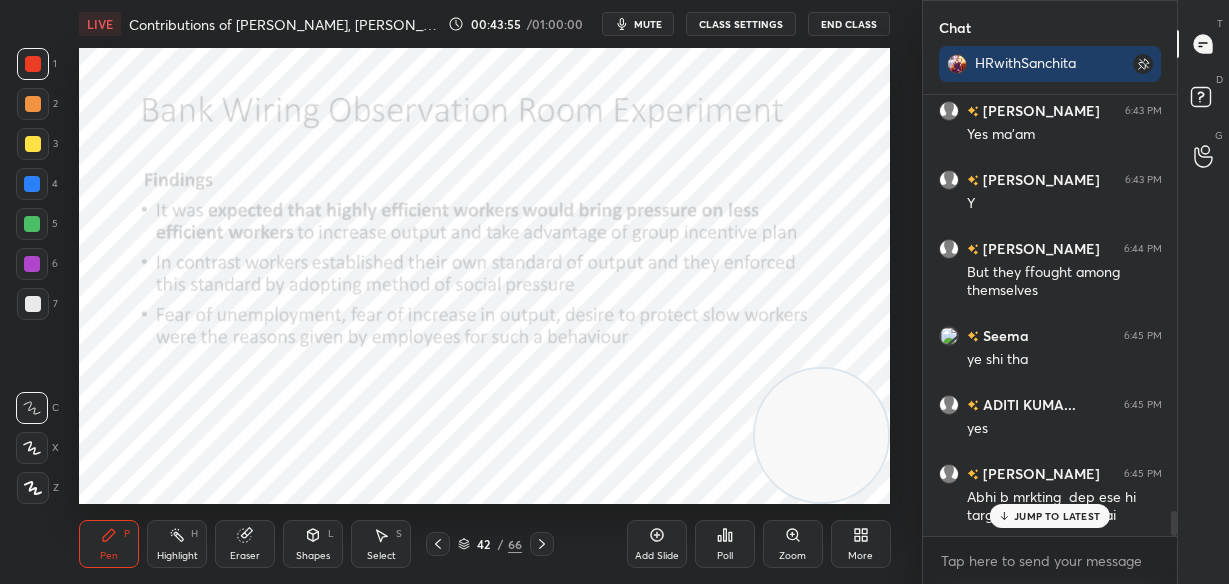 scroll, scrollTop: 7342, scrollLeft: 0, axis: vertical 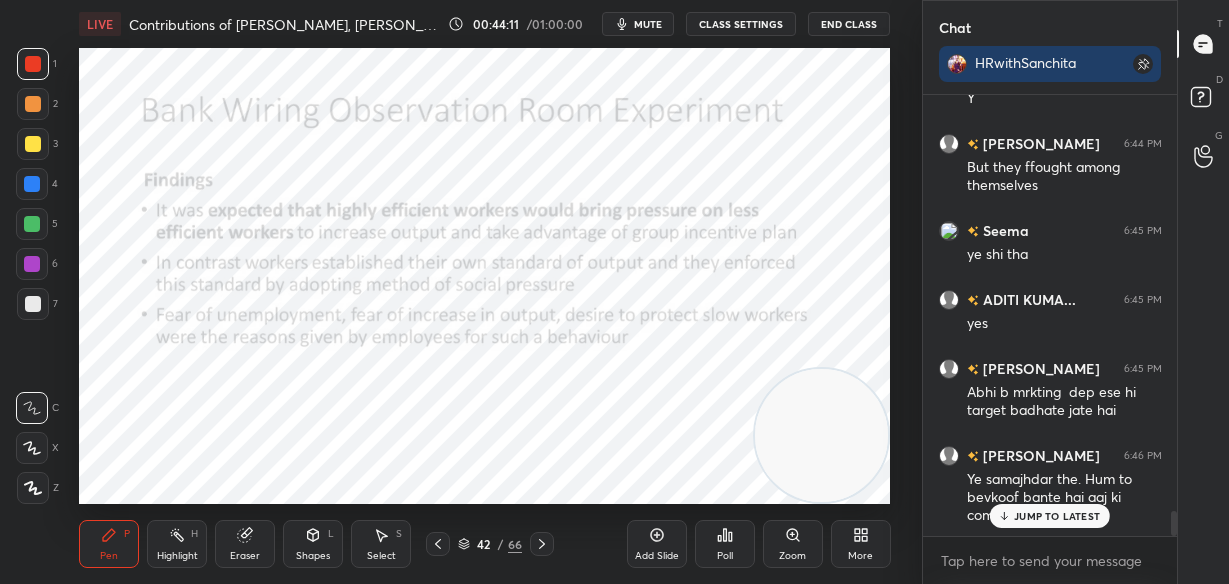 click on "JUMP TO LATEST" at bounding box center [1057, 516] 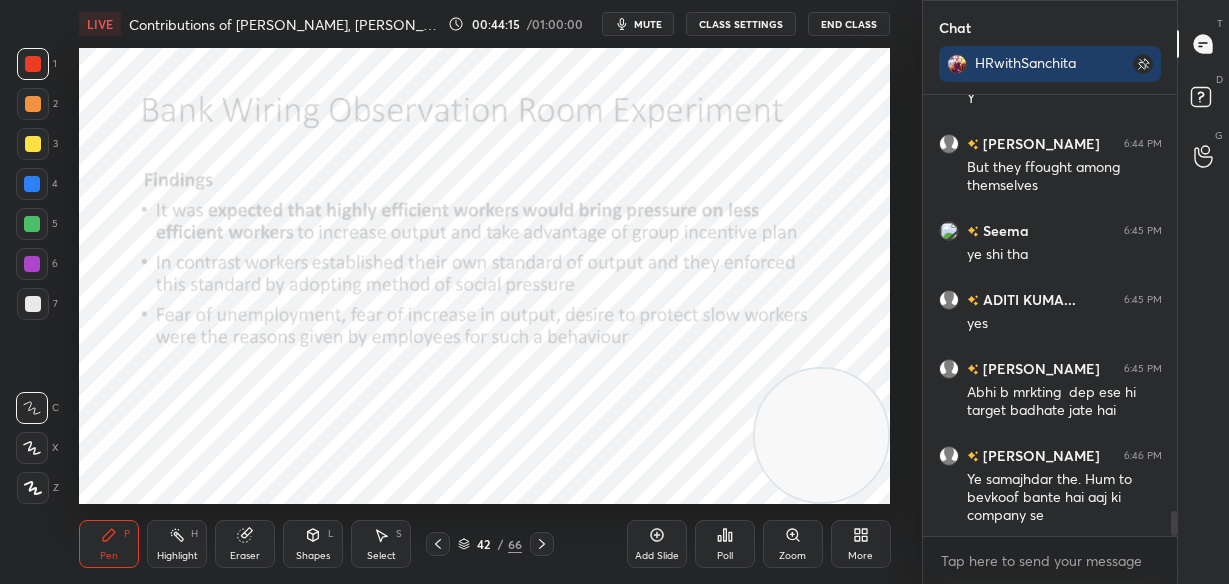 scroll, scrollTop: 7411, scrollLeft: 0, axis: vertical 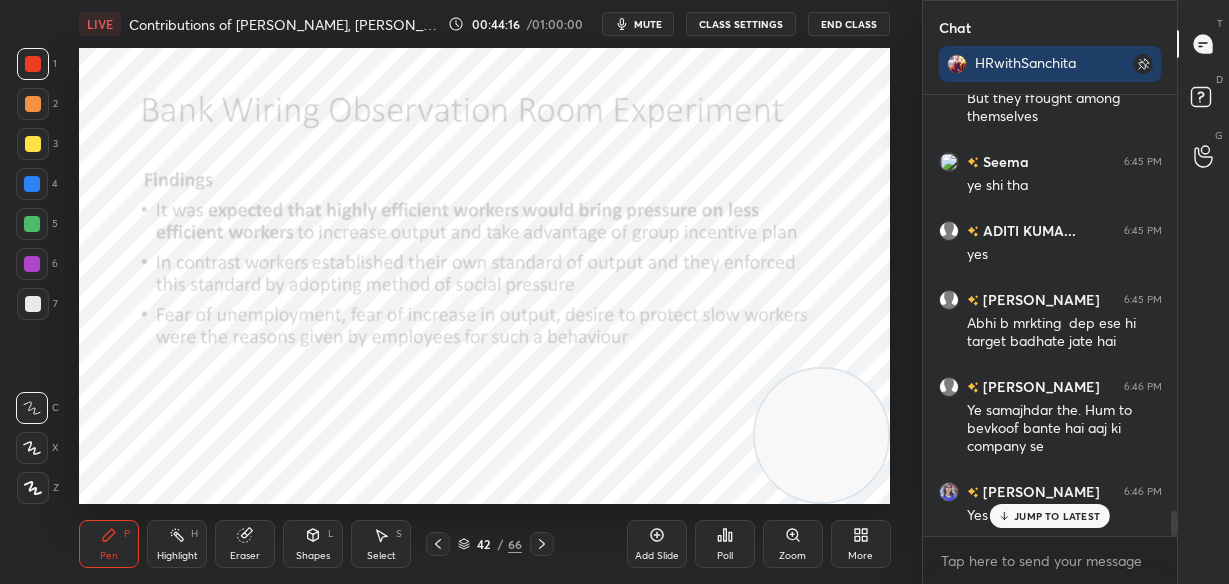 click on "JUMP TO LATEST" at bounding box center [1057, 516] 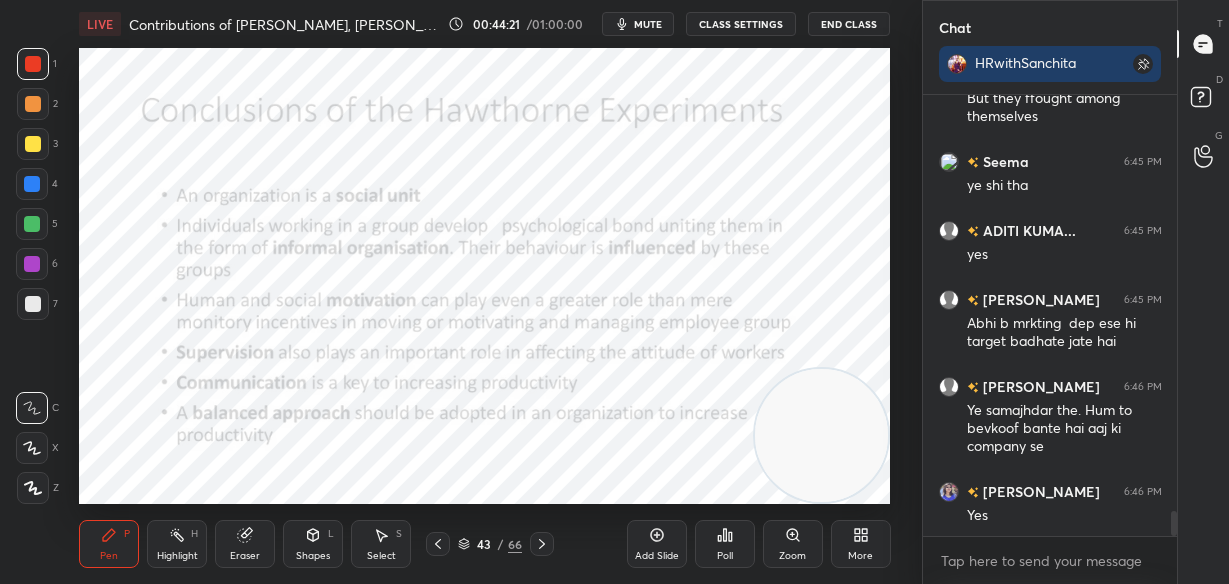 scroll, scrollTop: 394, scrollLeft: 248, axis: both 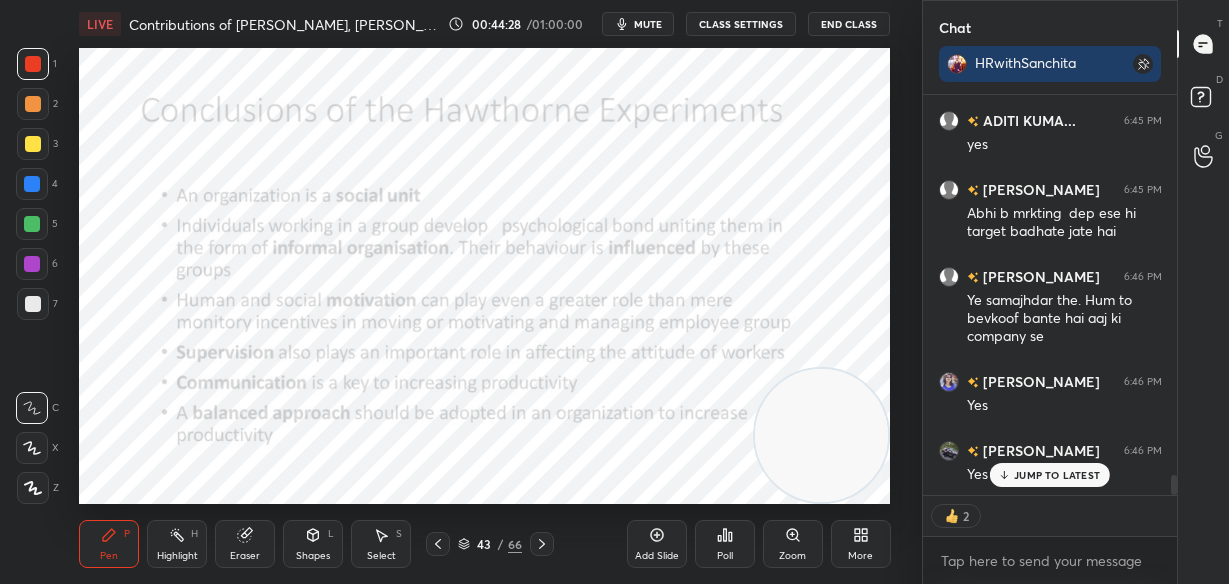 click on "JUMP TO LATEST" at bounding box center (1057, 475) 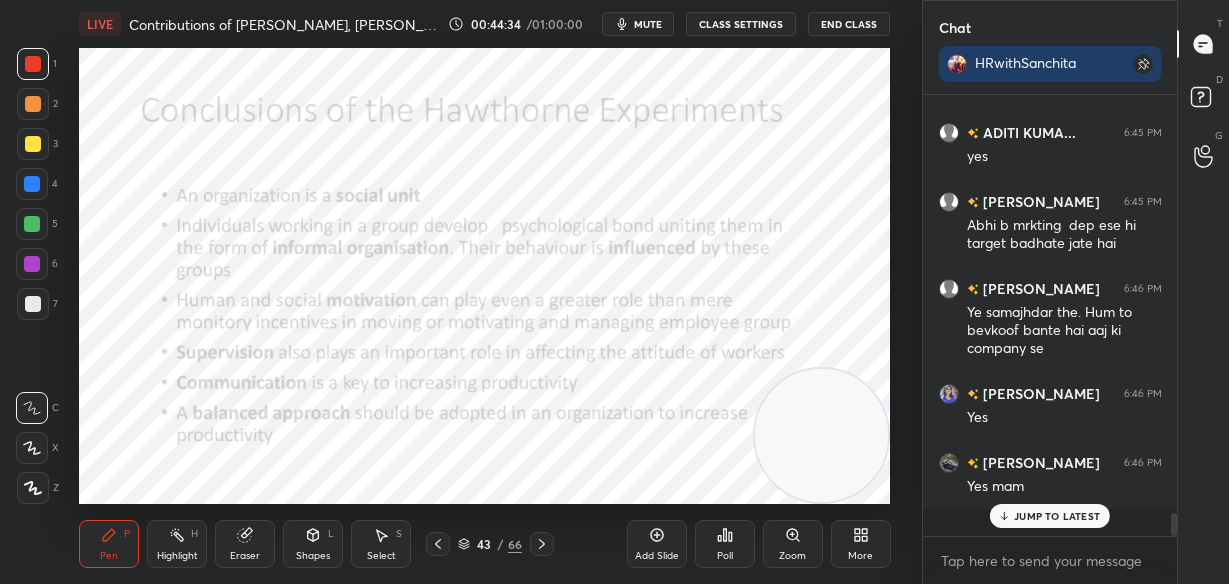 scroll, scrollTop: 7, scrollLeft: 7, axis: both 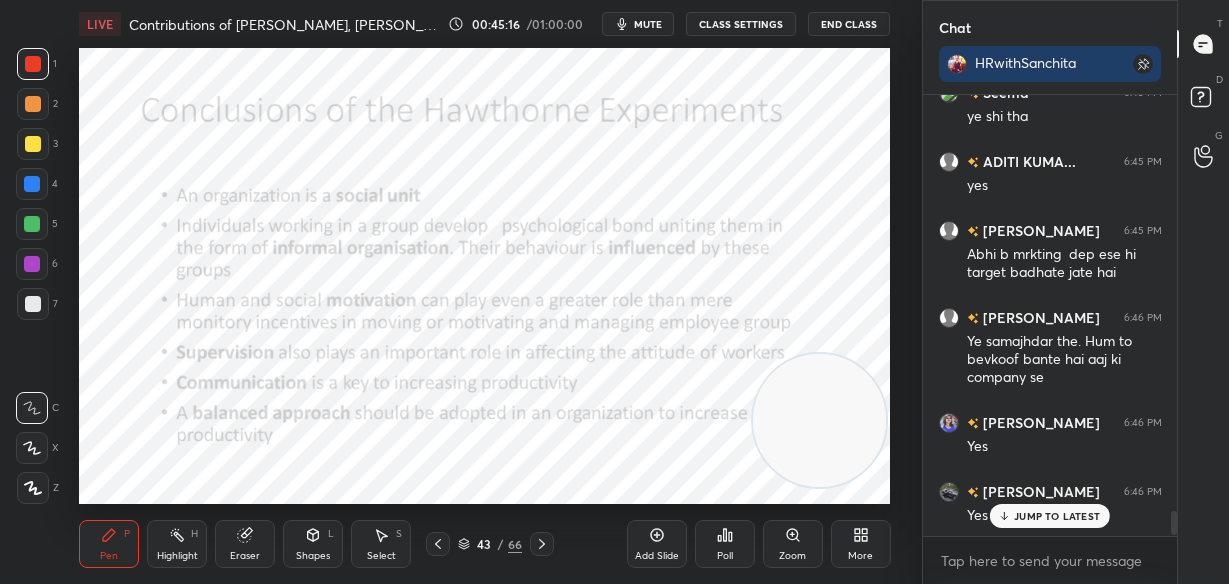 drag, startPoint x: 874, startPoint y: 430, endPoint x: 859, endPoint y: 103, distance: 327.34384 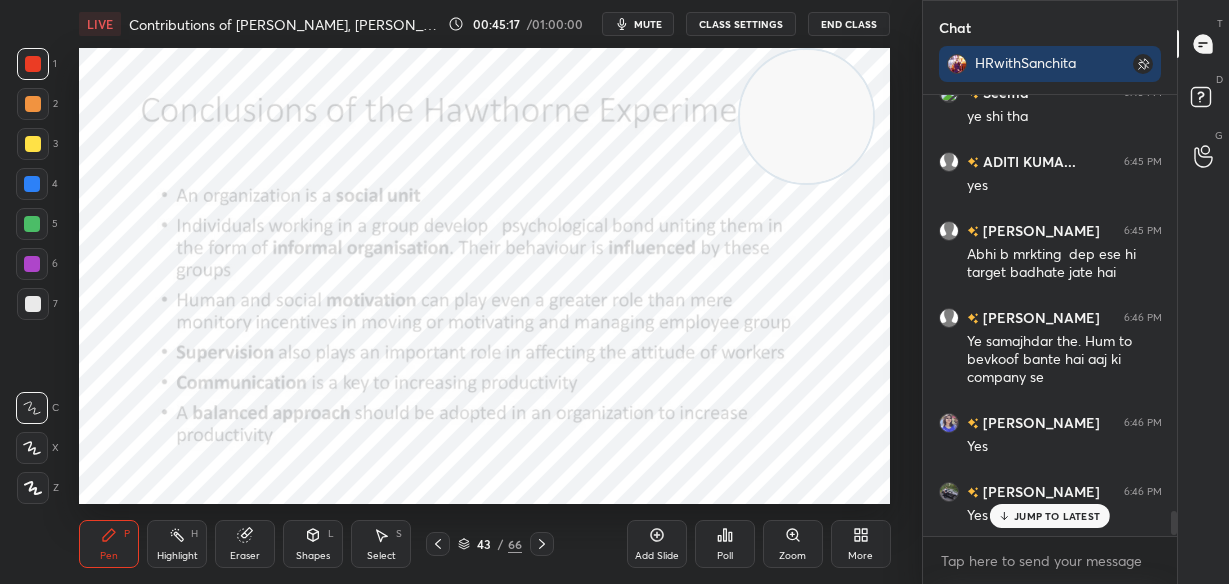 click on "JUMP TO LATEST" at bounding box center [1050, 516] 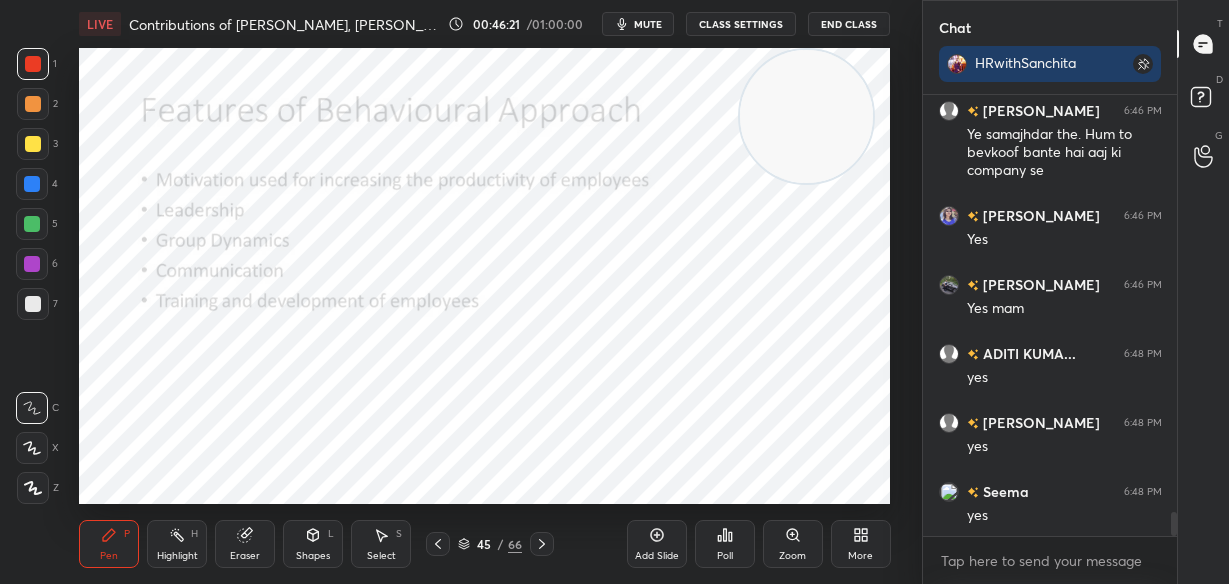 scroll, scrollTop: 7756, scrollLeft: 0, axis: vertical 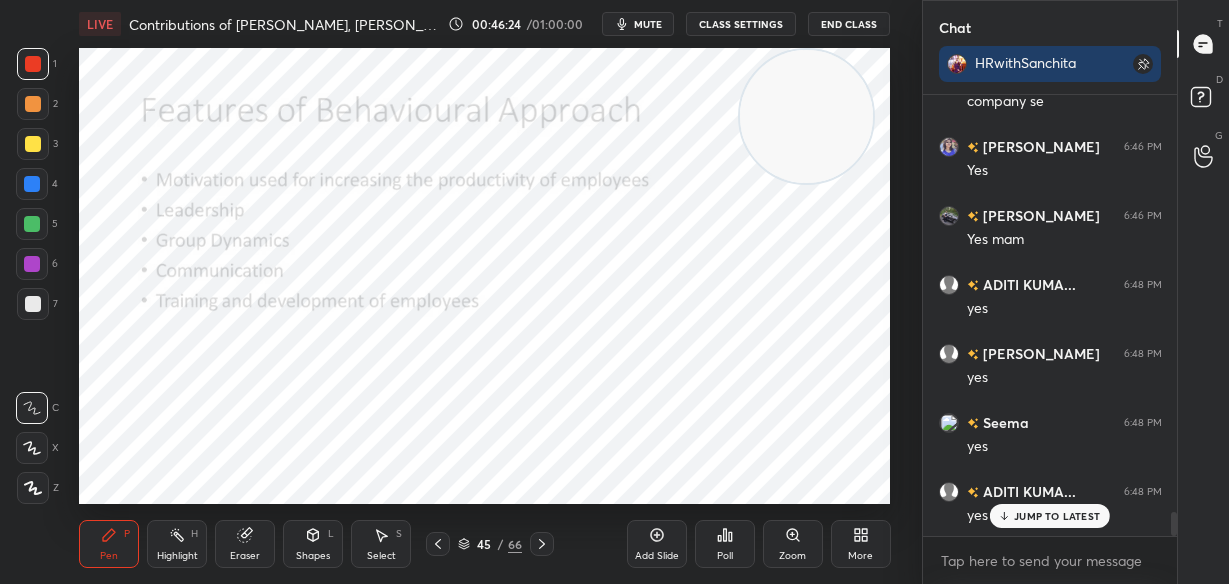 click on "JUMP TO LATEST" at bounding box center (1050, 516) 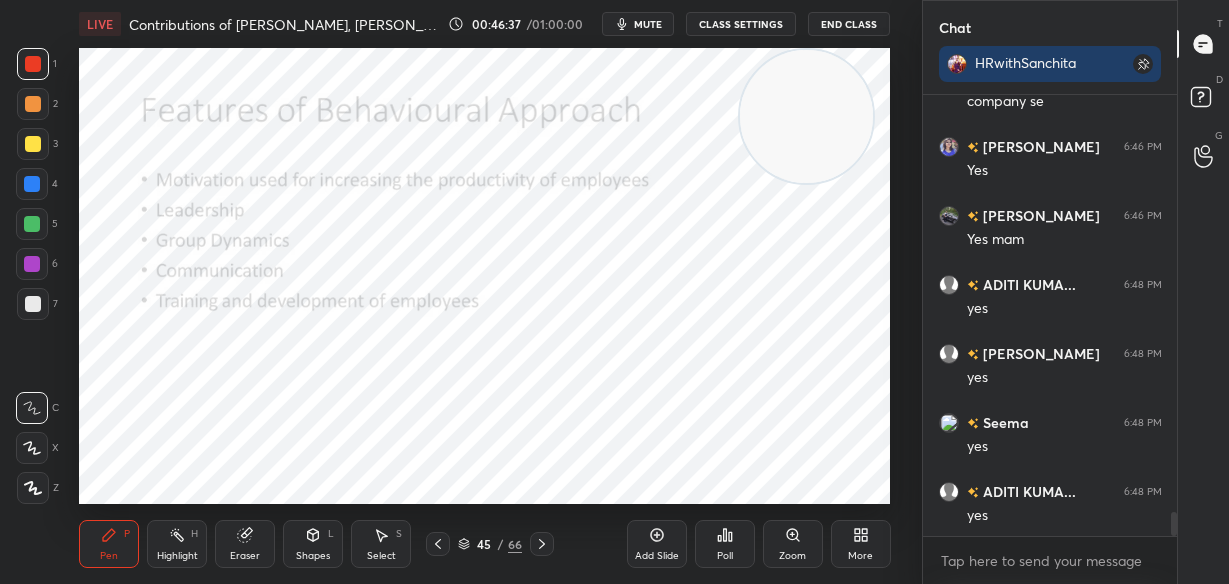 scroll, scrollTop: 7825, scrollLeft: 0, axis: vertical 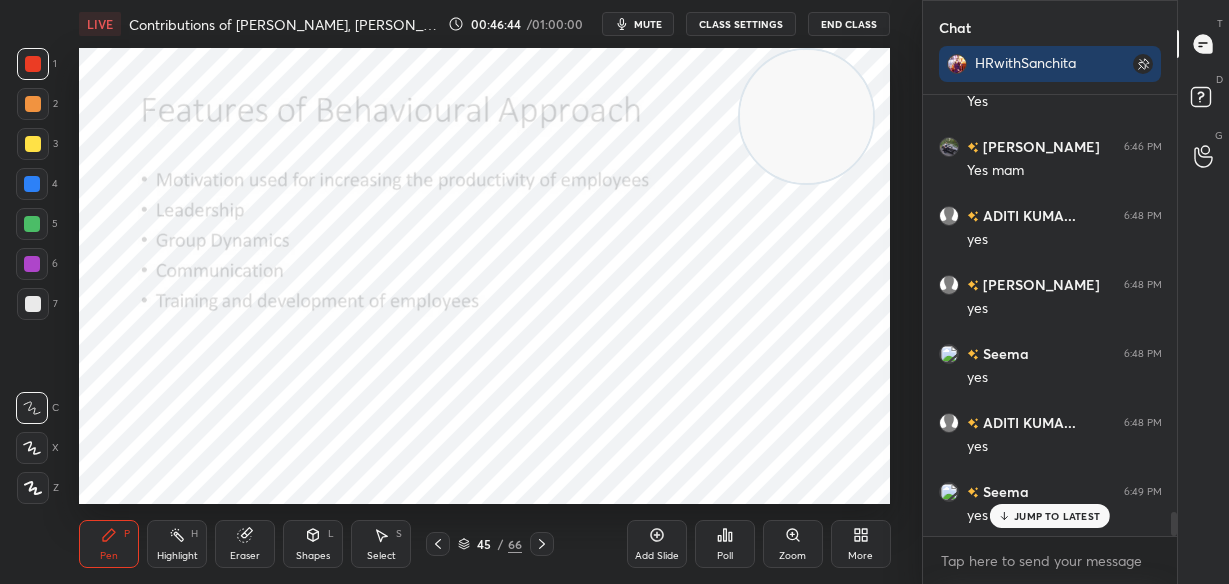 click on "JUMP TO LATEST" at bounding box center [1050, 516] 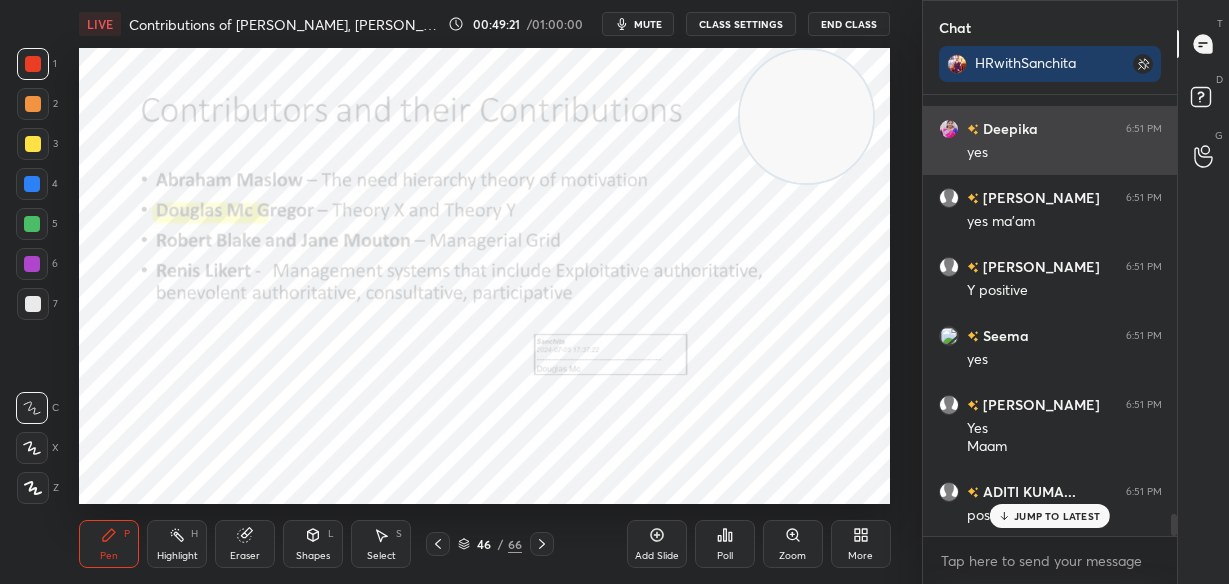 scroll, scrollTop: 8692, scrollLeft: 0, axis: vertical 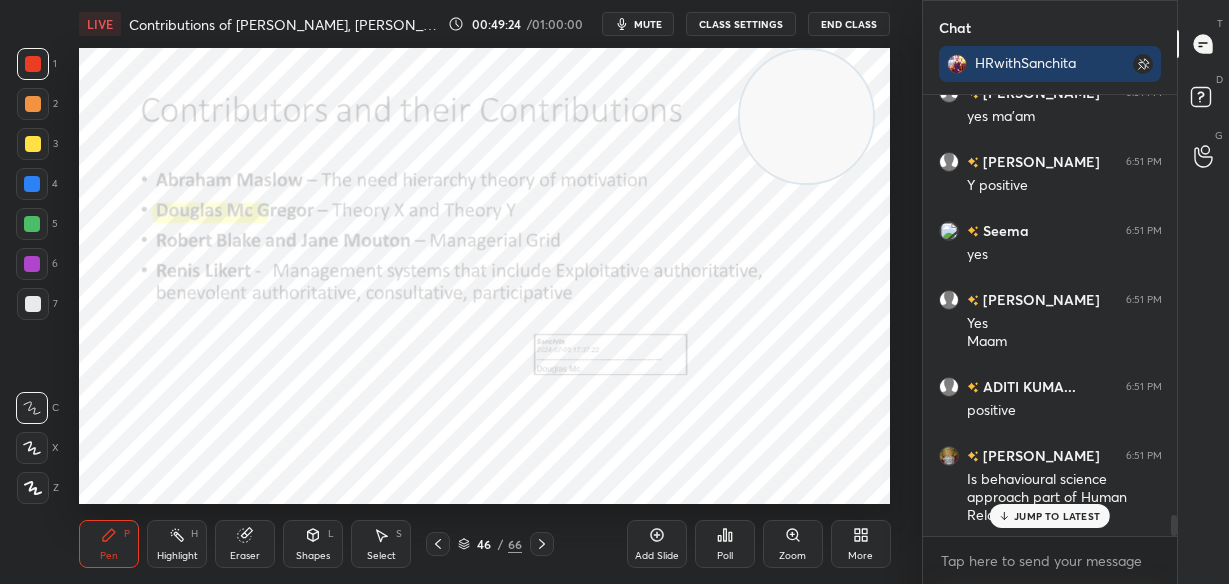 click on "JUMP TO LATEST" at bounding box center (1057, 516) 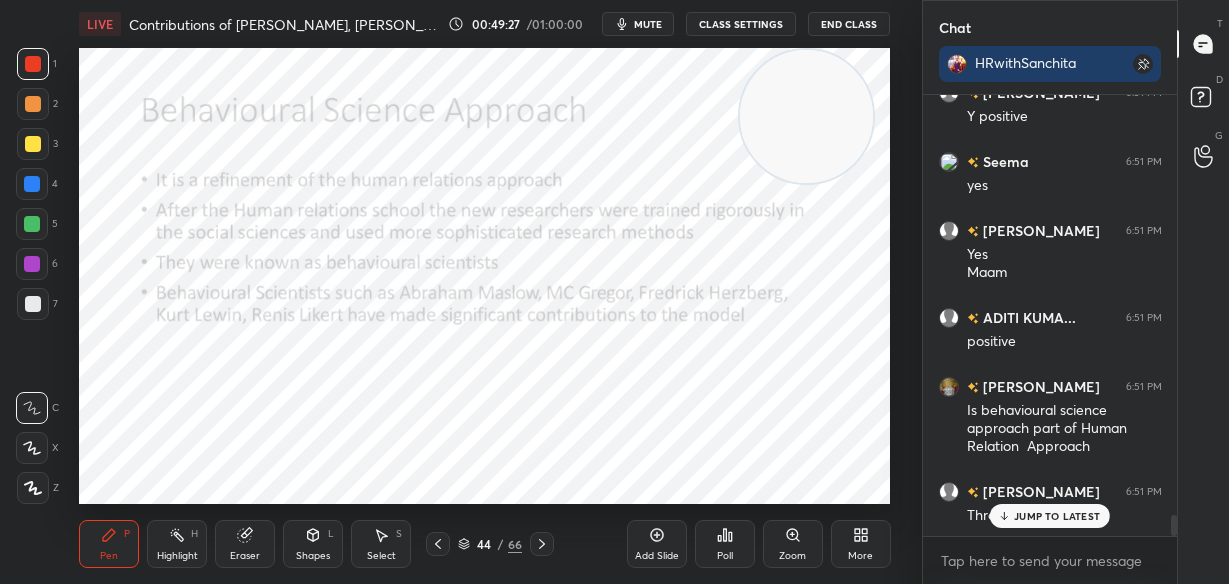 scroll, scrollTop: 8830, scrollLeft: 0, axis: vertical 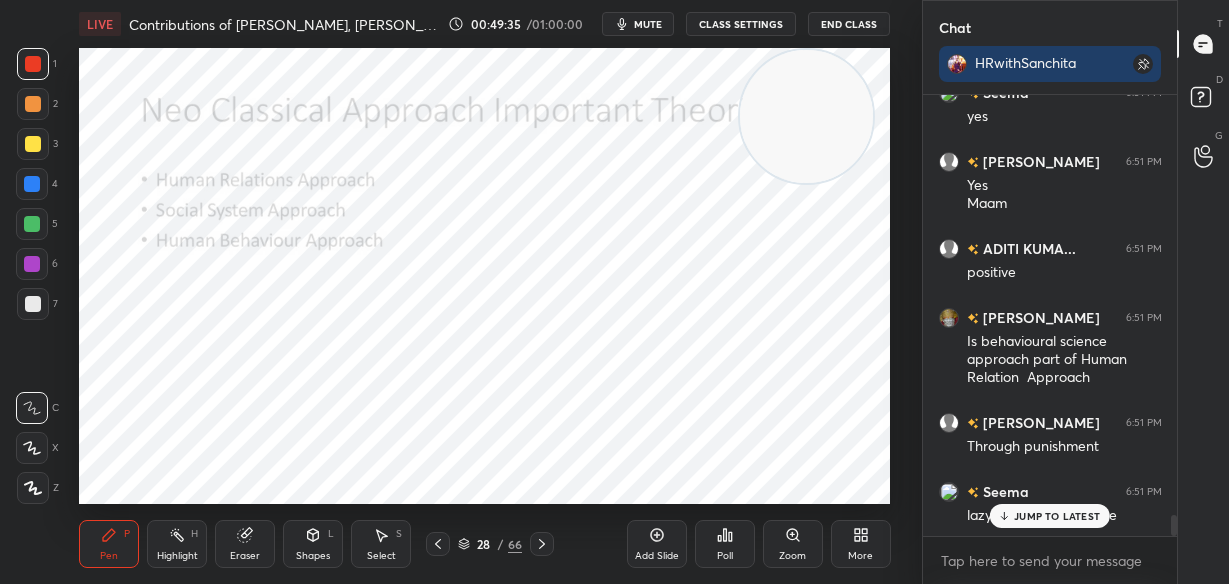 click on "JUMP TO LATEST" at bounding box center [1057, 516] 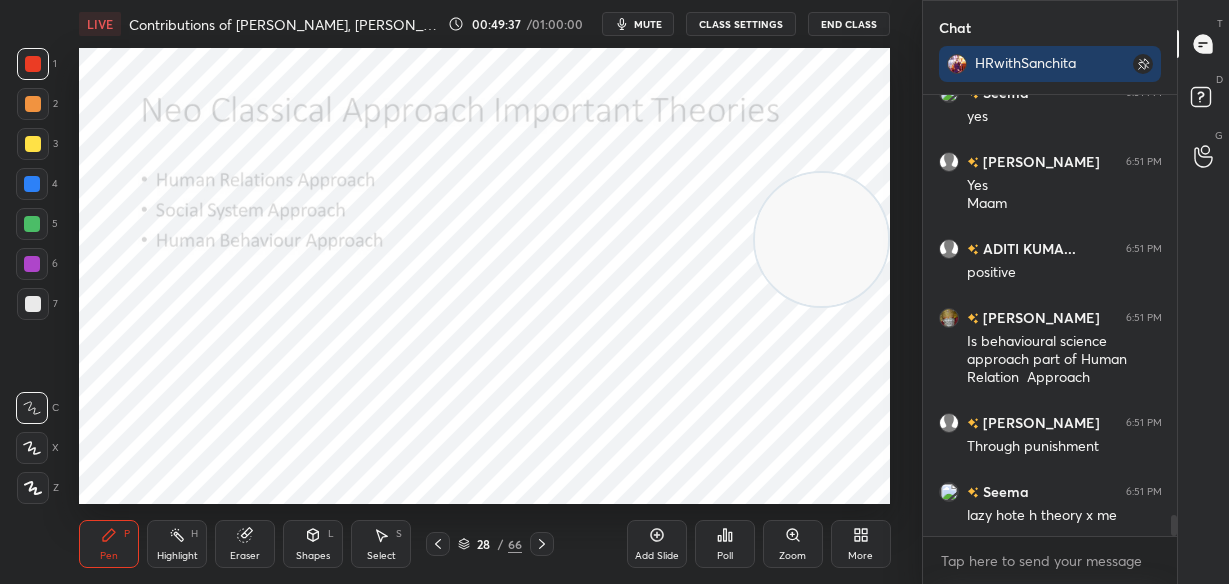 drag, startPoint x: 824, startPoint y: 121, endPoint x: 874, endPoint y: 300, distance: 185.8521 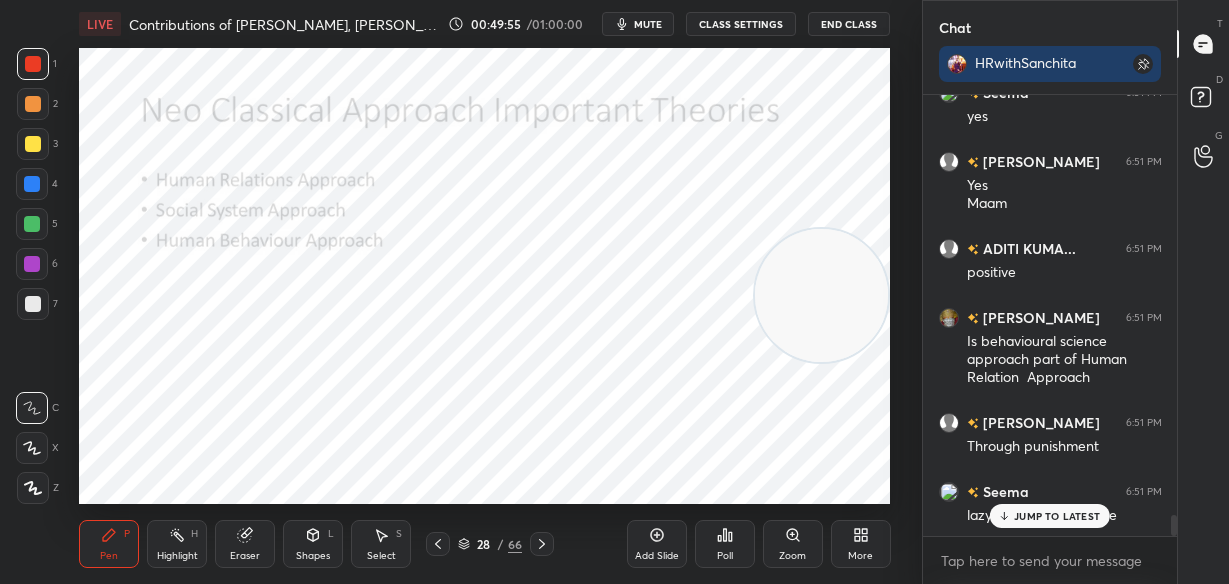 scroll, scrollTop: 8899, scrollLeft: 0, axis: vertical 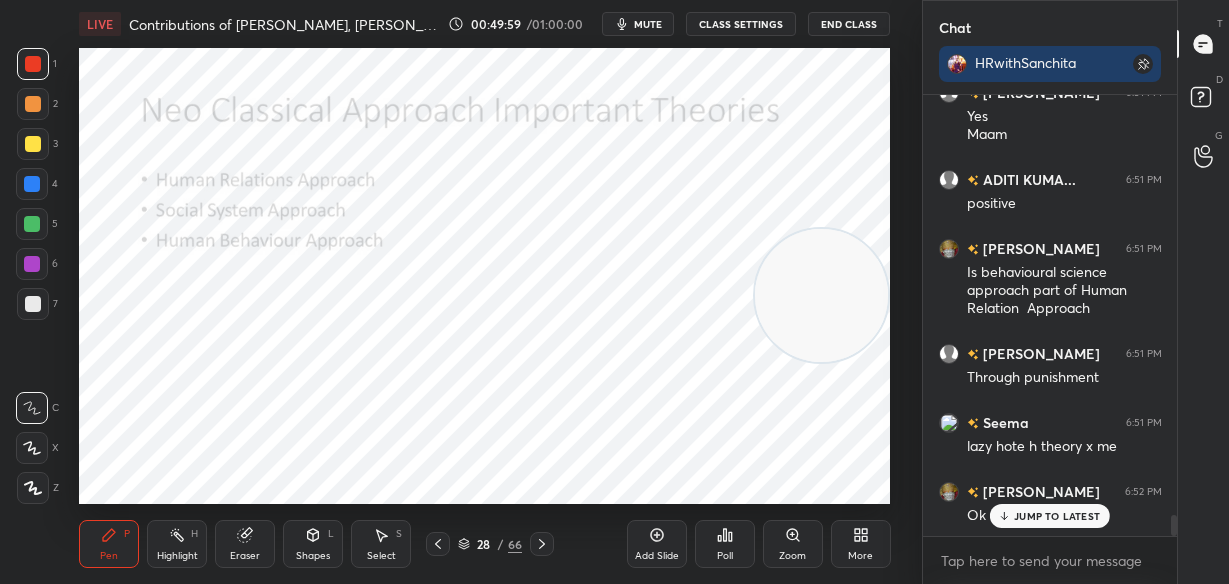 click on "JUMP TO LATEST" at bounding box center (1057, 516) 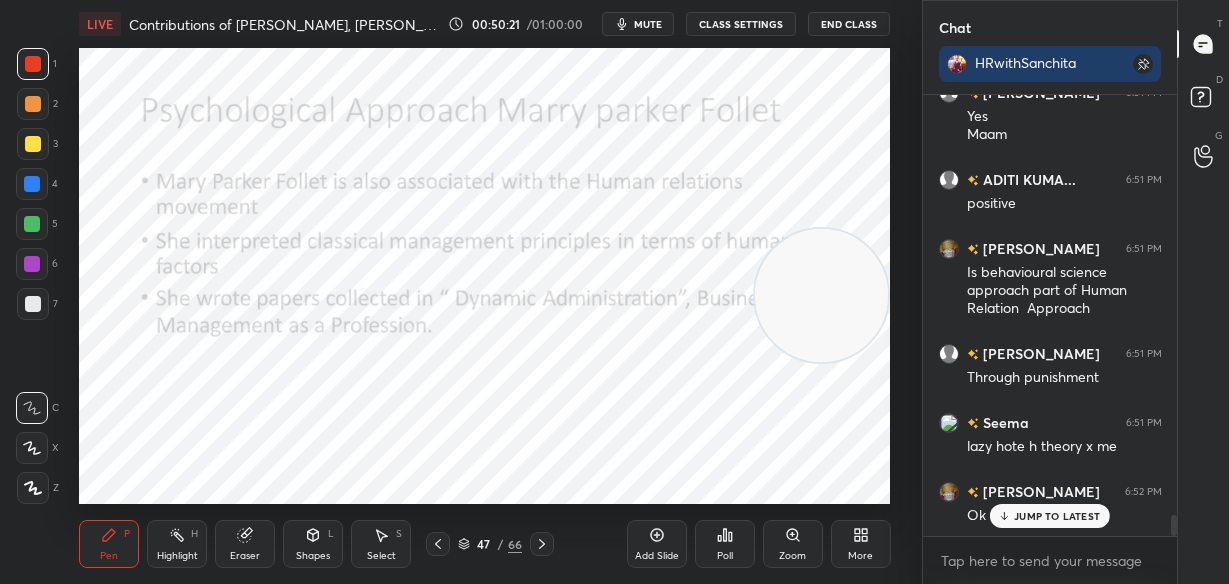 scroll, scrollTop: 8968, scrollLeft: 0, axis: vertical 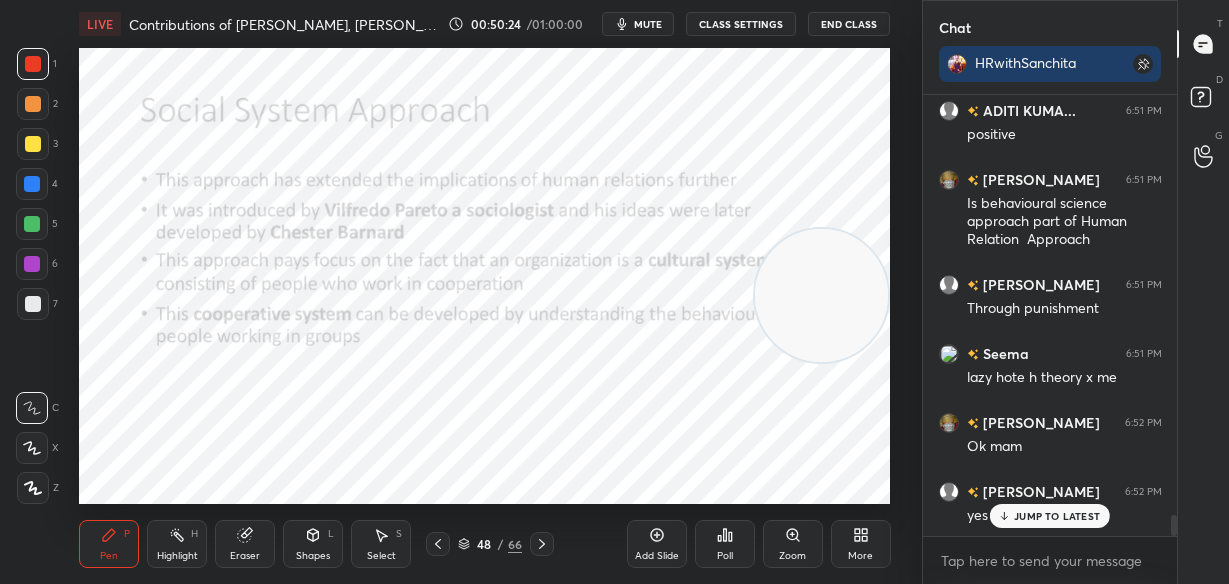click at bounding box center [821, 295] 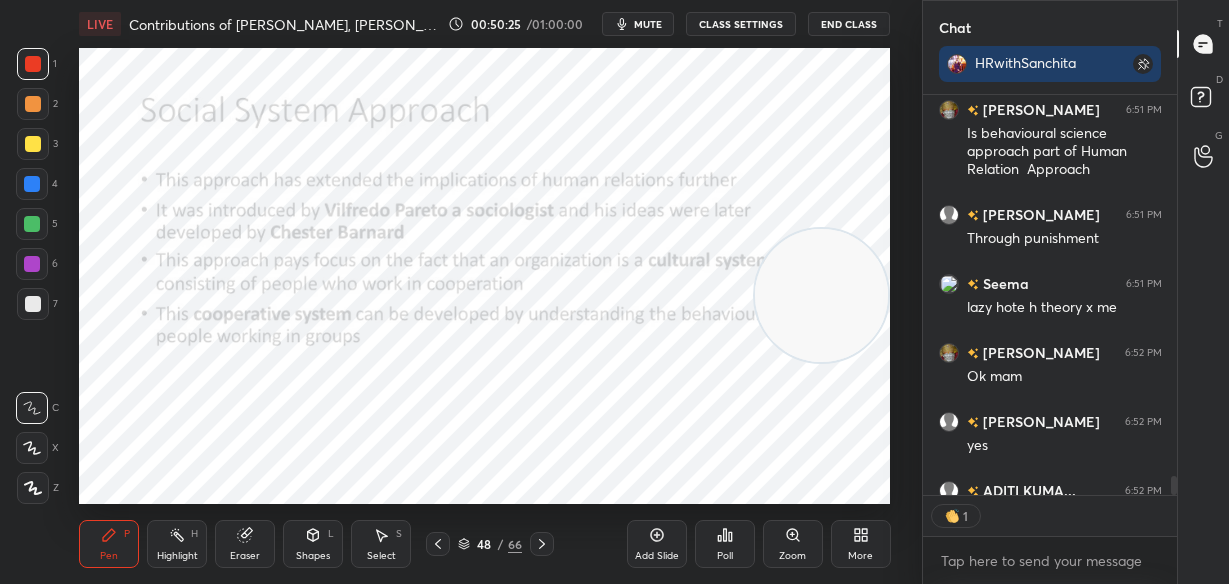 scroll, scrollTop: 7, scrollLeft: 7, axis: both 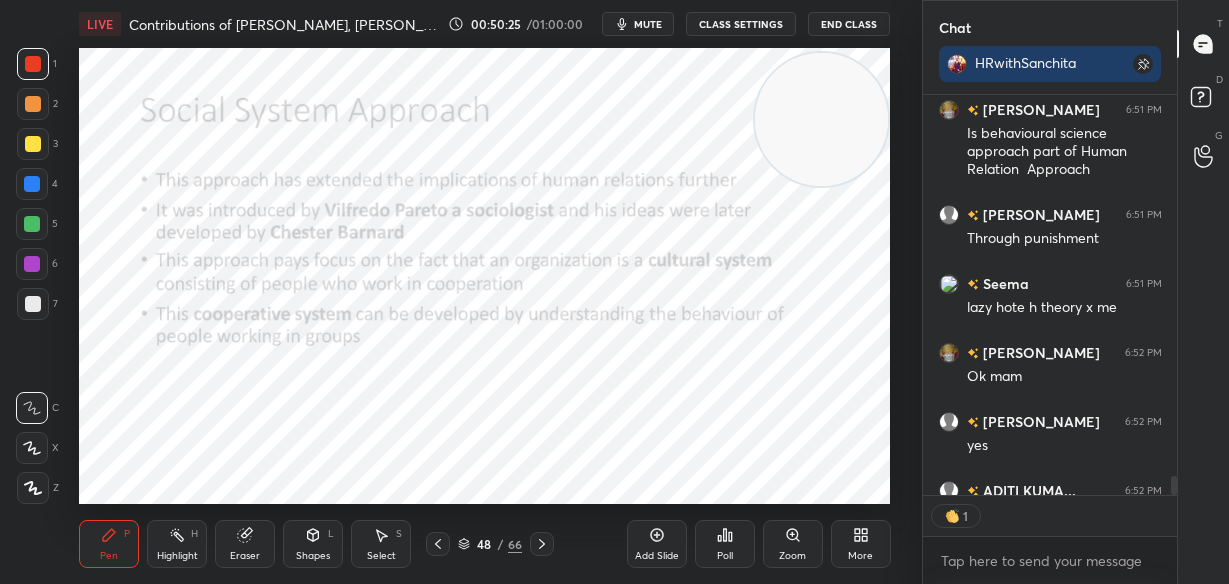 drag, startPoint x: 815, startPoint y: 322, endPoint x: 848, endPoint y: 146, distance: 179.06703 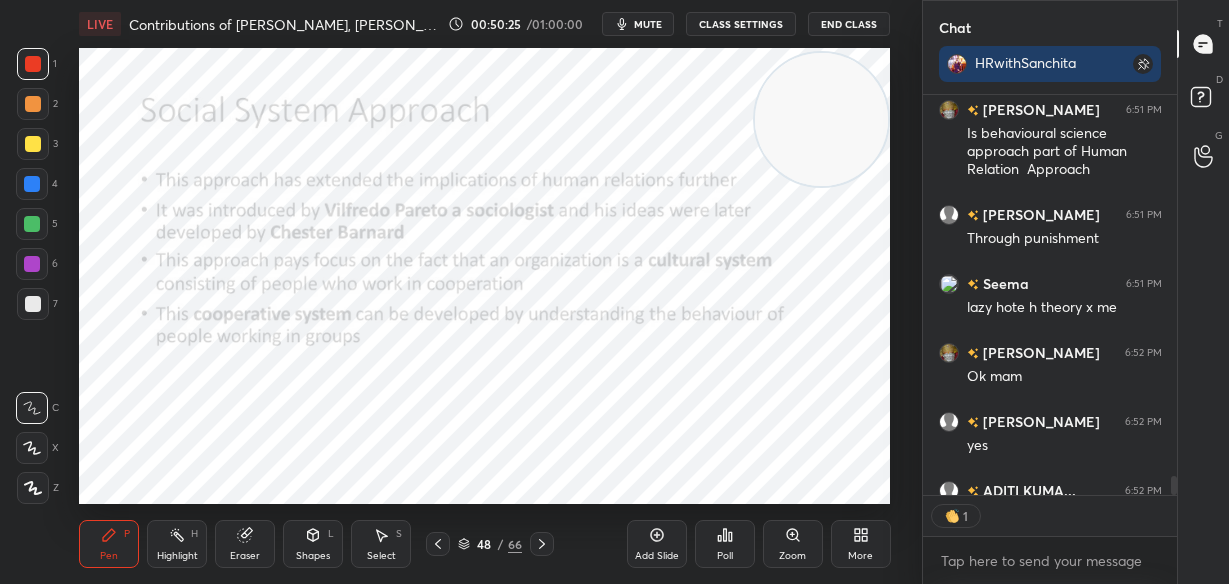 click at bounding box center [821, 119] 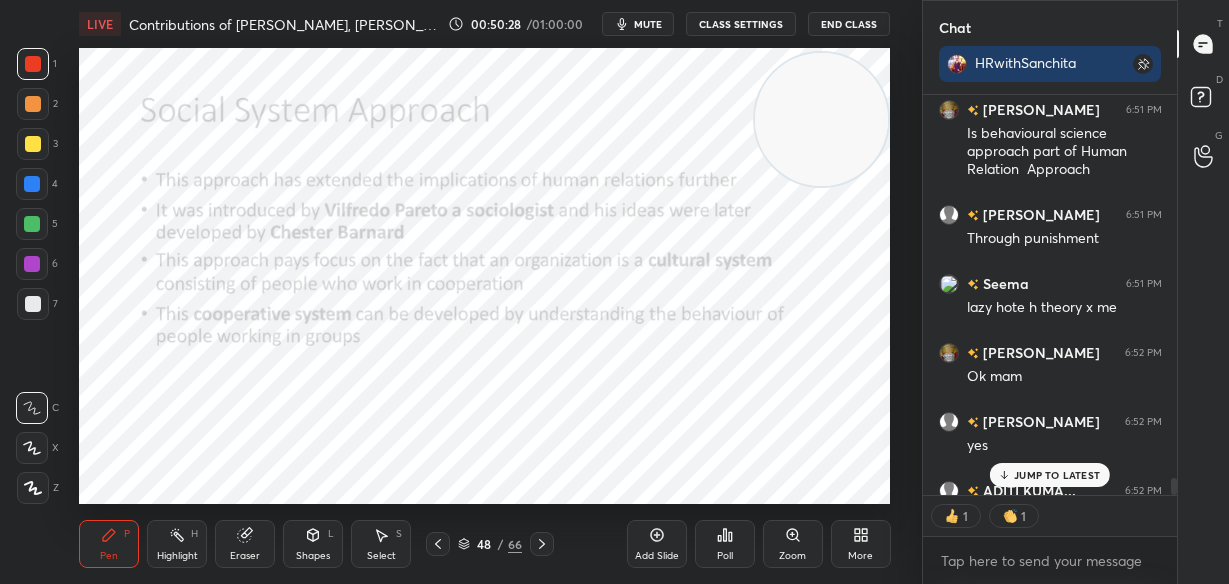 scroll, scrollTop: 9147, scrollLeft: 0, axis: vertical 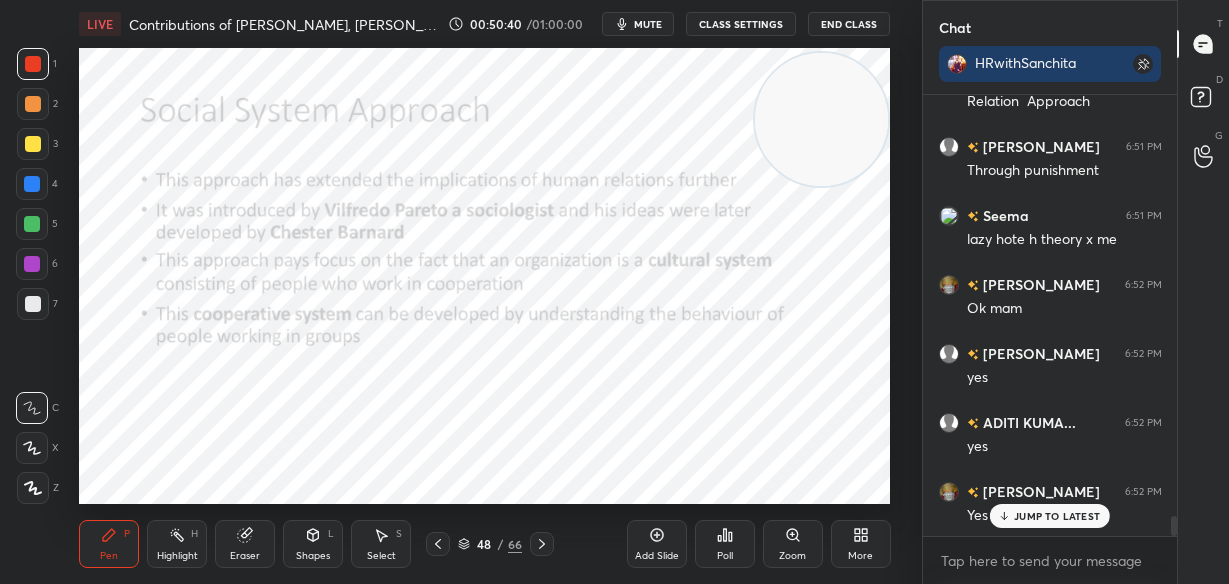click on "JUMP TO LATEST" at bounding box center [1050, 516] 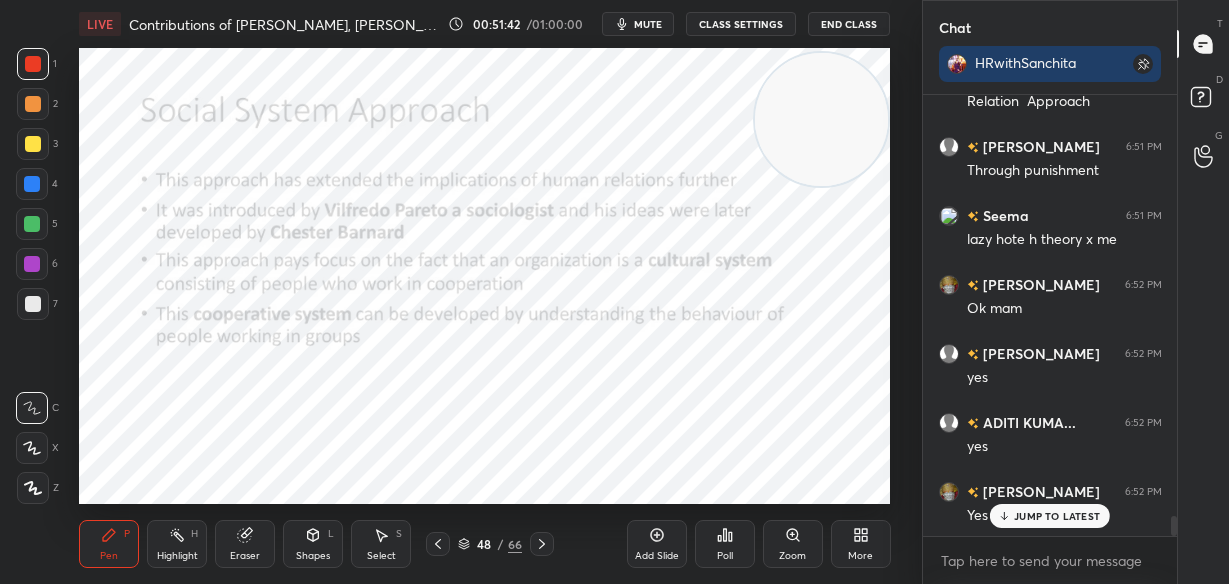 scroll, scrollTop: 9193, scrollLeft: 0, axis: vertical 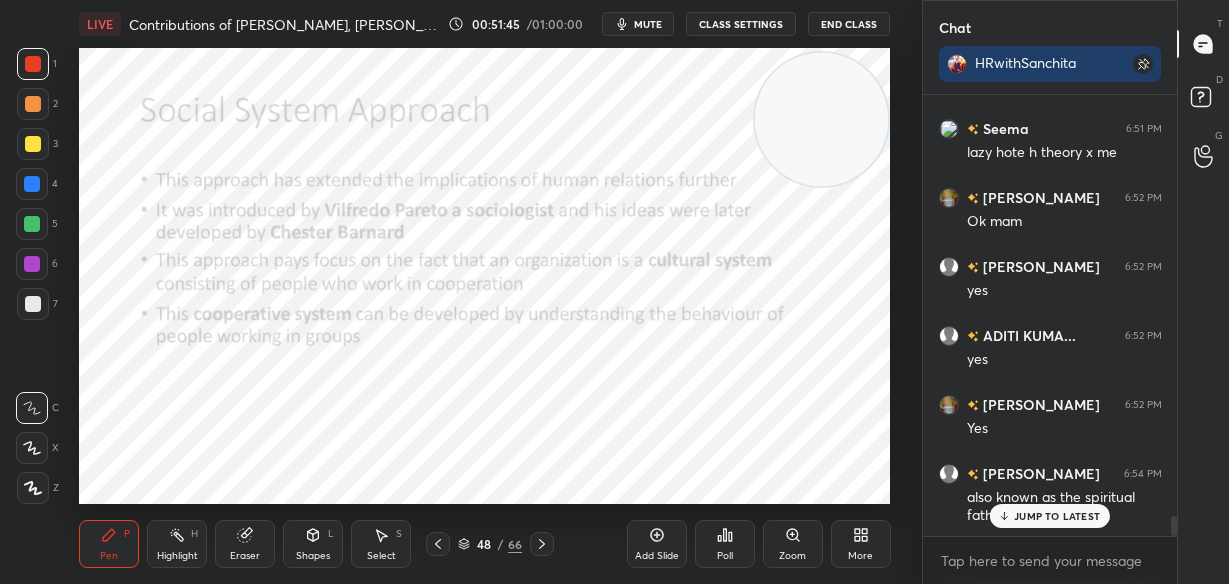 click on "JUMP TO LATEST" at bounding box center (1050, 516) 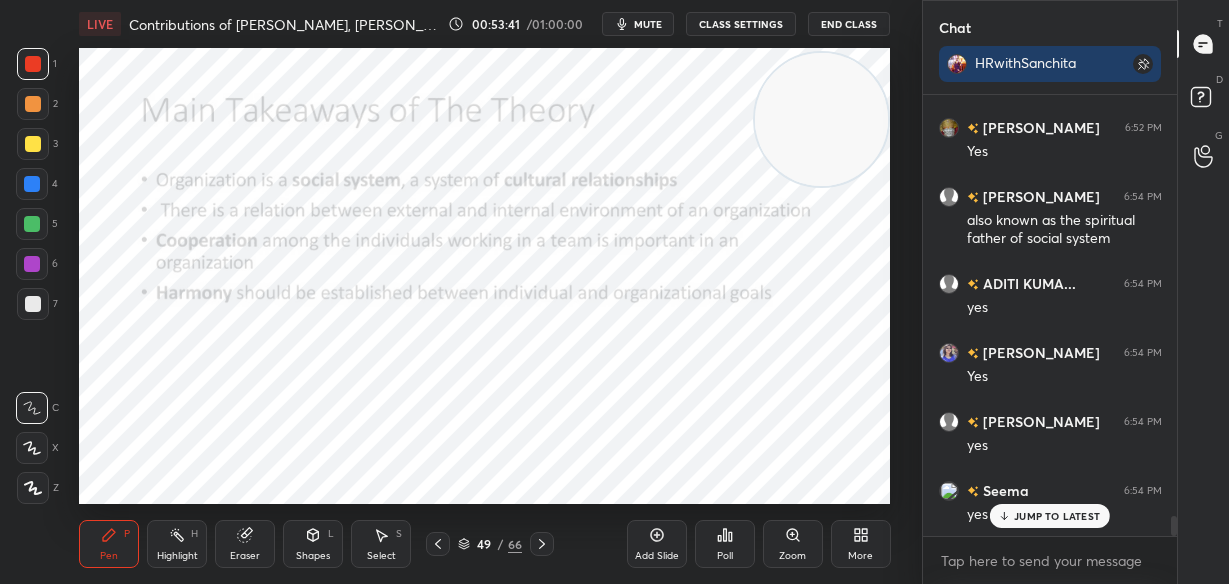 scroll, scrollTop: 9538, scrollLeft: 0, axis: vertical 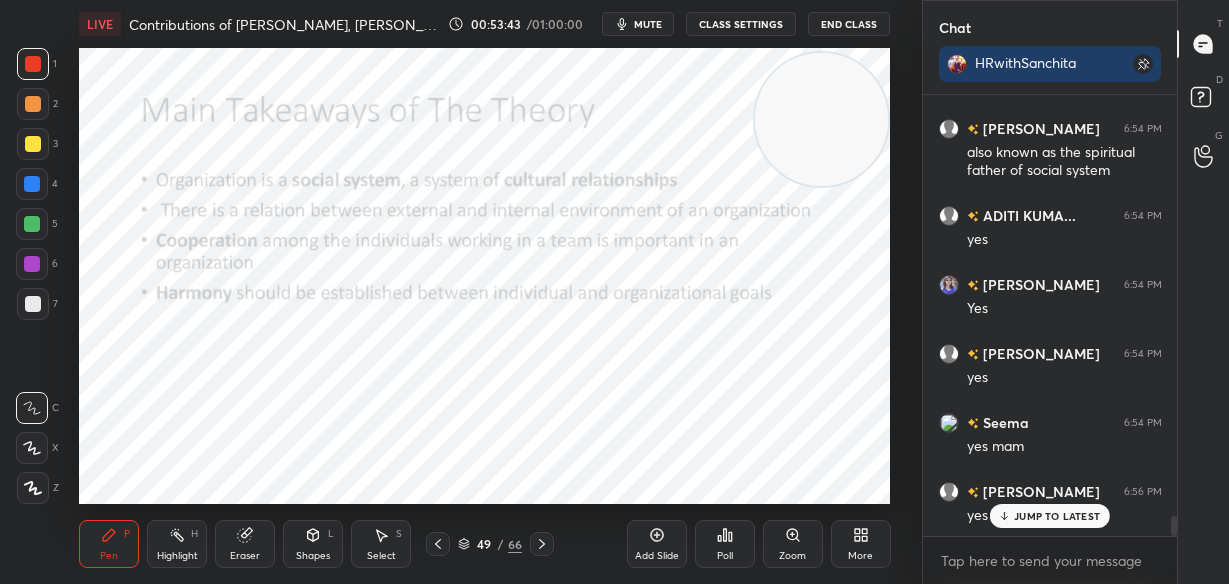 click on "JUMP TO LATEST" at bounding box center [1057, 516] 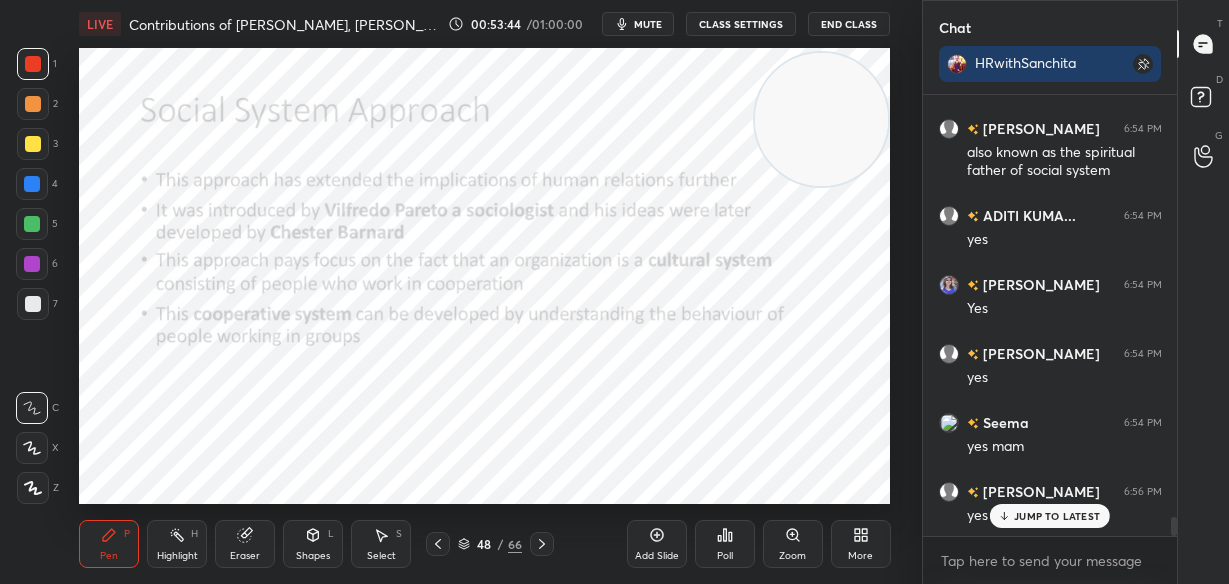 scroll, scrollTop: 9607, scrollLeft: 0, axis: vertical 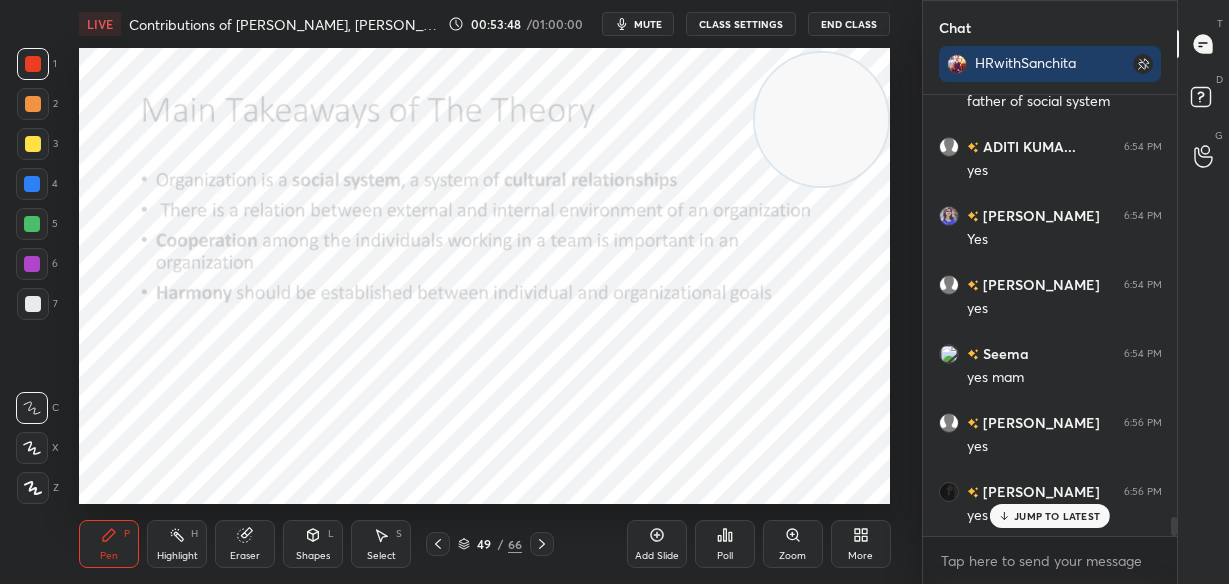 click on "JUMP TO LATEST" at bounding box center [1057, 516] 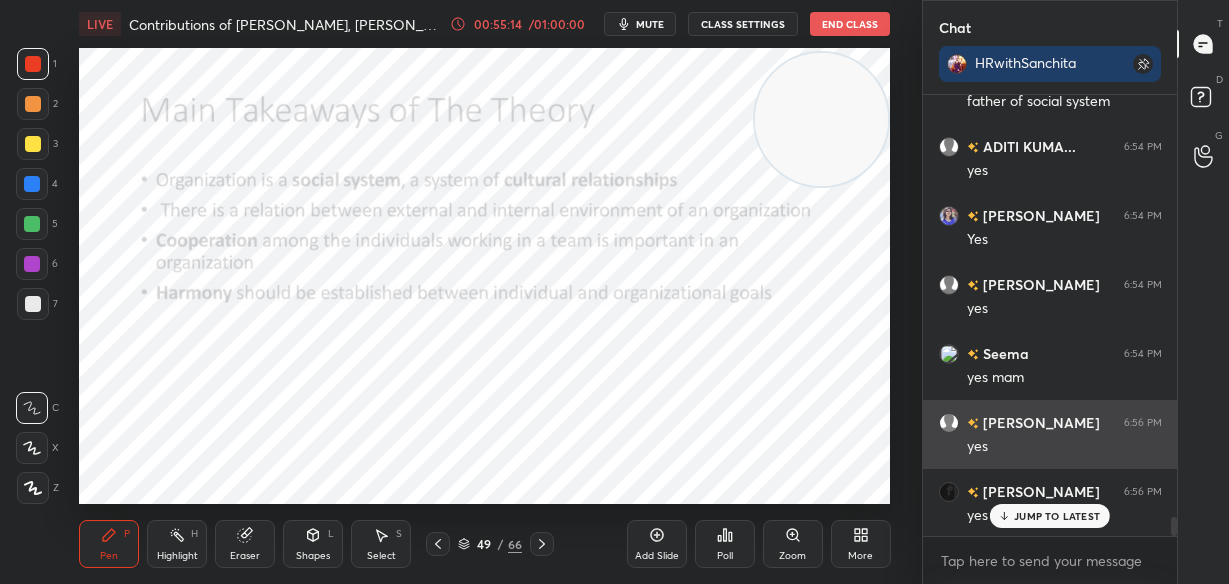scroll, scrollTop: 9676, scrollLeft: 0, axis: vertical 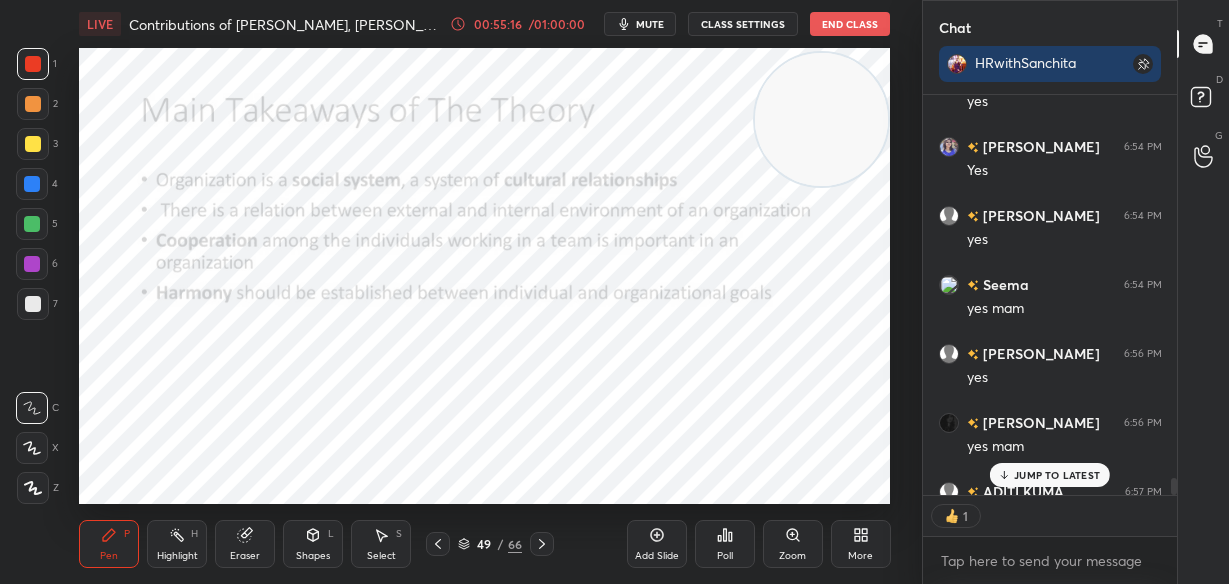click on "JUMP TO LATEST" at bounding box center [1057, 475] 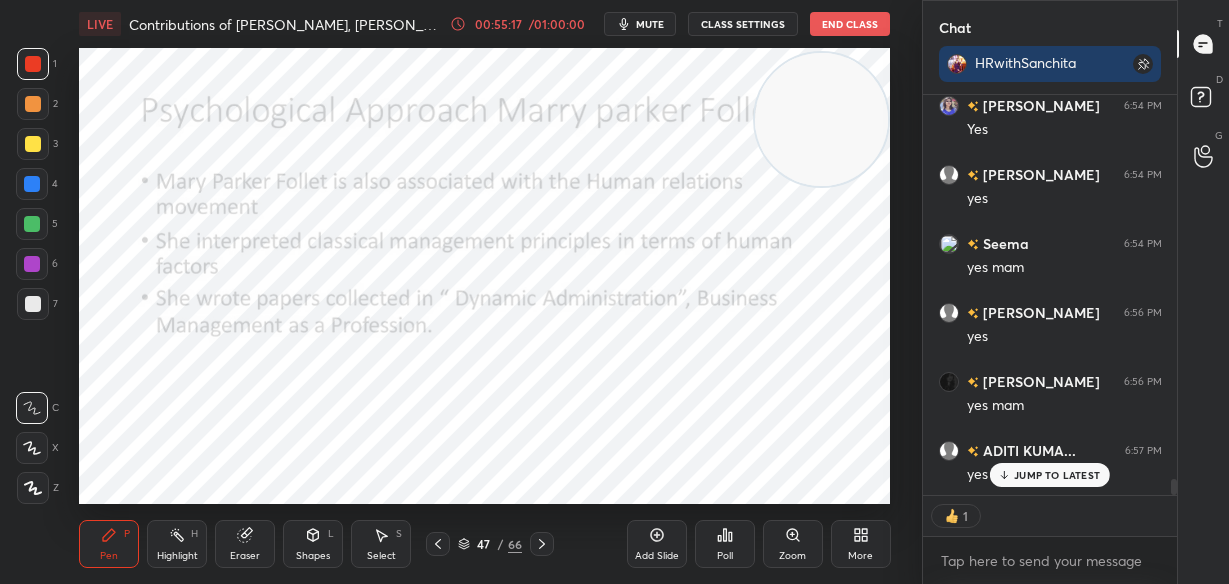 scroll, scrollTop: 9786, scrollLeft: 0, axis: vertical 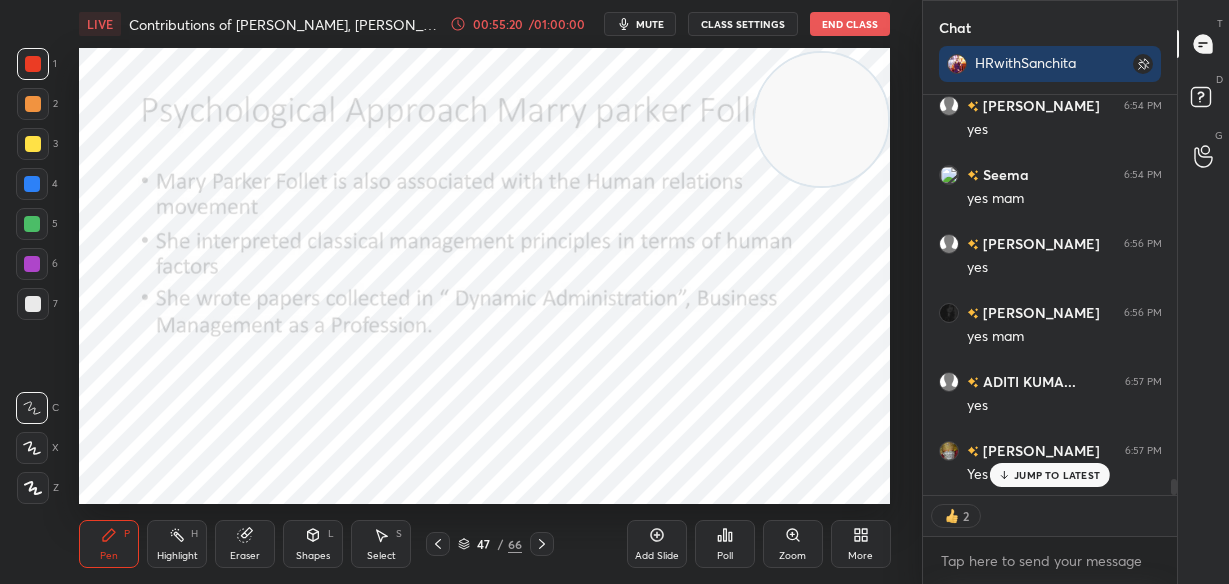 click on "JUMP TO LATEST" at bounding box center [1057, 475] 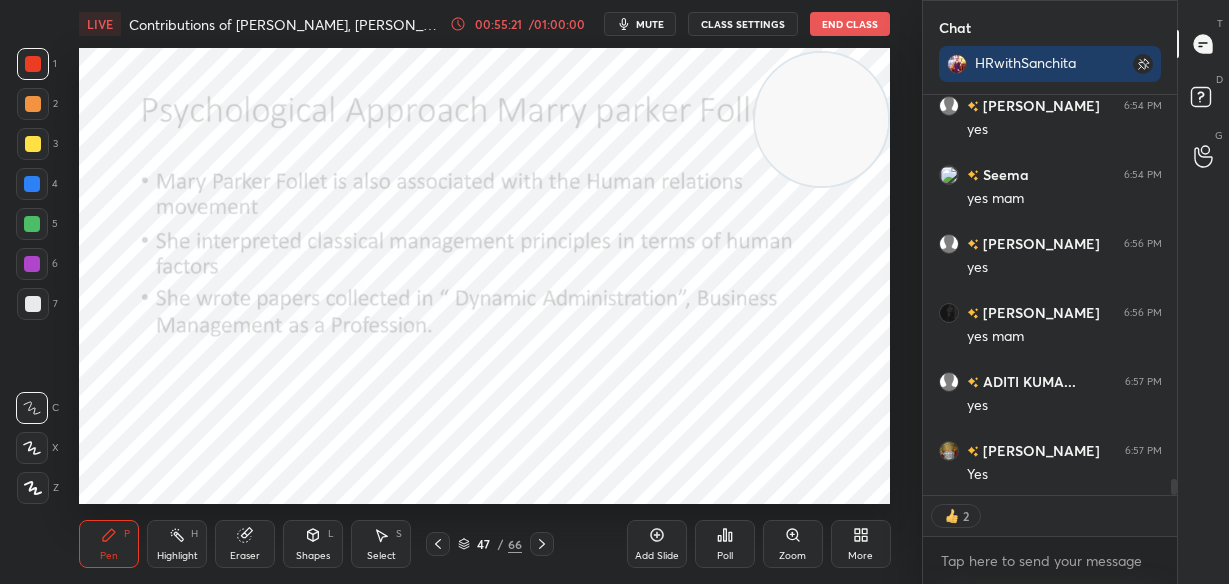click at bounding box center (821, 119) 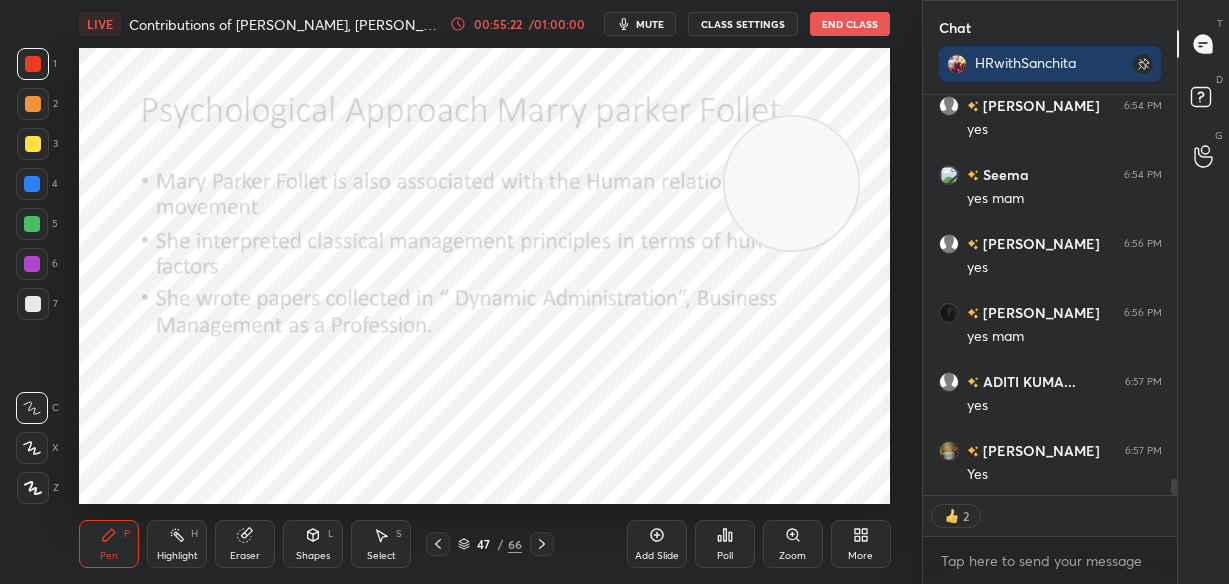 drag, startPoint x: 821, startPoint y: 152, endPoint x: 744, endPoint y: 482, distance: 338.8643 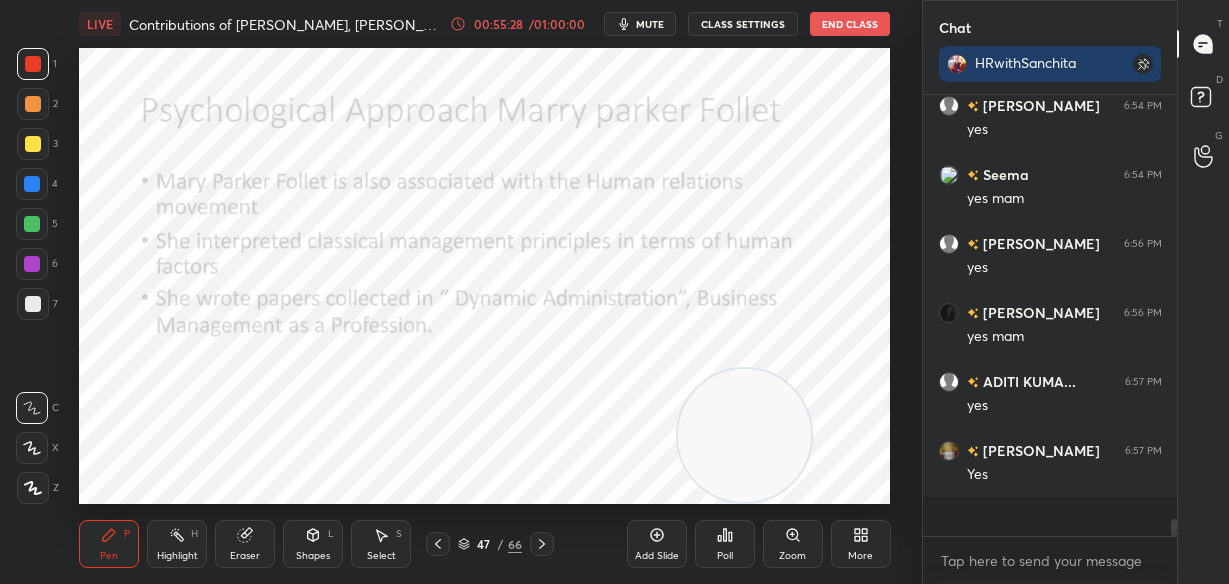 scroll, scrollTop: 7, scrollLeft: 7, axis: both 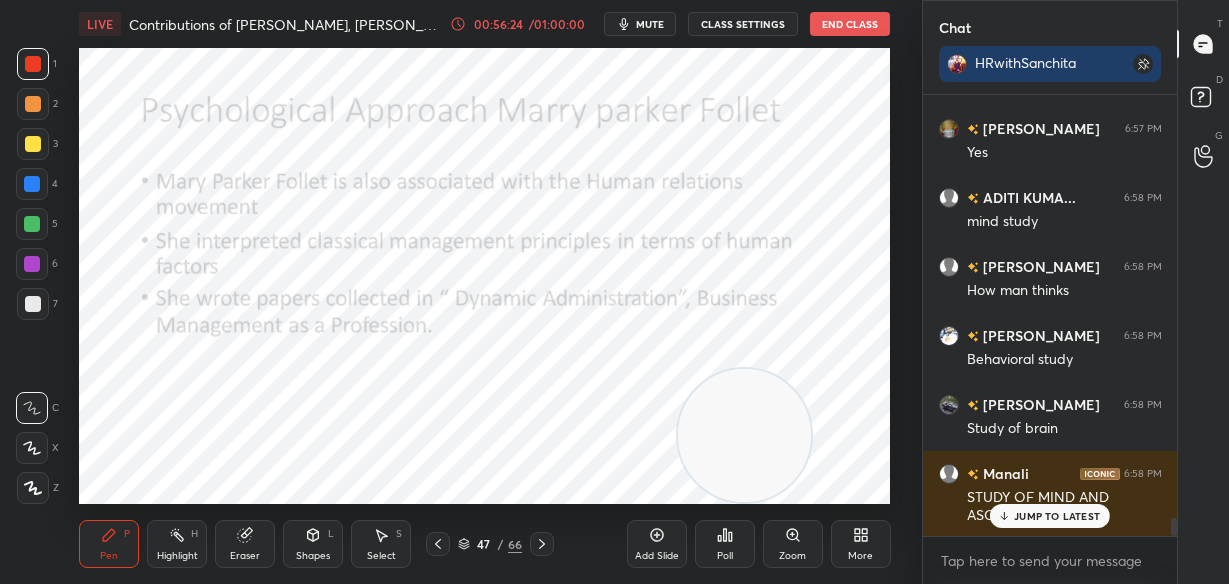 click on "JUMP TO LATEST" at bounding box center (1057, 516) 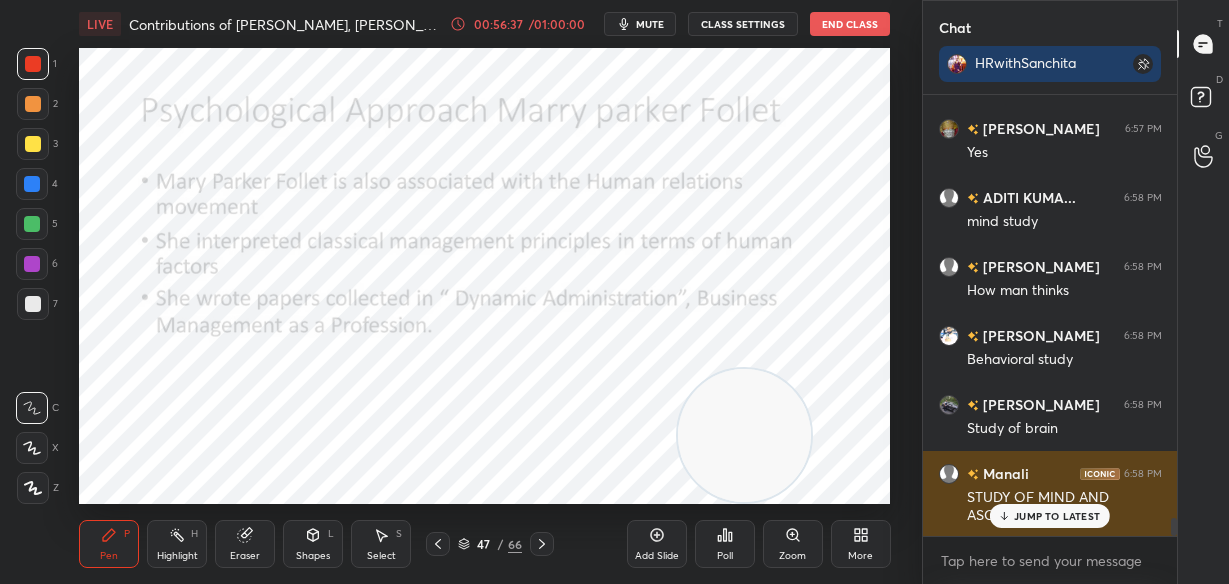 scroll, scrollTop: 10177, scrollLeft: 0, axis: vertical 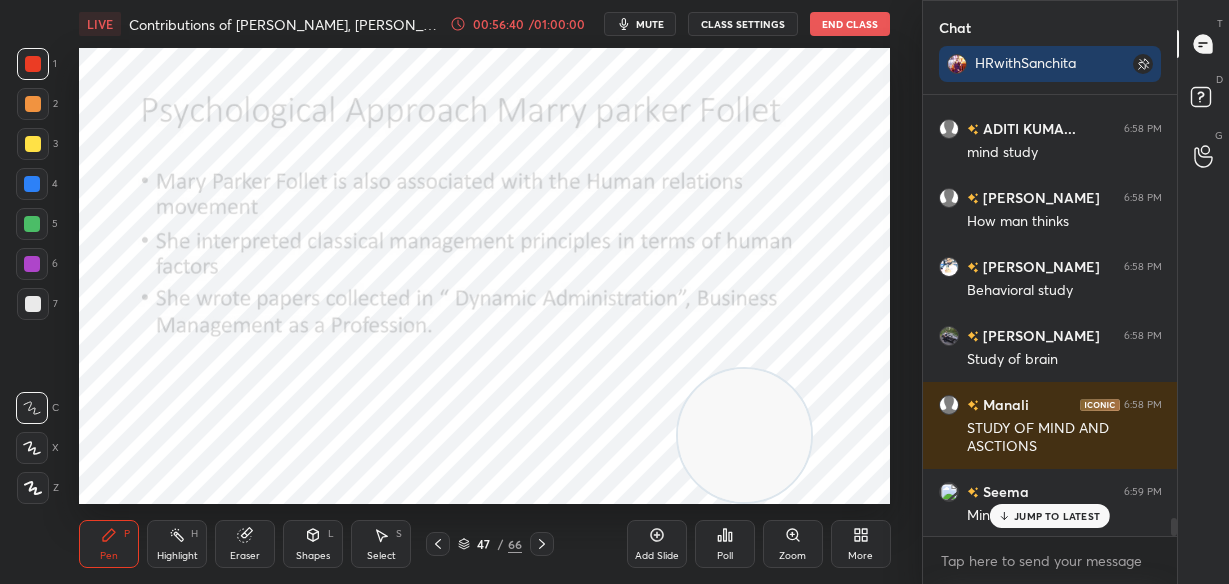 click on "JUMP TO LATEST" at bounding box center (1050, 516) 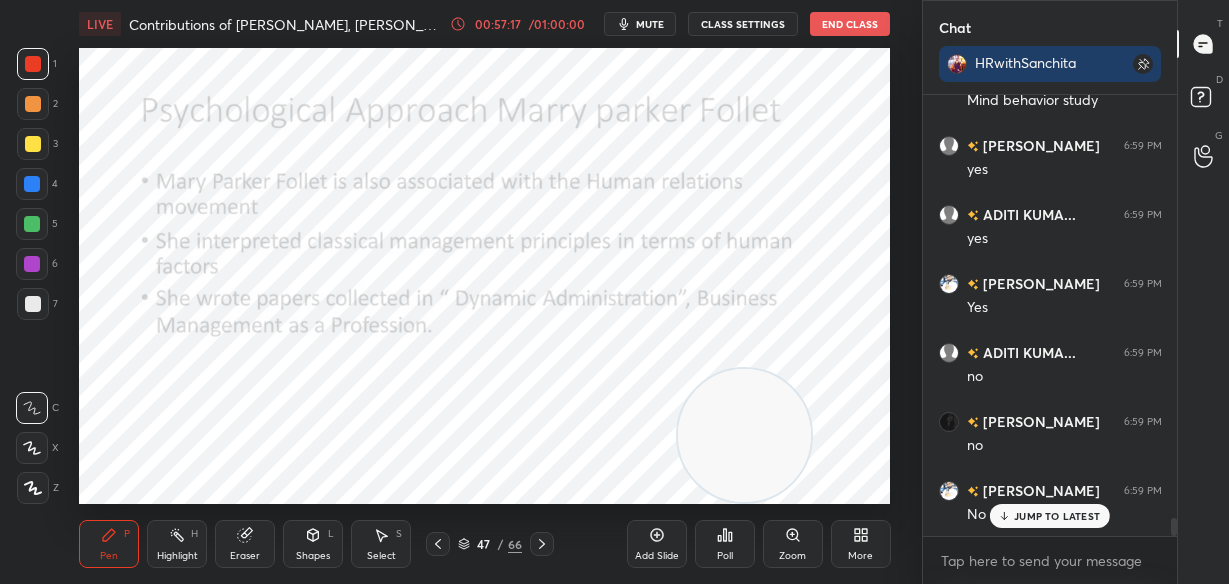 scroll, scrollTop: 10660, scrollLeft: 0, axis: vertical 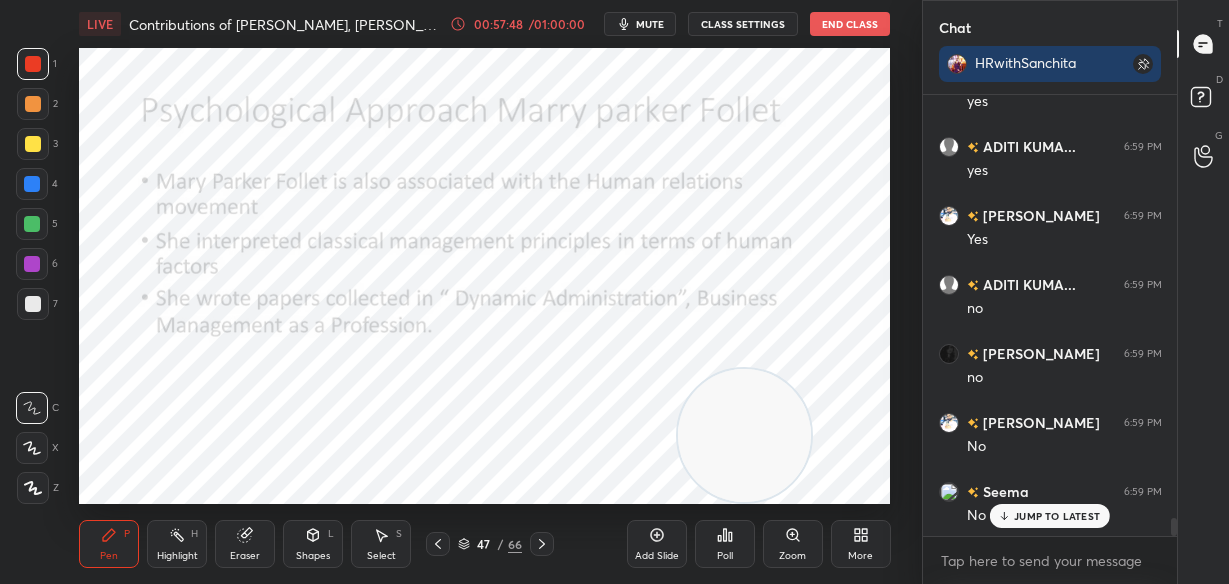 click on "JUMP TO LATEST" at bounding box center [1057, 516] 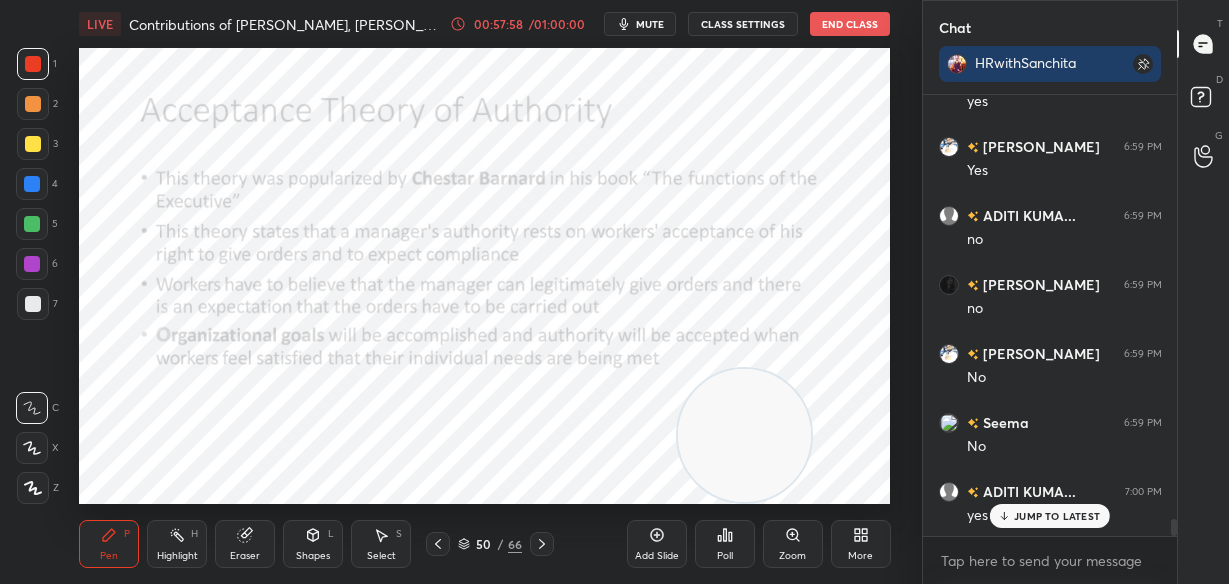 scroll, scrollTop: 10798, scrollLeft: 0, axis: vertical 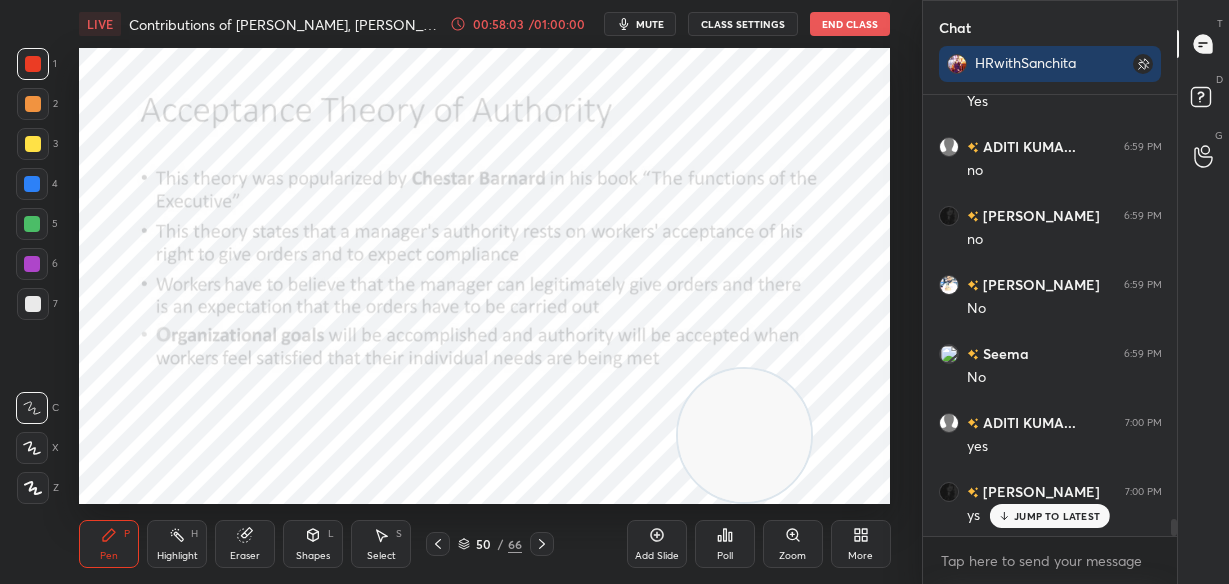 click on "JUMP TO LATEST" at bounding box center (1057, 516) 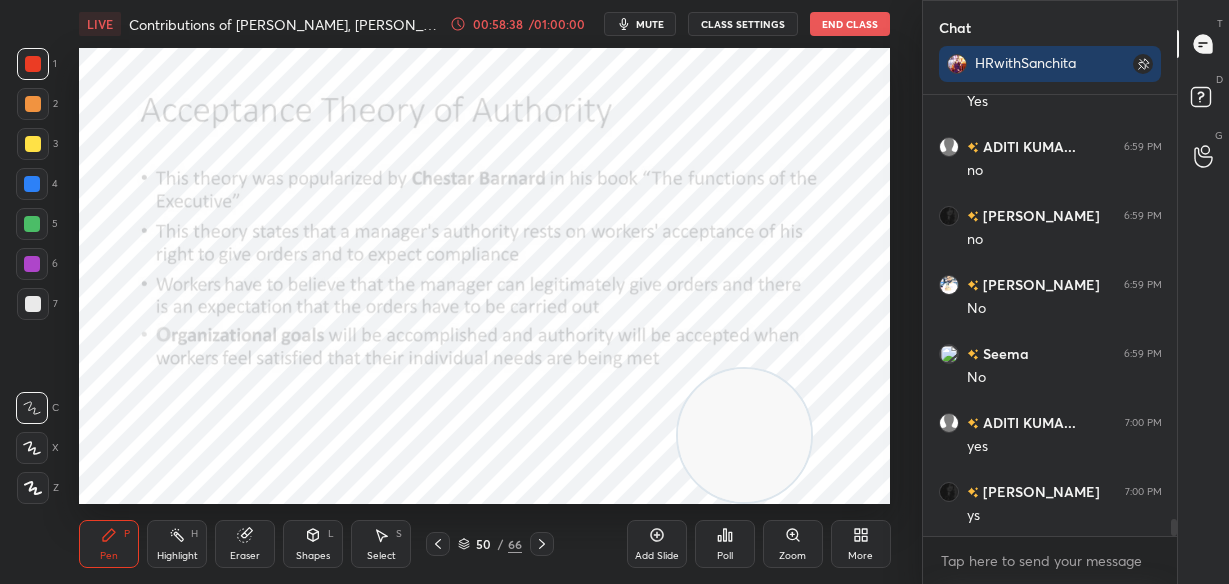 scroll, scrollTop: 10885, scrollLeft: 0, axis: vertical 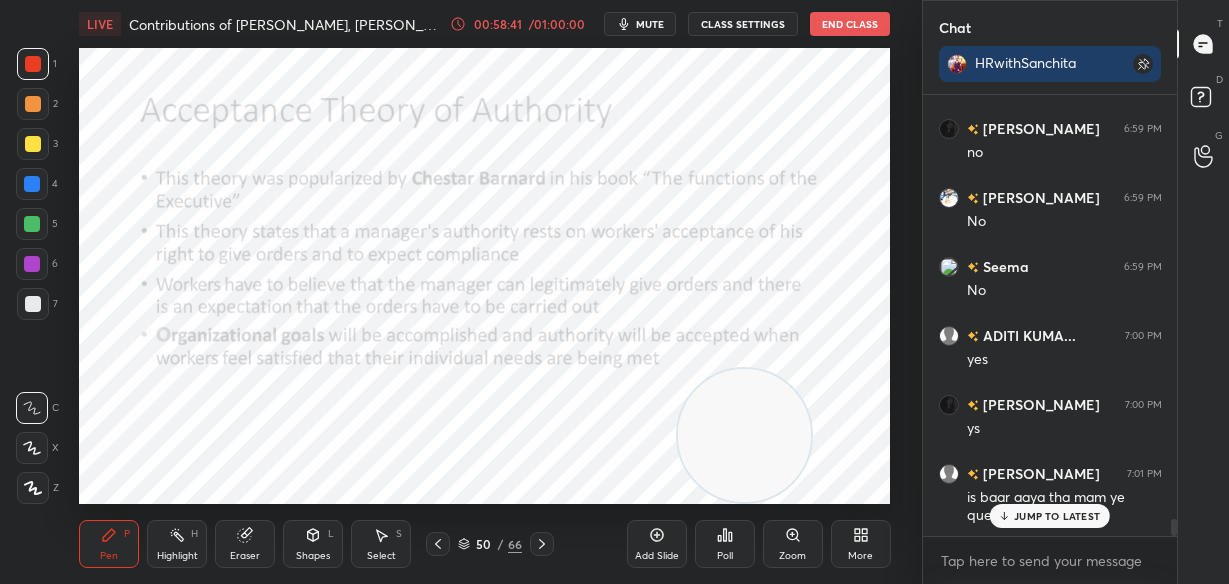 click on "JUMP TO LATEST" at bounding box center [1057, 516] 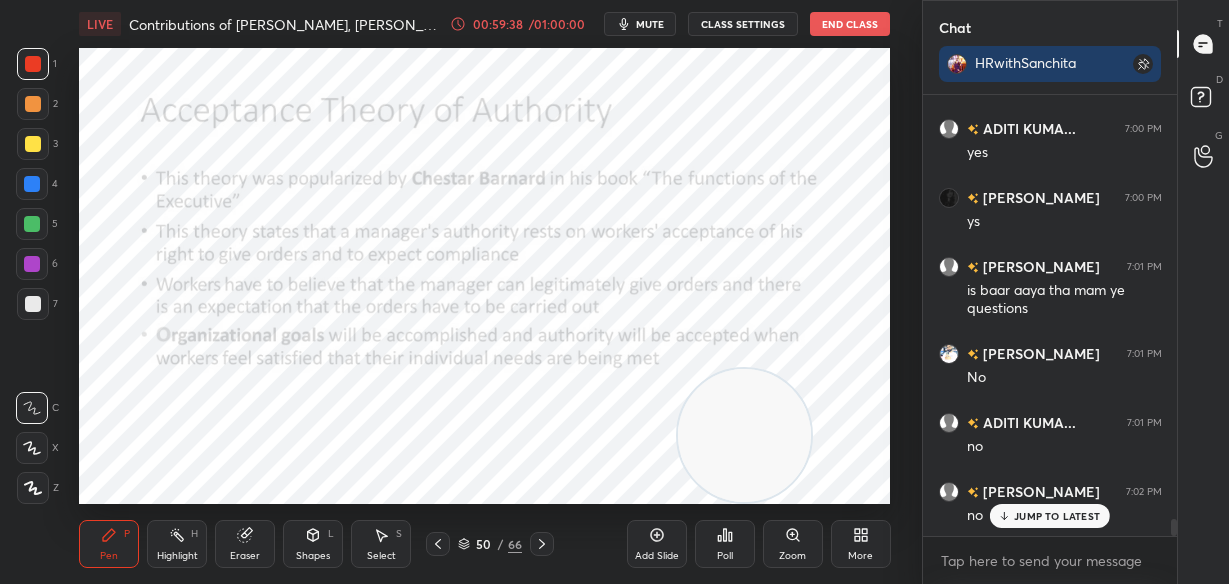 scroll, scrollTop: 11161, scrollLeft: 0, axis: vertical 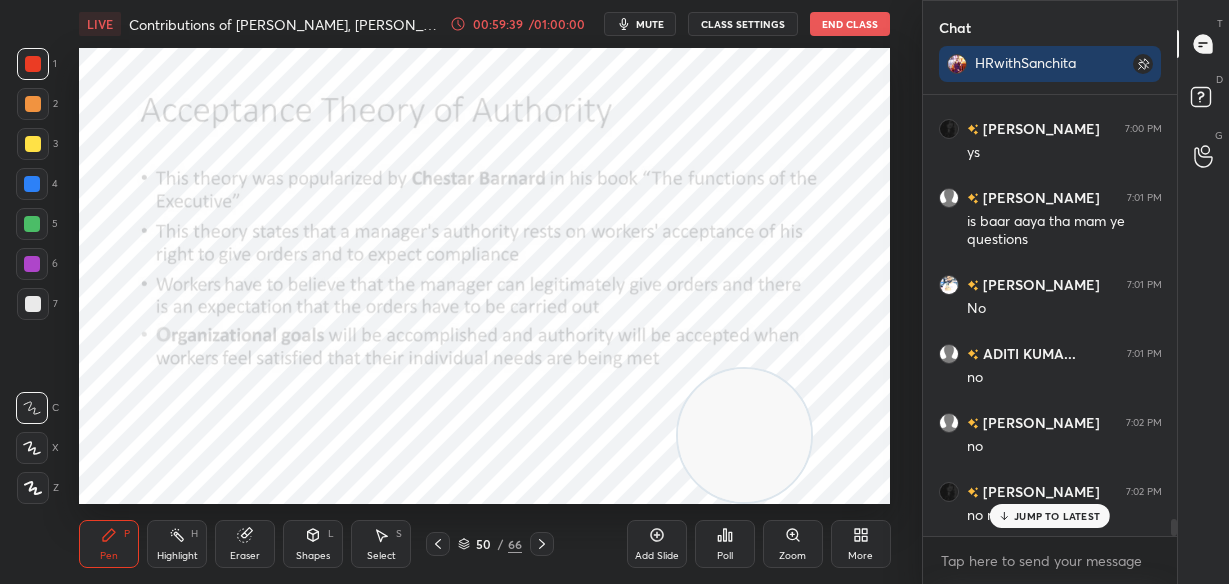 click on "JUMP TO LATEST" at bounding box center [1057, 516] 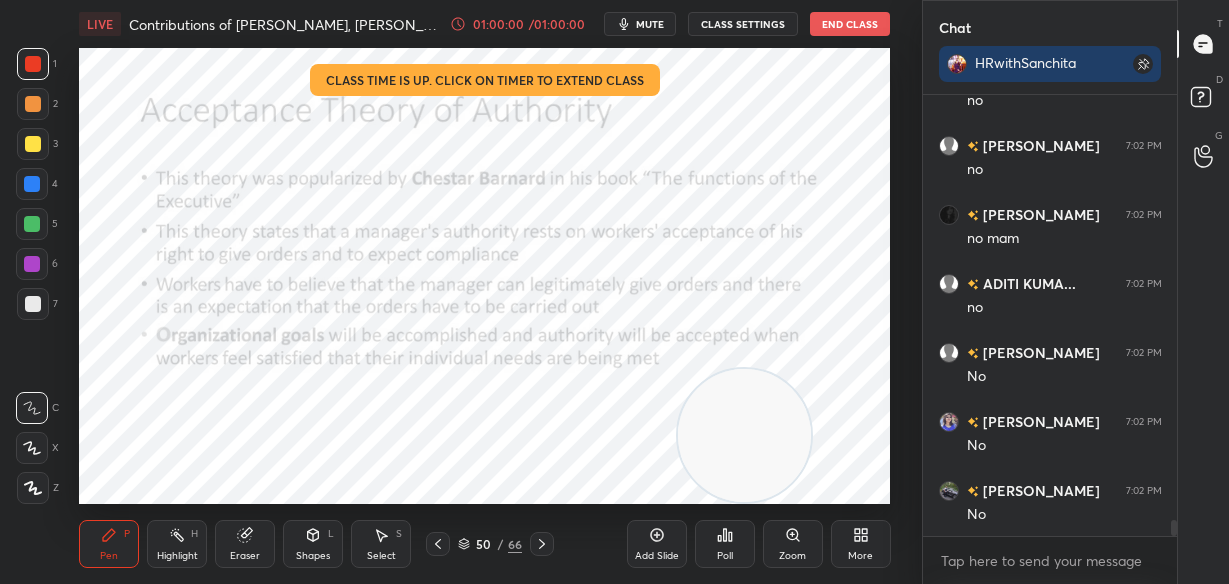 scroll, scrollTop: 11506, scrollLeft: 0, axis: vertical 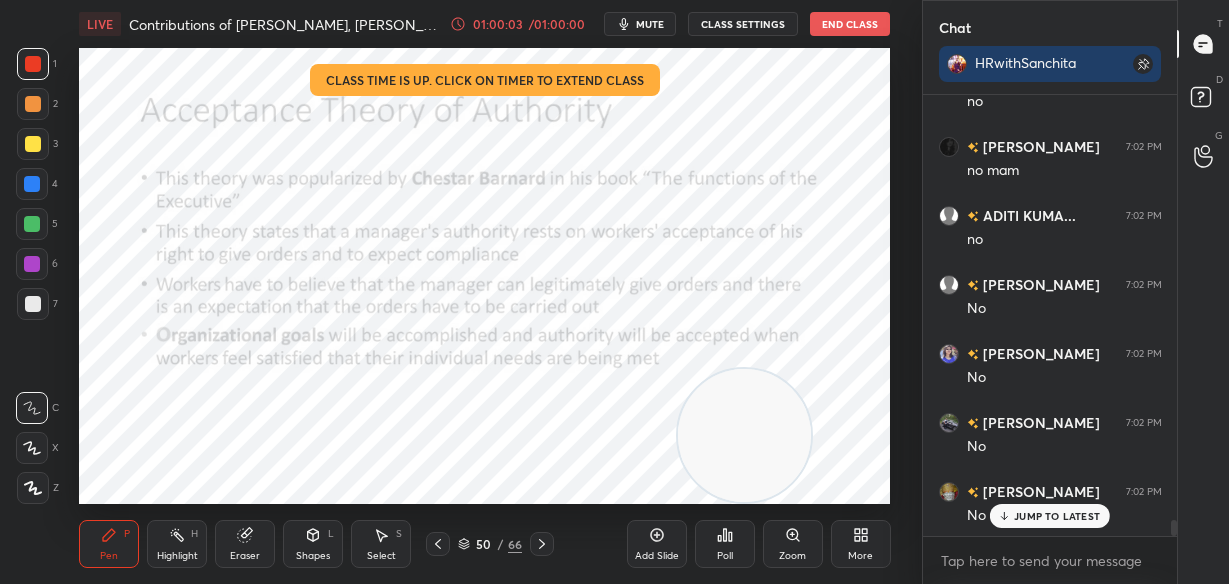 click on "01:00:03" at bounding box center [498, 24] 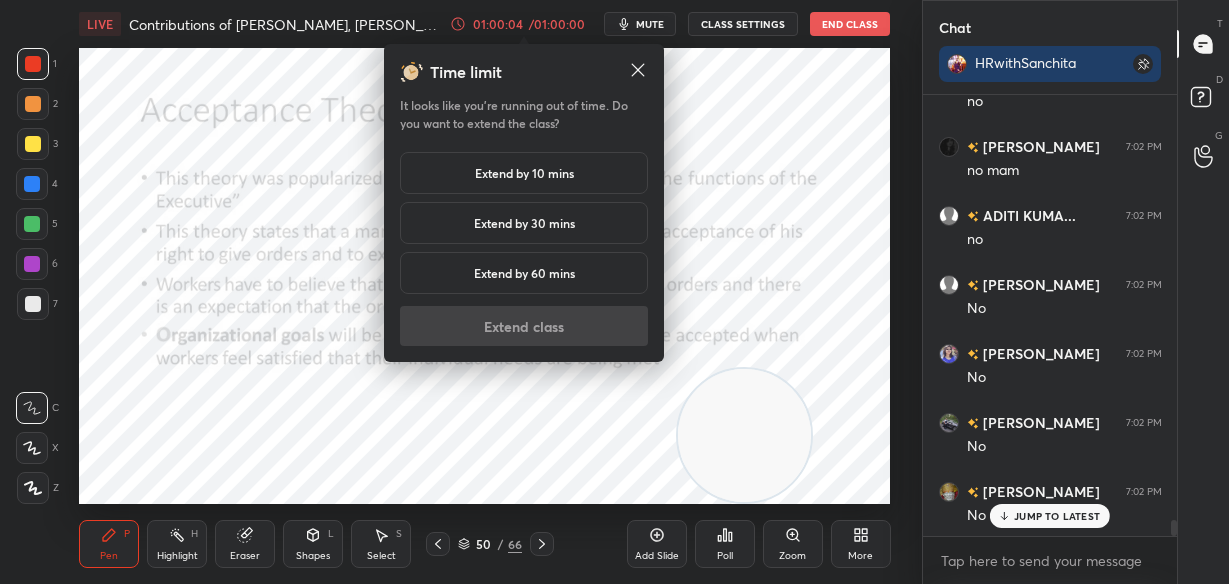 click on "Extend by 10 mins" at bounding box center (524, 173) 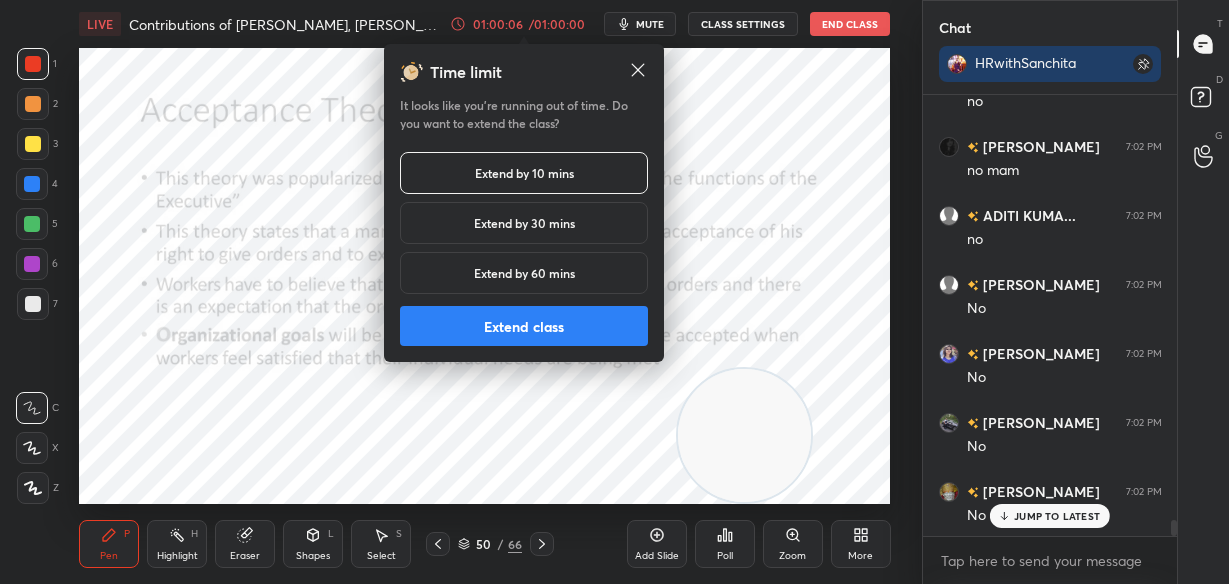 click on "Extend class" at bounding box center (524, 326) 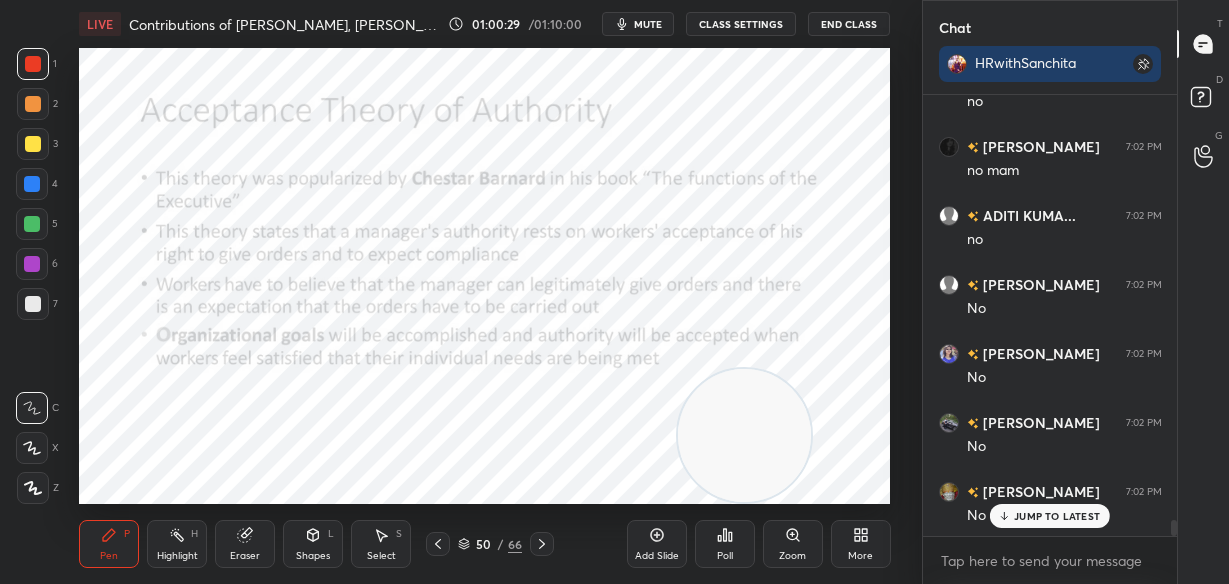 scroll, scrollTop: 11575, scrollLeft: 0, axis: vertical 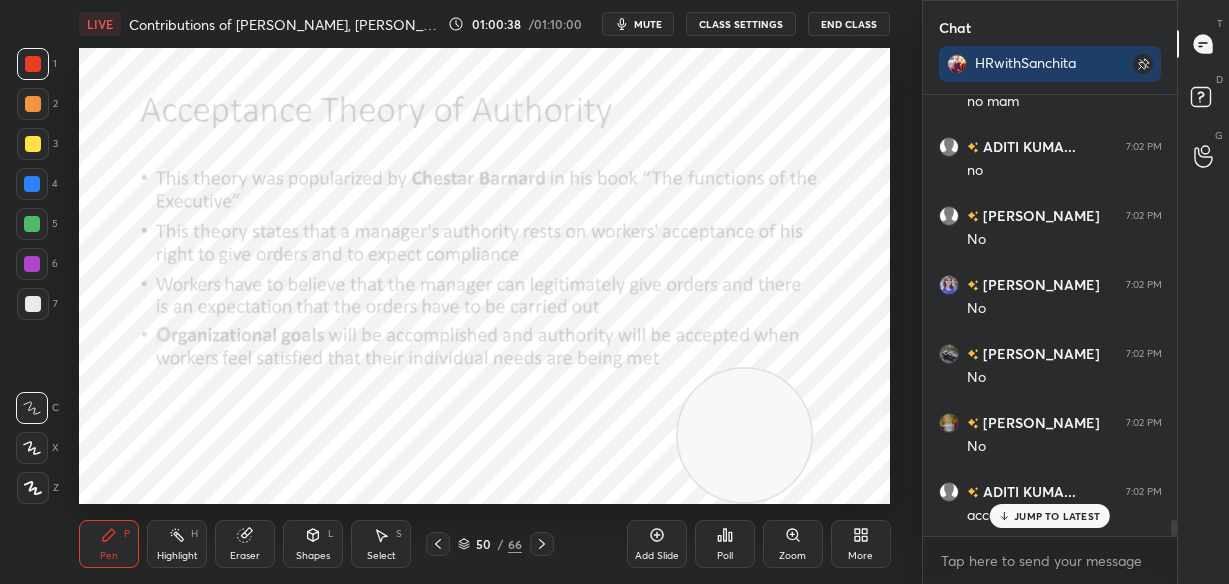 click on "JUMP TO LATEST" at bounding box center (1050, 516) 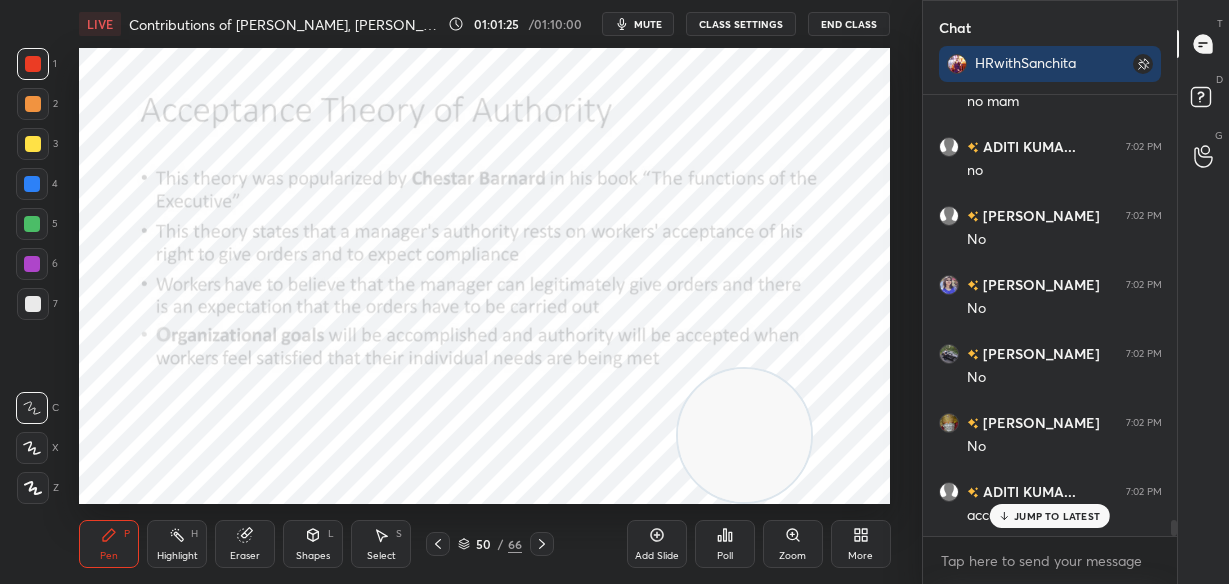 scroll, scrollTop: 11644, scrollLeft: 0, axis: vertical 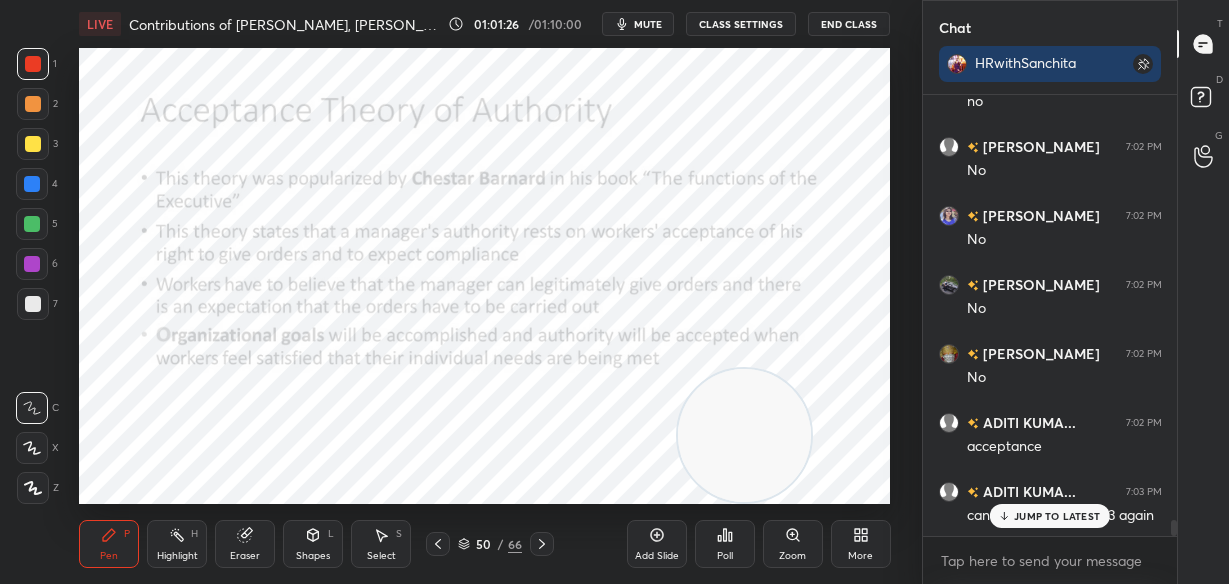click on "JUMP TO LATEST" at bounding box center [1050, 516] 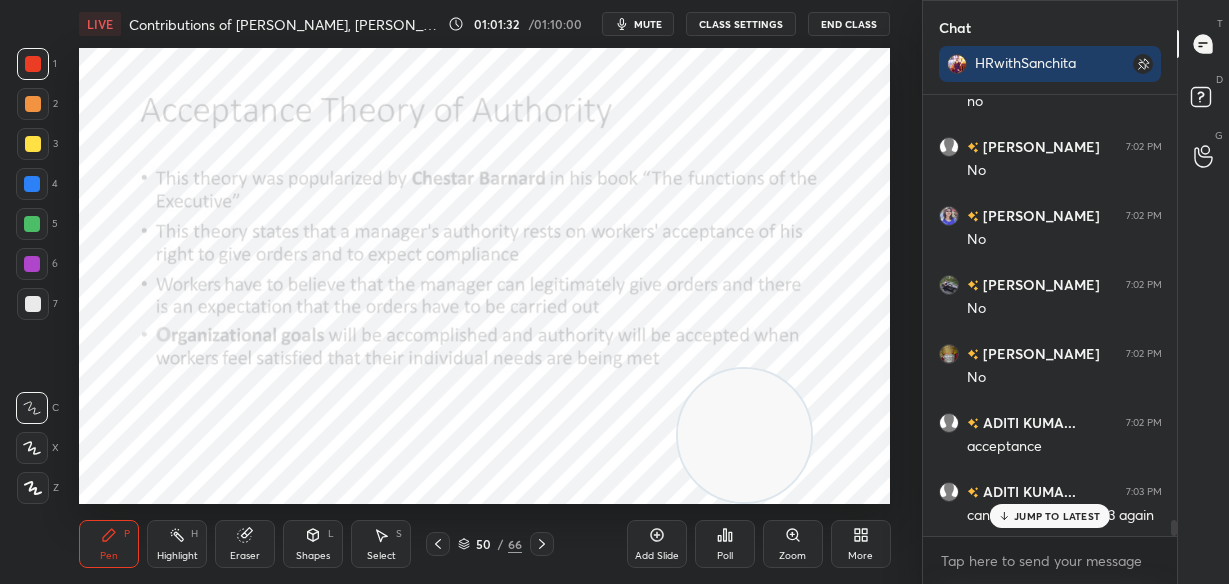 scroll, scrollTop: 11713, scrollLeft: 0, axis: vertical 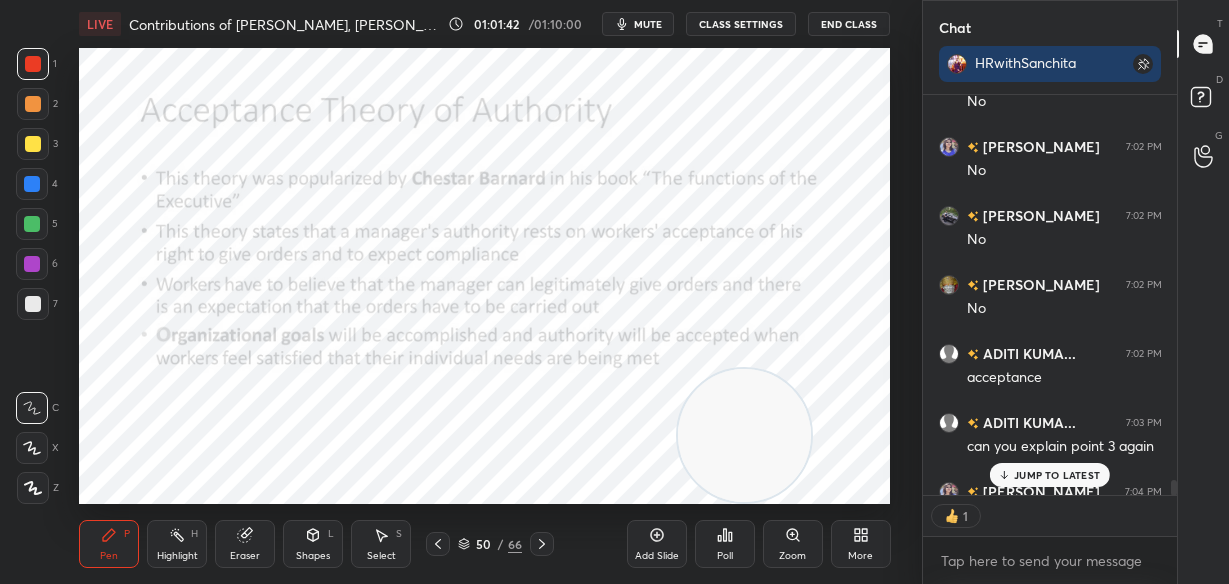 click on "JUMP TO LATEST" at bounding box center [1057, 475] 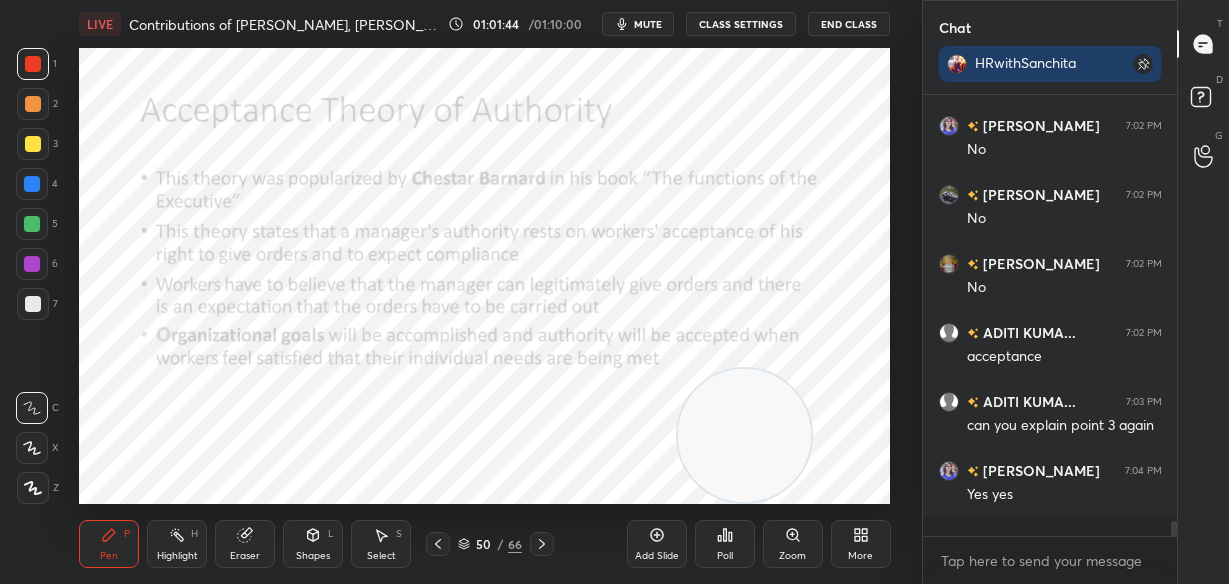 scroll, scrollTop: 7, scrollLeft: 7, axis: both 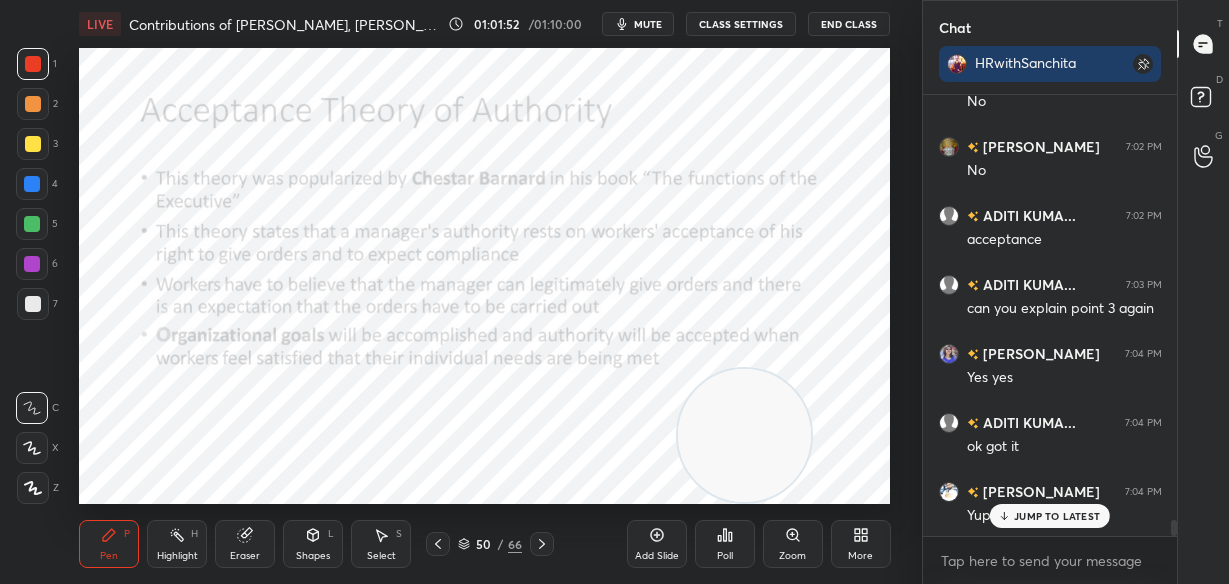 click on "JUMP TO LATEST" at bounding box center (1057, 516) 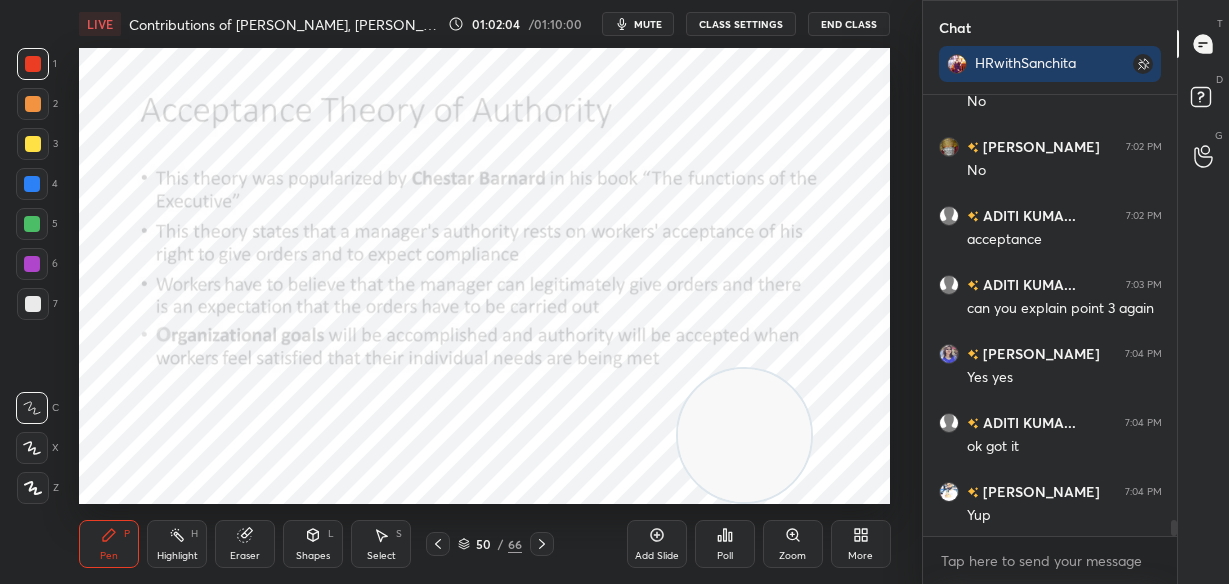 scroll, scrollTop: 11920, scrollLeft: 0, axis: vertical 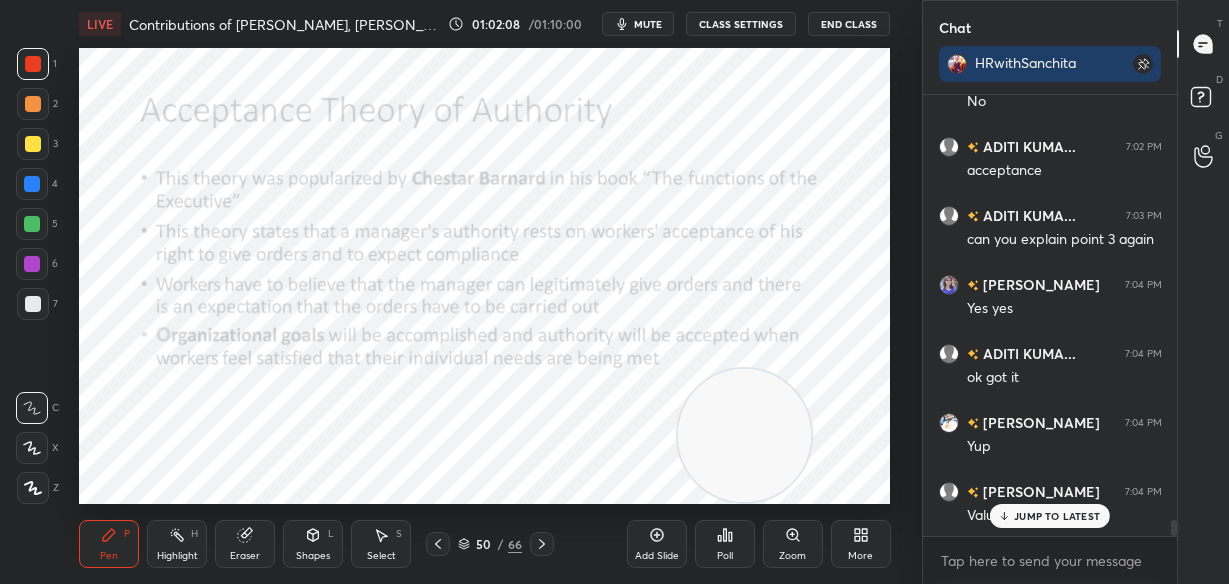 click on "JUMP TO LATEST" at bounding box center (1057, 516) 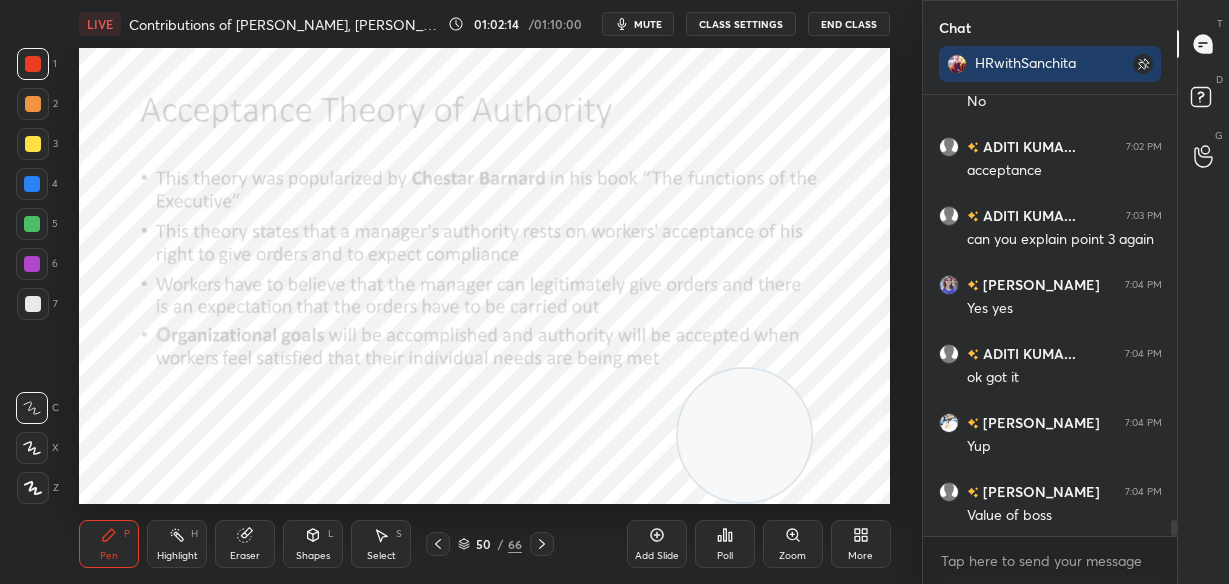 scroll, scrollTop: 394, scrollLeft: 248, axis: both 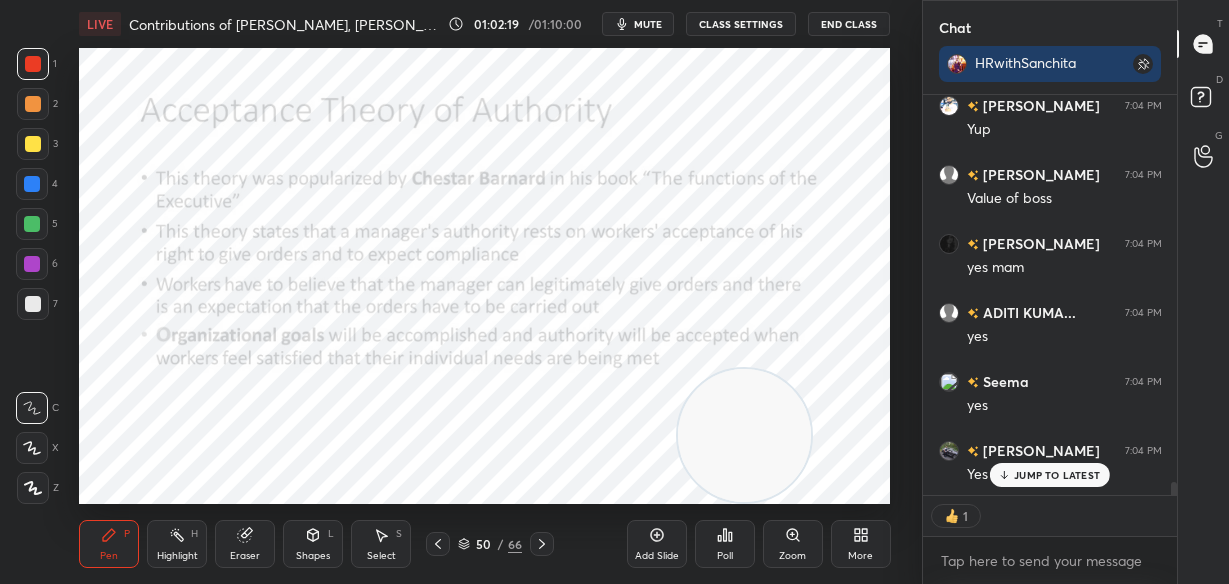 click on "JUMP TO LATEST" at bounding box center [1057, 475] 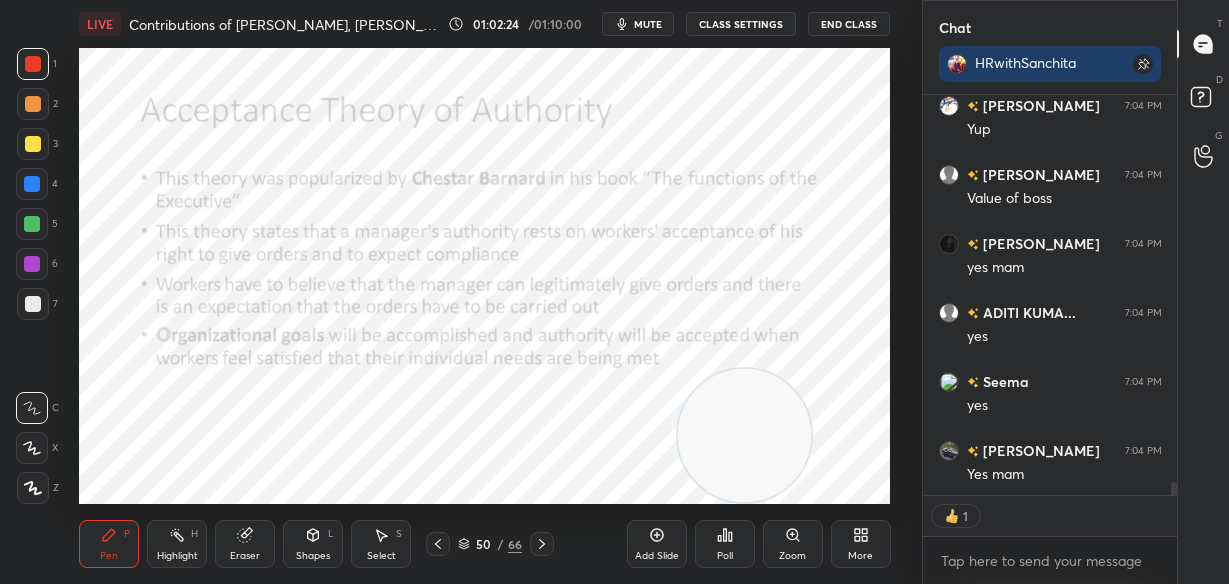 scroll, scrollTop: 7, scrollLeft: 7, axis: both 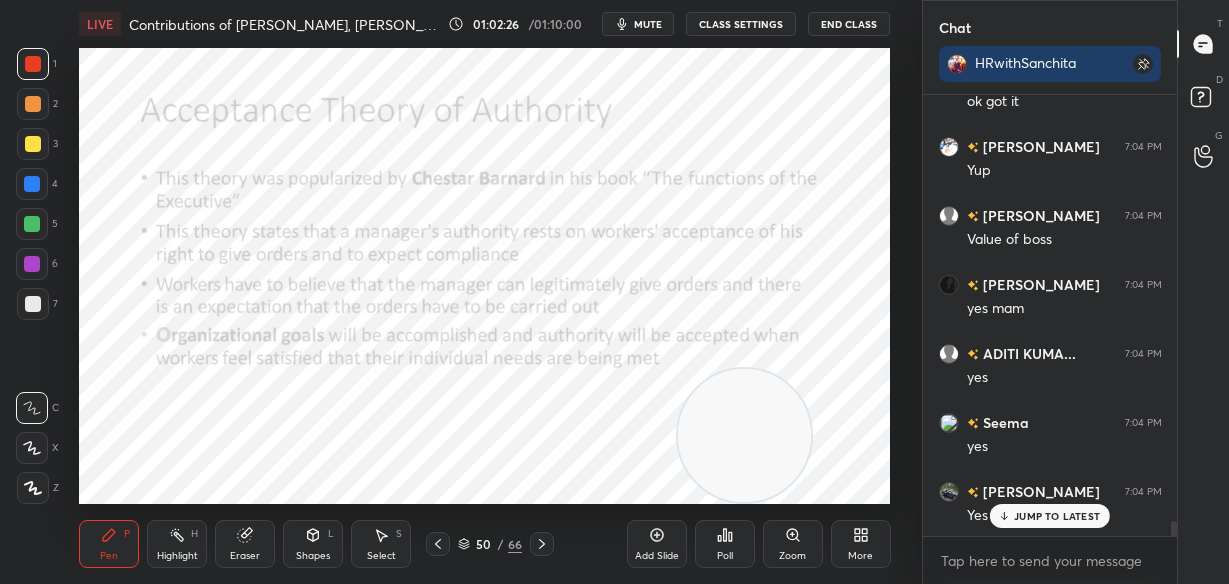 click on "JUMP TO LATEST" at bounding box center [1057, 516] 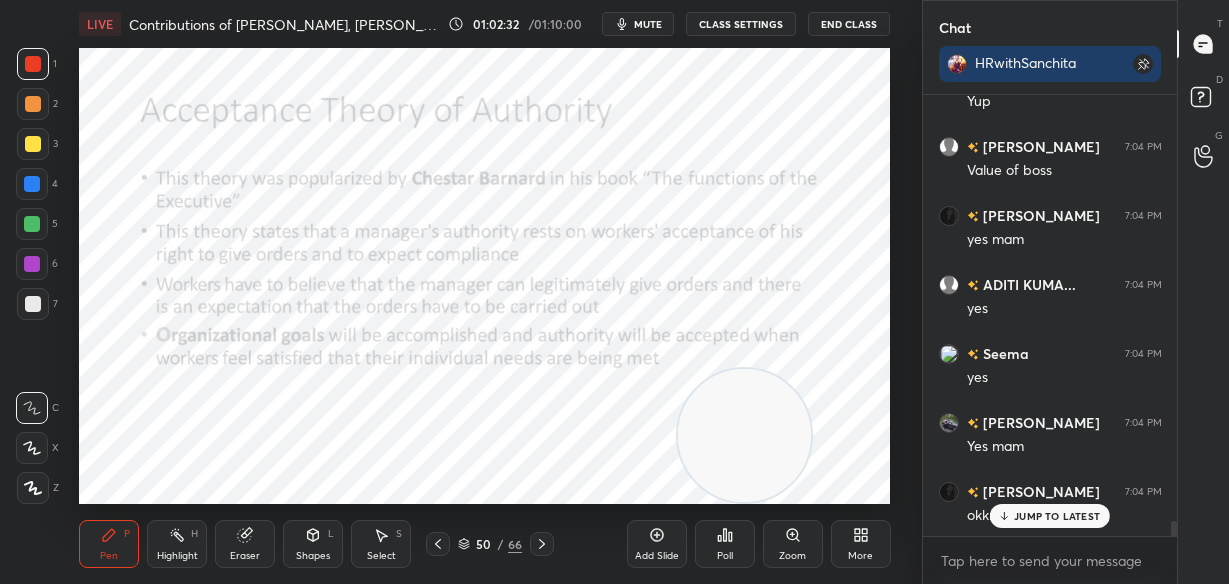 scroll, scrollTop: 12334, scrollLeft: 0, axis: vertical 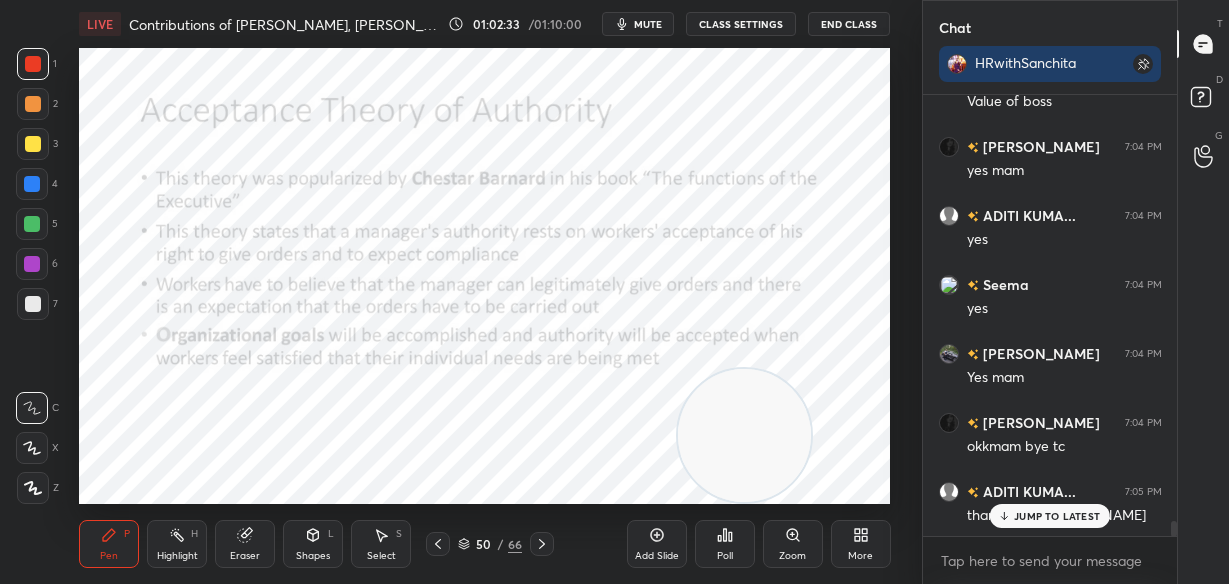 click on "JUMP TO LATEST" at bounding box center [1057, 516] 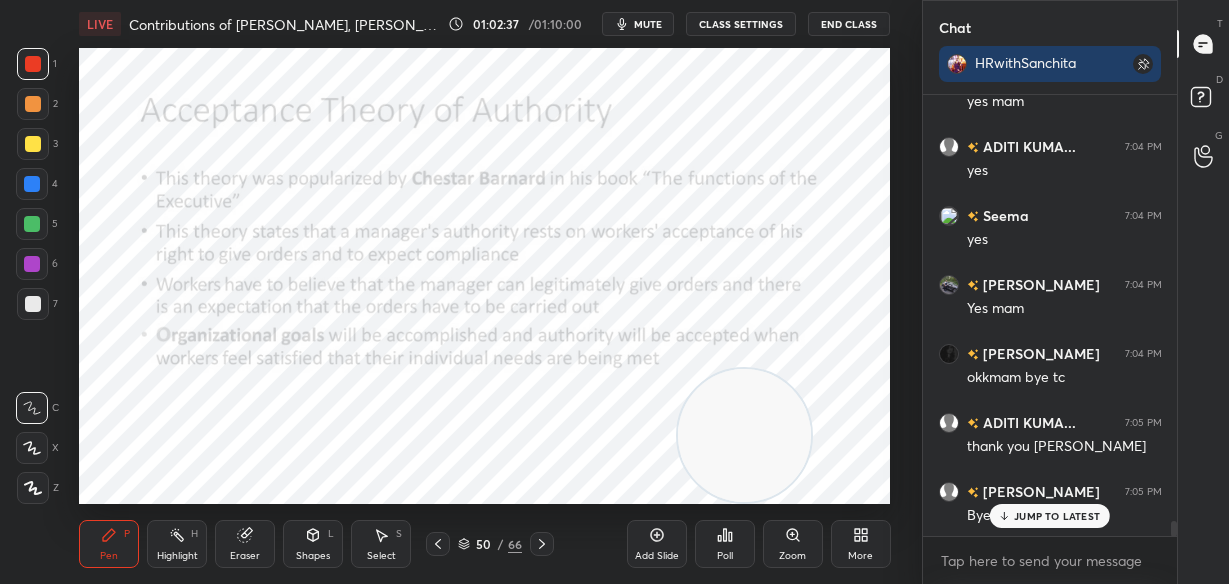 scroll, scrollTop: 12472, scrollLeft: 0, axis: vertical 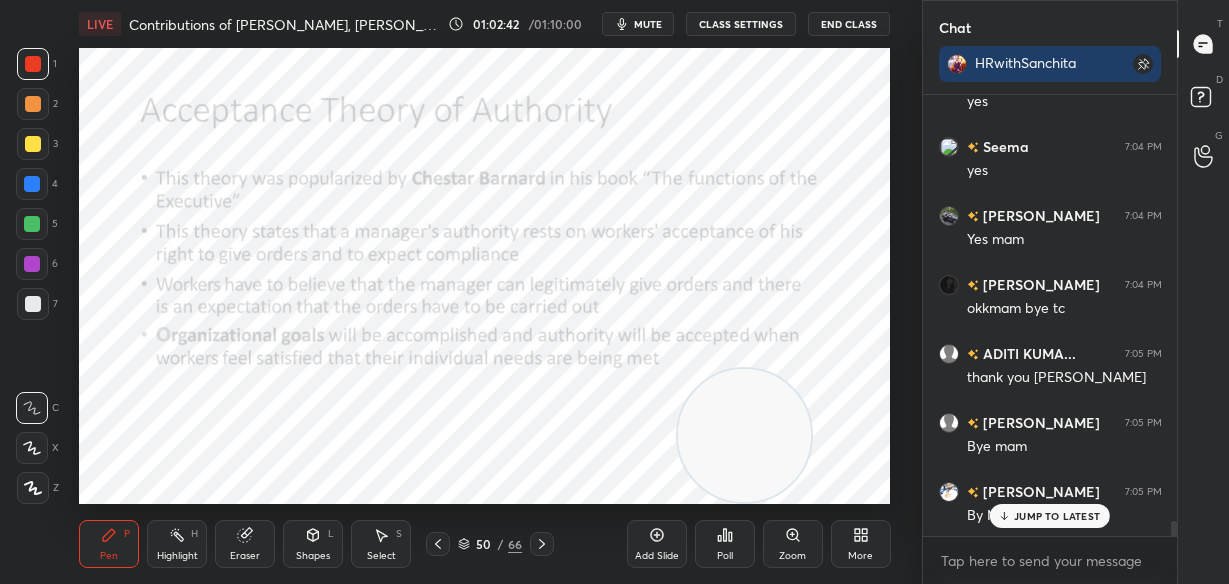 click on "JUMP TO LATEST" at bounding box center [1057, 516] 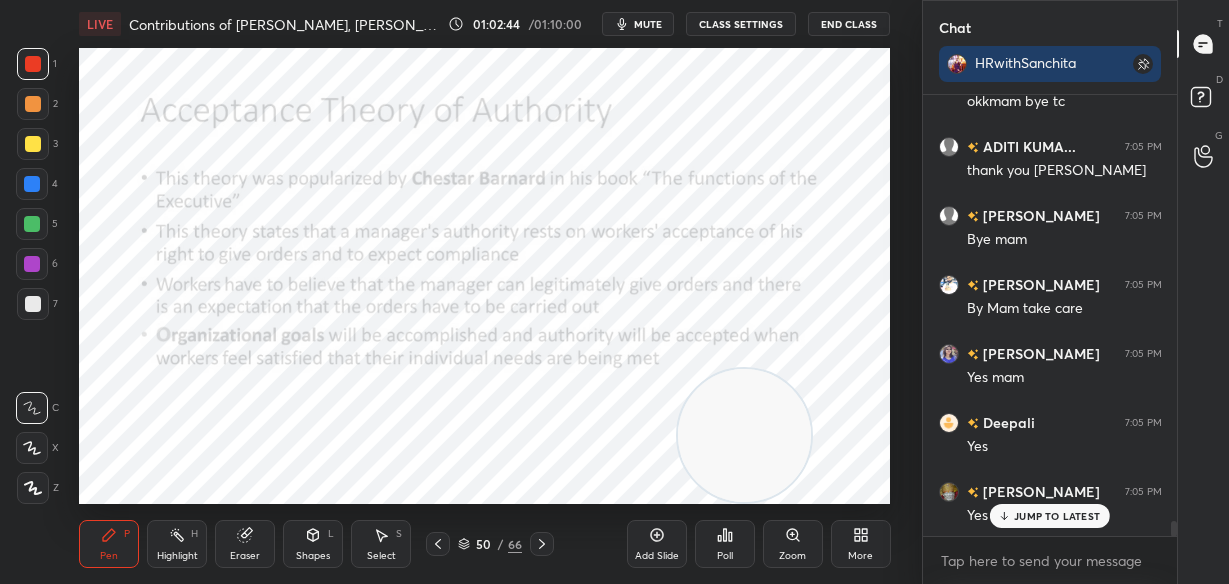 scroll, scrollTop: 12748, scrollLeft: 0, axis: vertical 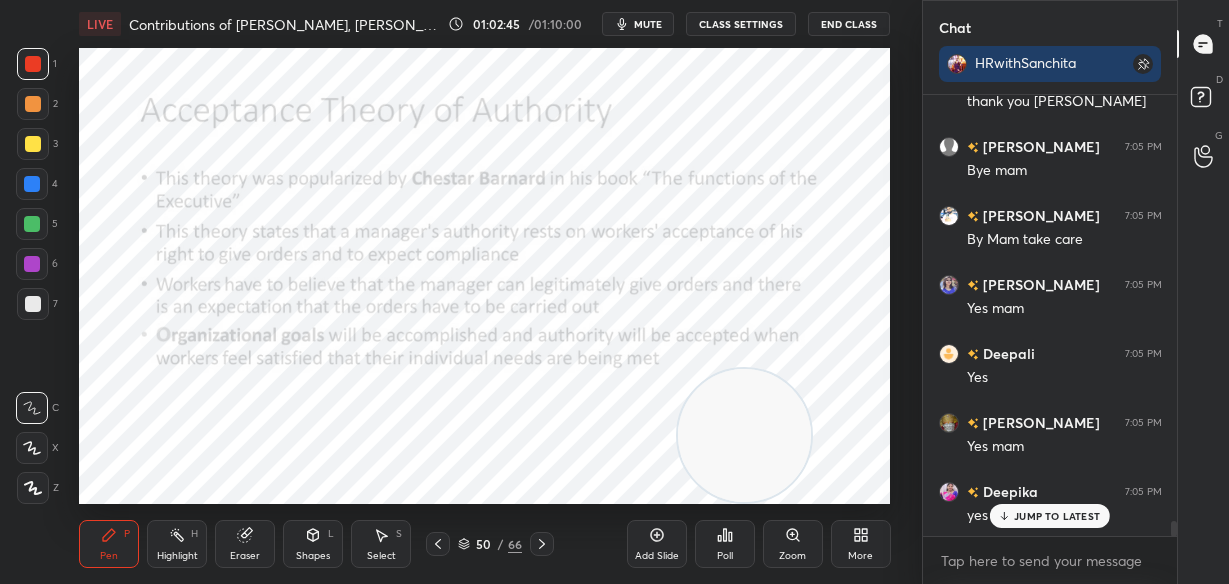 click on "JUMP TO LATEST" at bounding box center [1057, 516] 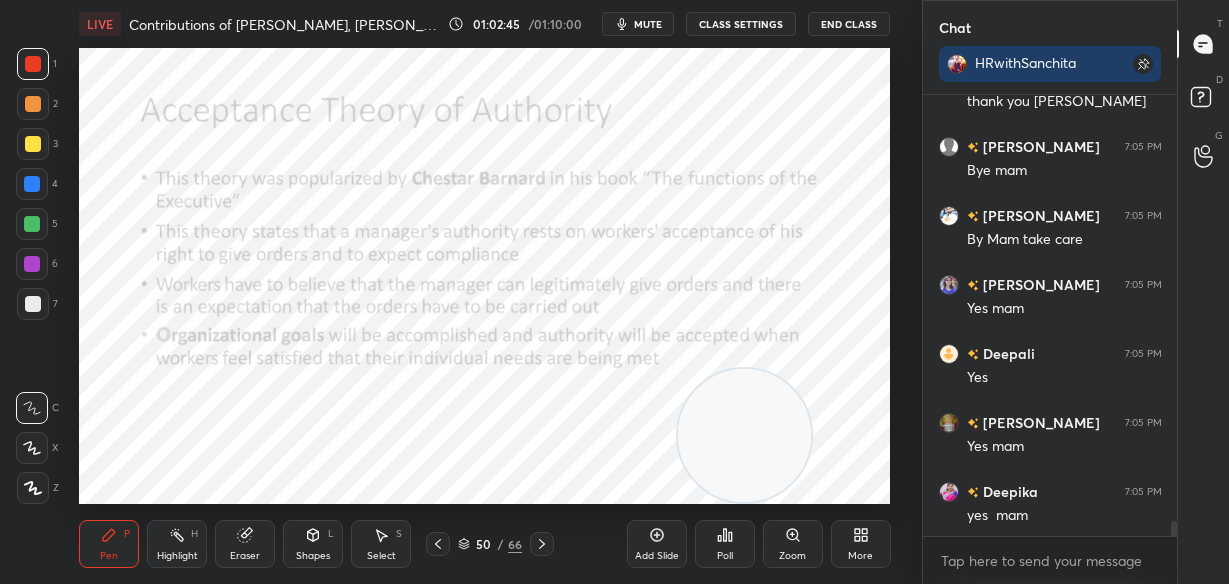 scroll, scrollTop: 12835, scrollLeft: 0, axis: vertical 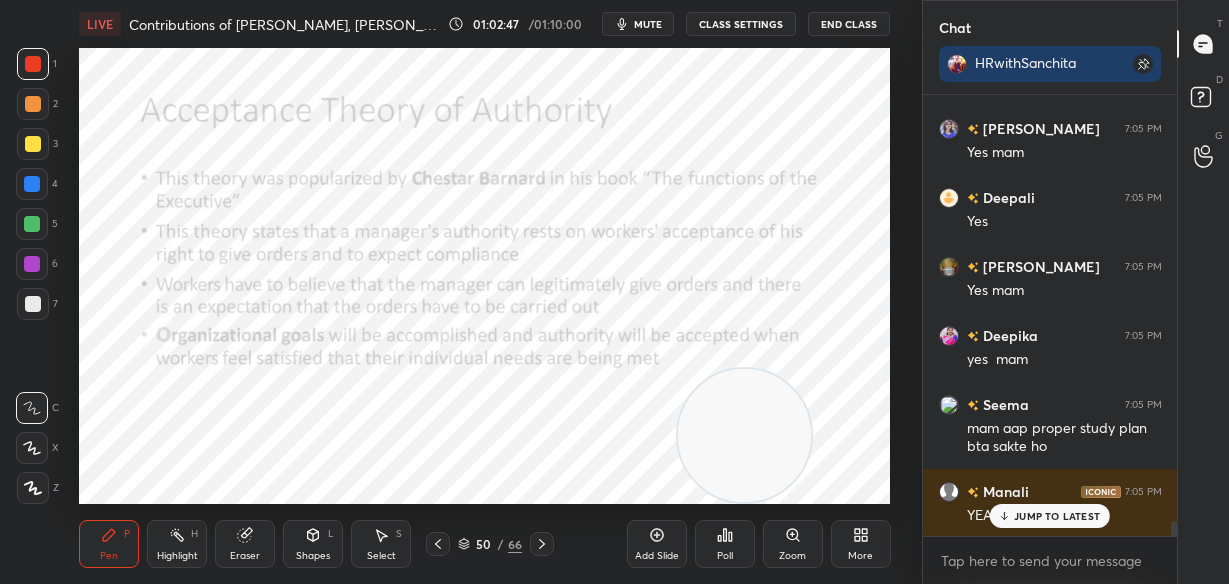 click on "JUMP TO LATEST" at bounding box center [1057, 516] 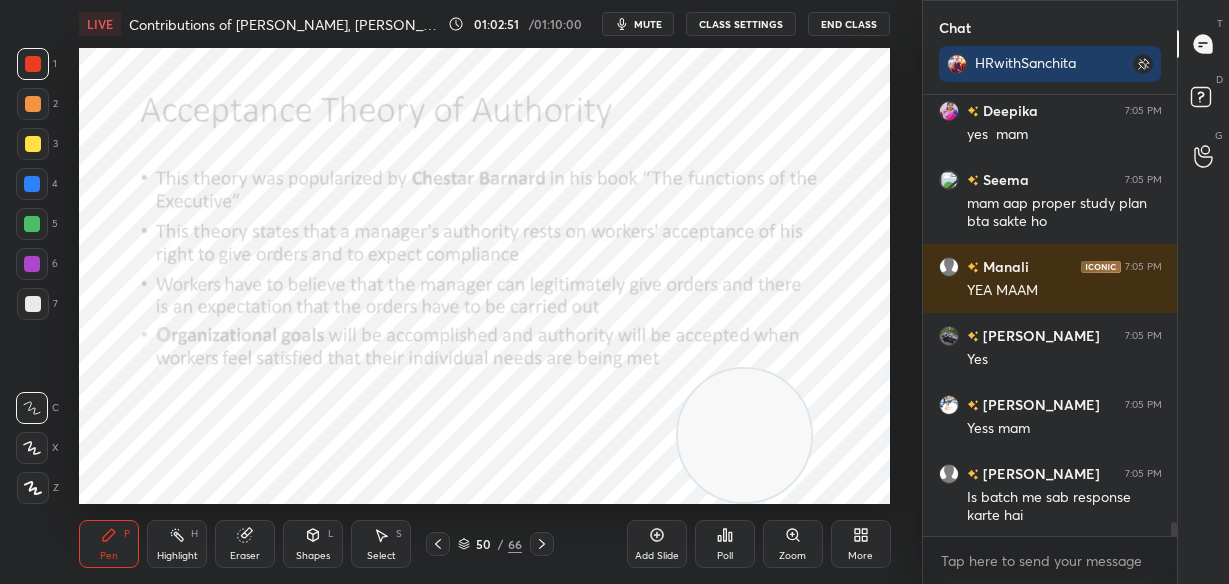 scroll, scrollTop: 13198, scrollLeft: 0, axis: vertical 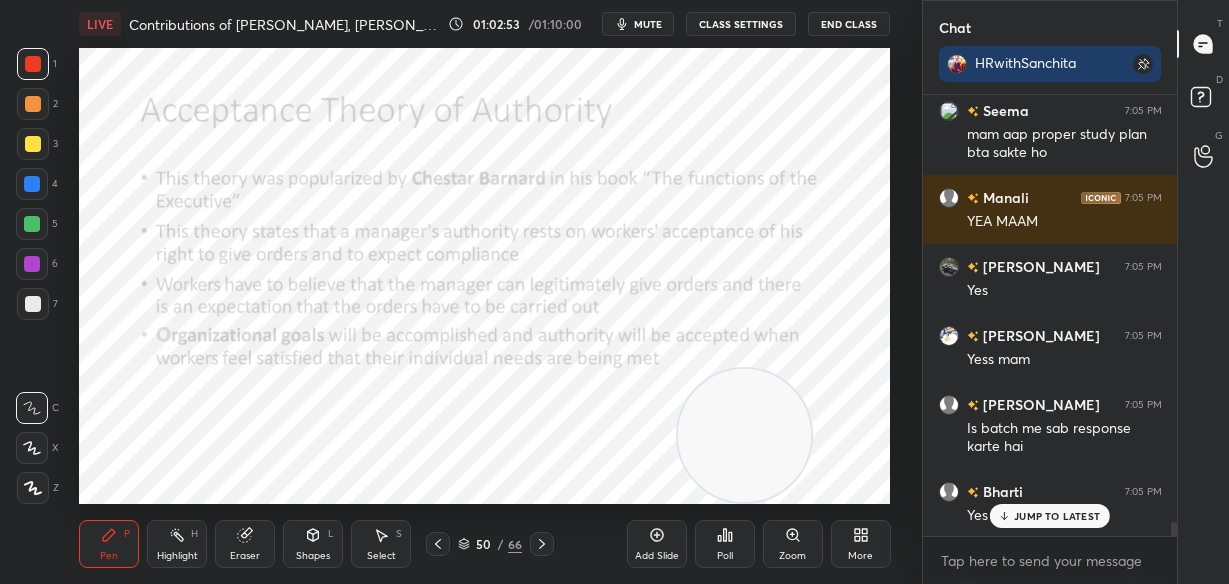 click on "JUMP TO LATEST" at bounding box center (1057, 516) 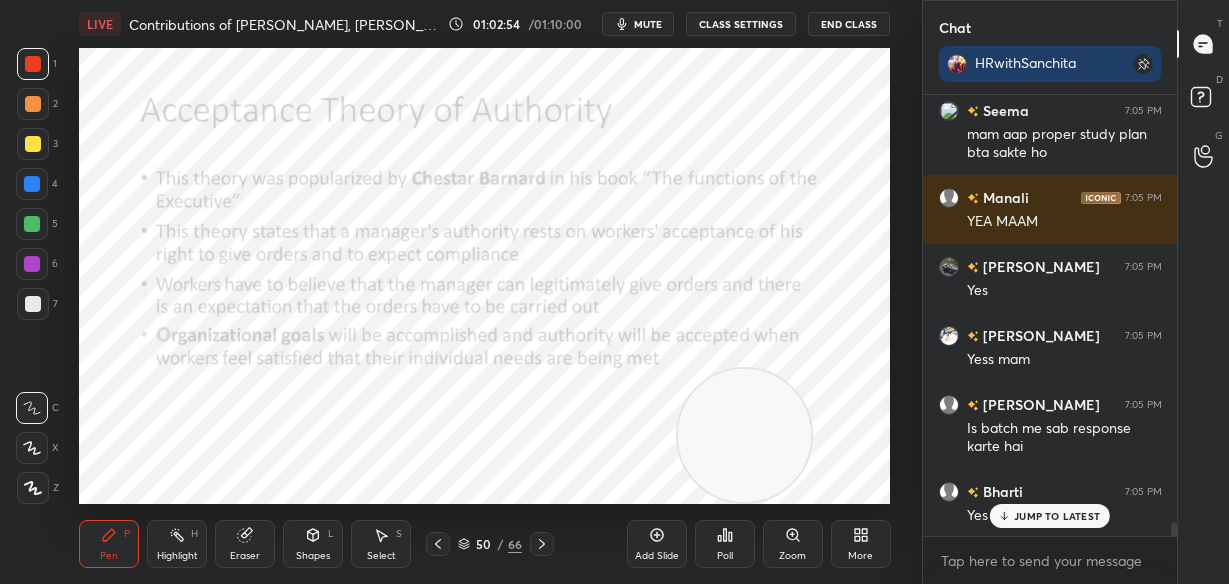 scroll, scrollTop: 13267, scrollLeft: 0, axis: vertical 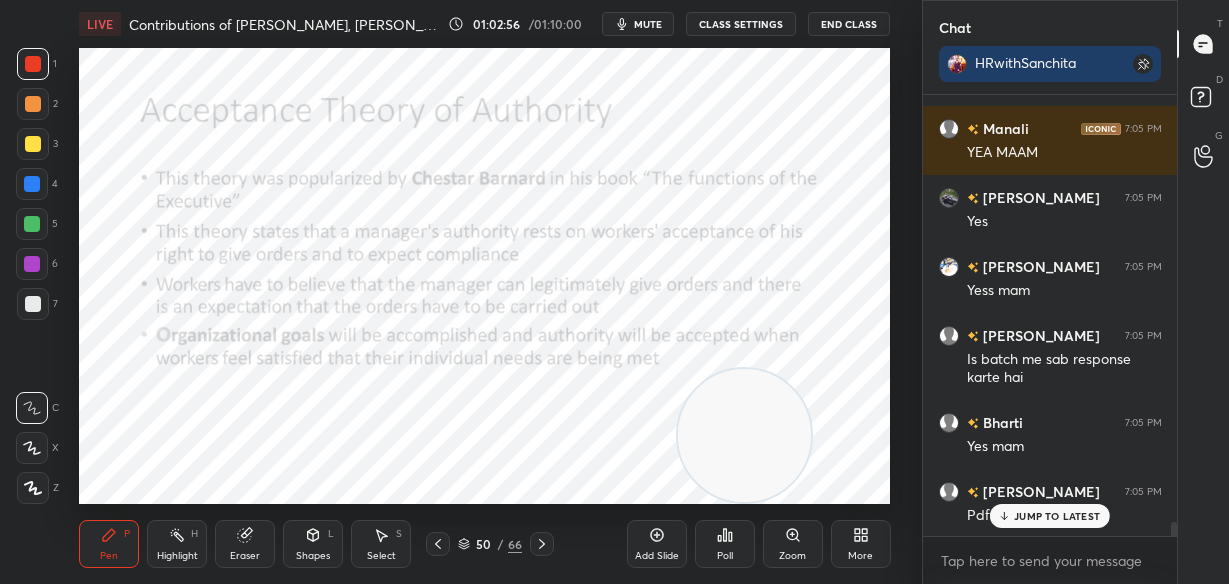 click on "JUMP TO LATEST" at bounding box center (1057, 516) 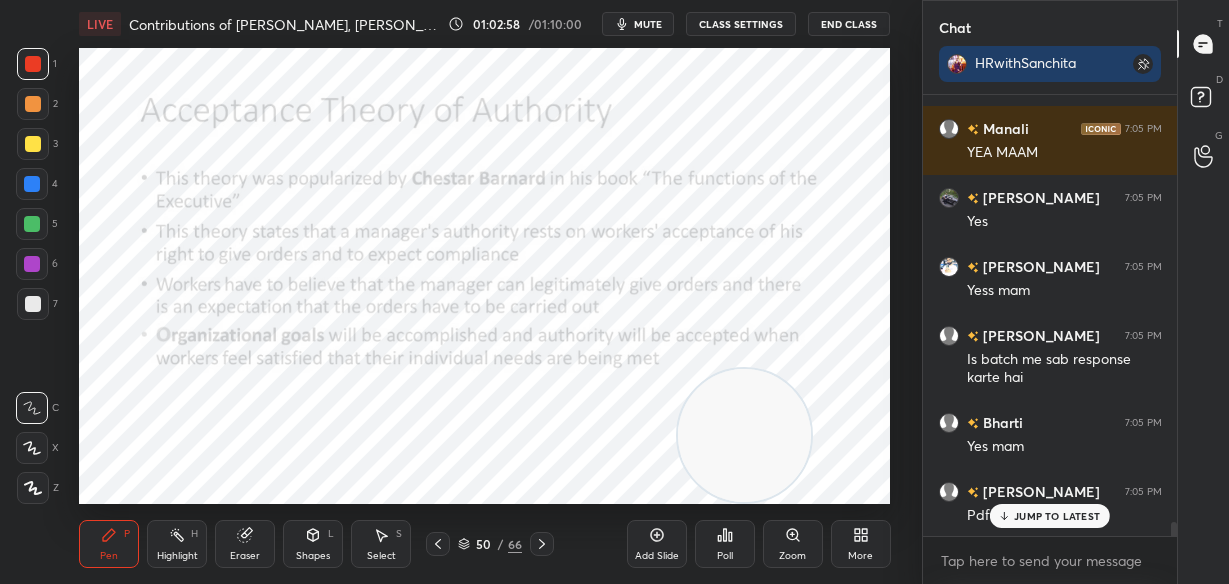 scroll, scrollTop: 13336, scrollLeft: 0, axis: vertical 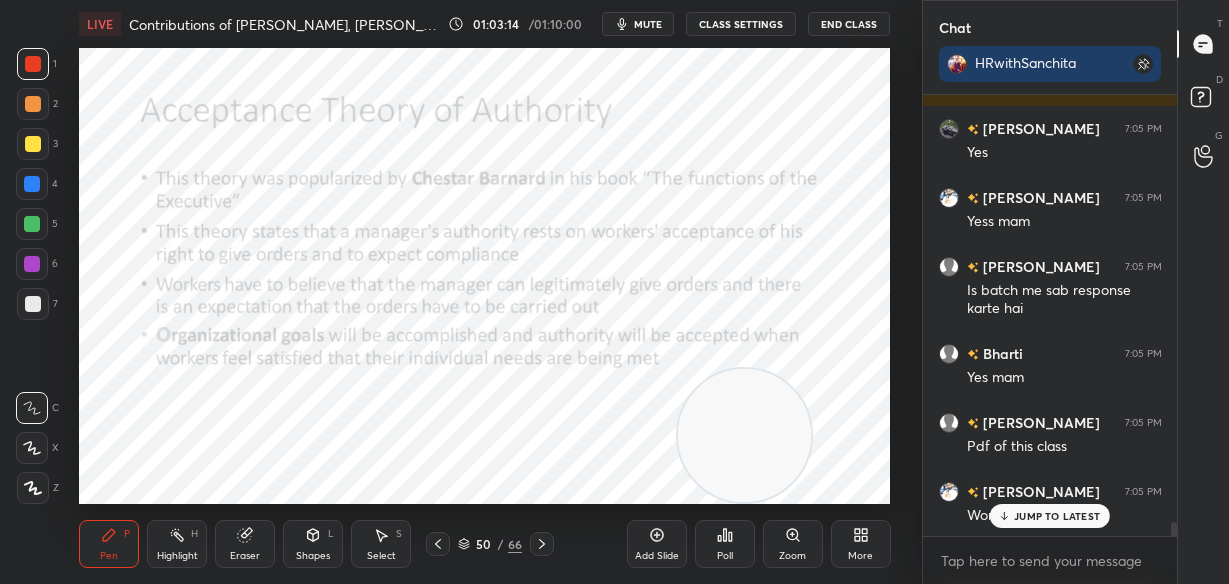 click on "JUMP TO LATEST" at bounding box center [1057, 516] 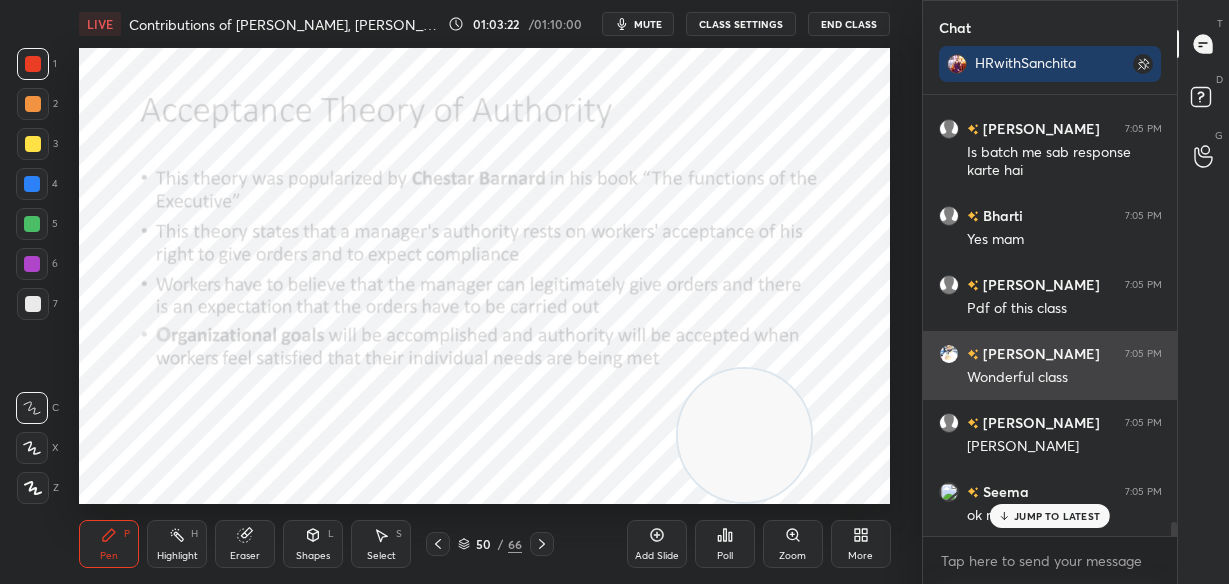 scroll, scrollTop: 13543, scrollLeft: 0, axis: vertical 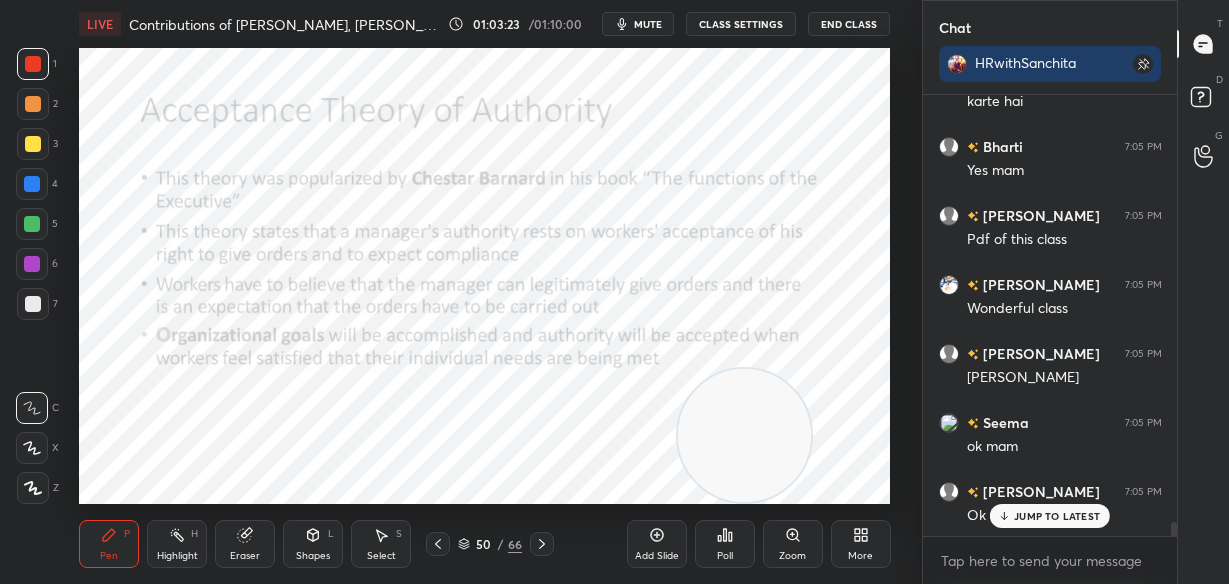 click on "JUMP TO LATEST" at bounding box center [1050, 516] 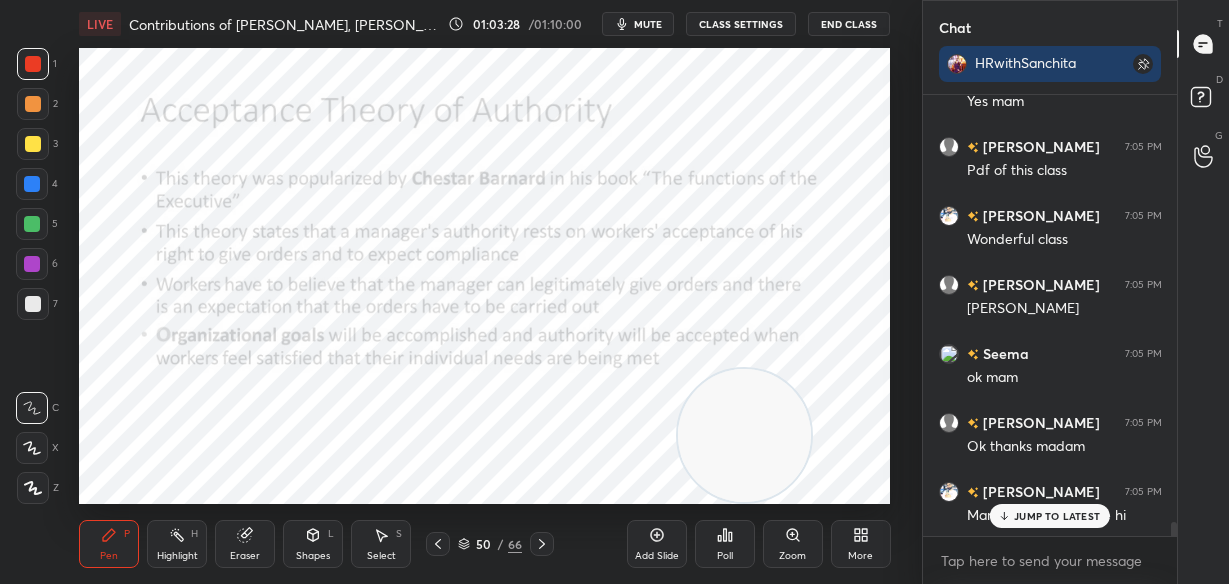 scroll, scrollTop: 13699, scrollLeft: 0, axis: vertical 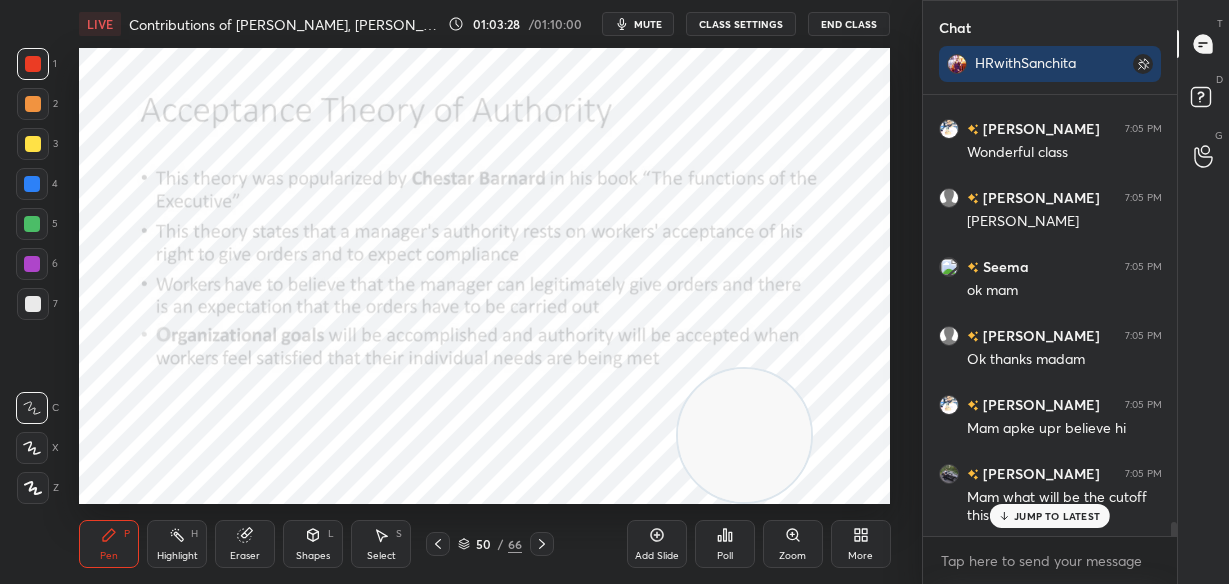 click on "JUMP TO LATEST" at bounding box center [1050, 516] 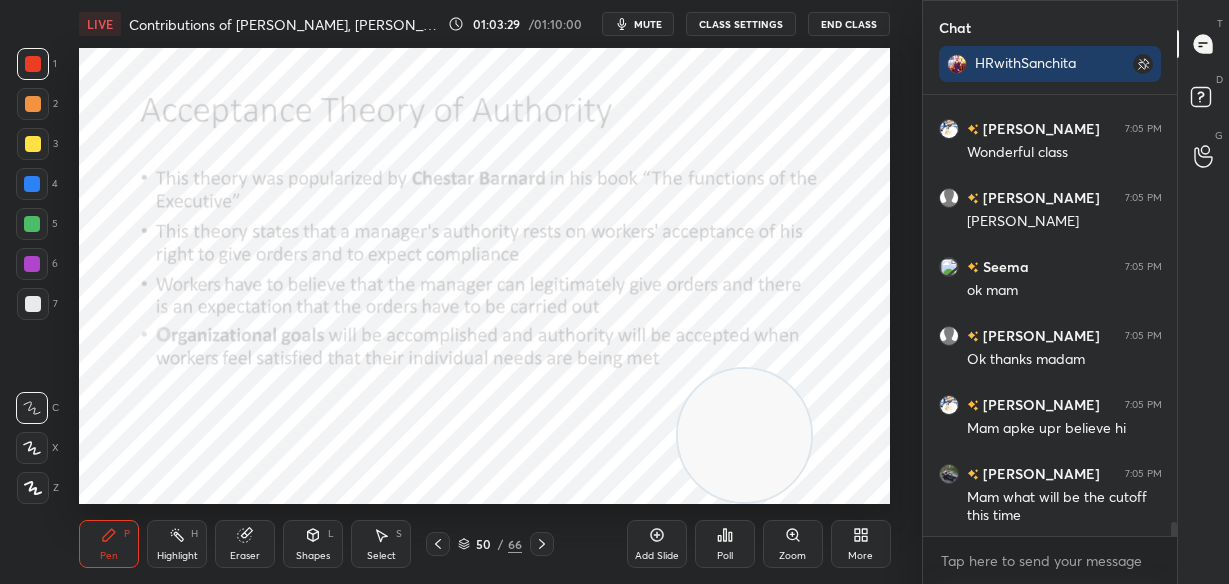 scroll, scrollTop: 13768, scrollLeft: 0, axis: vertical 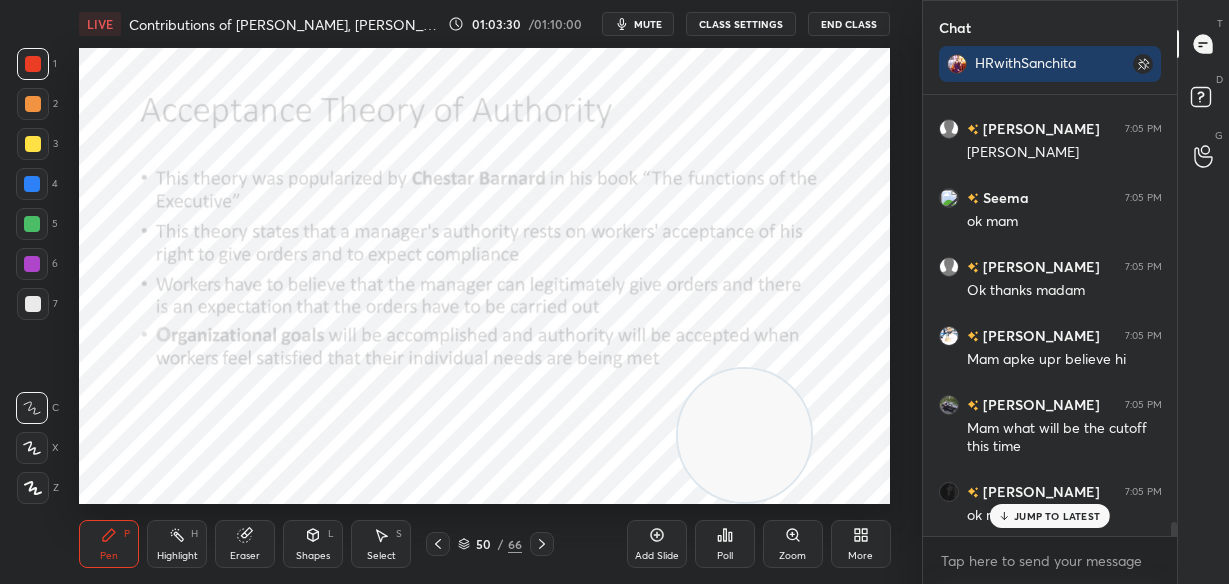 click on "JUMP TO LATEST" at bounding box center [1050, 516] 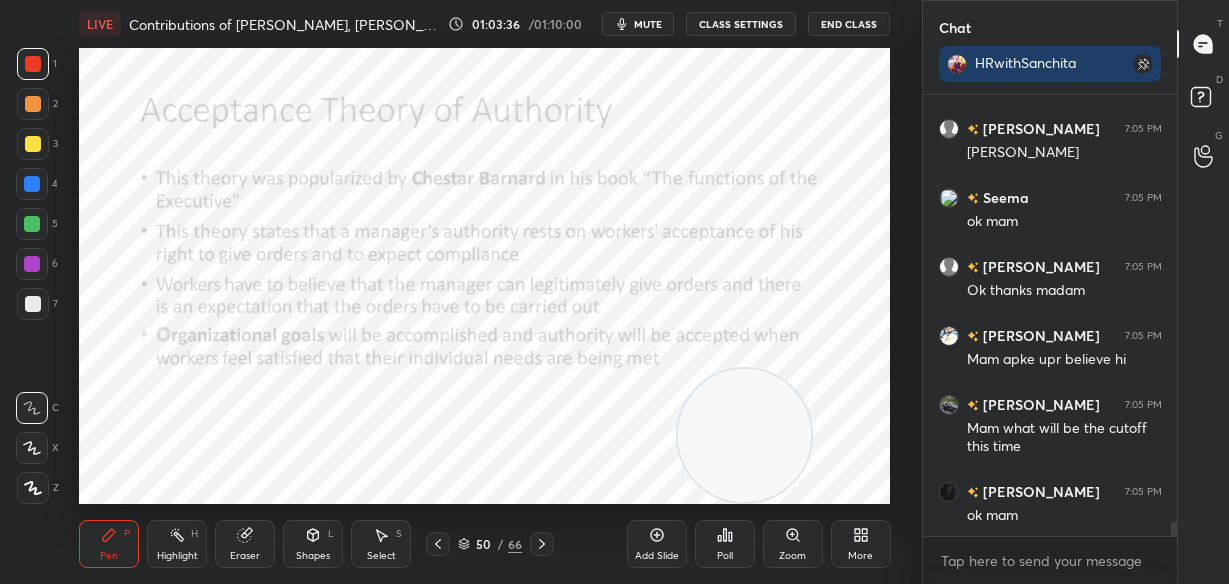 scroll, scrollTop: 13838, scrollLeft: 0, axis: vertical 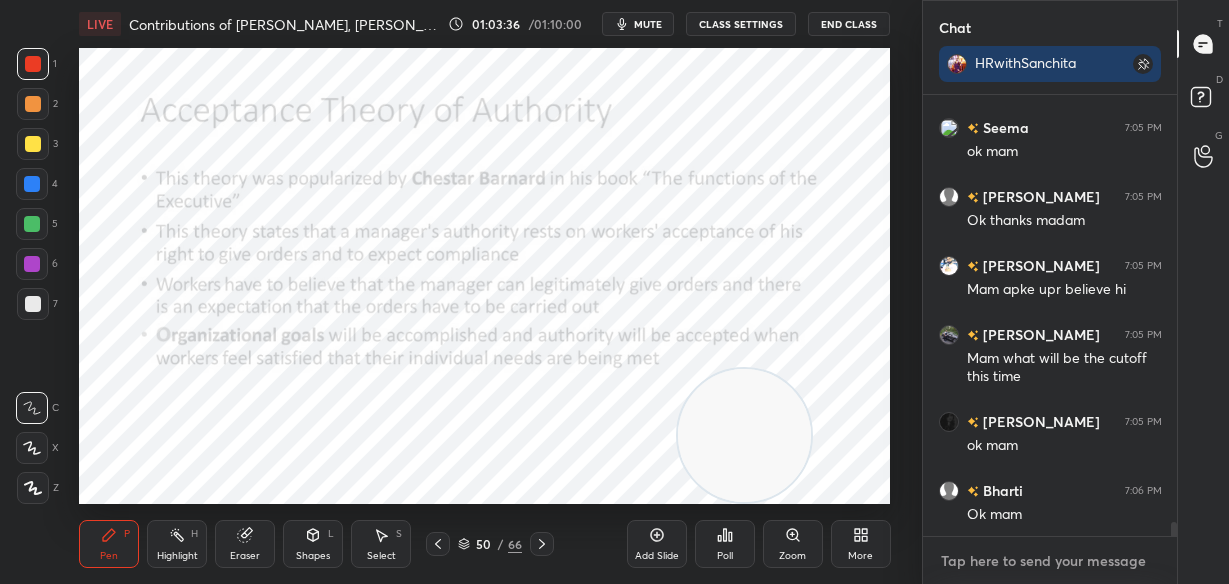 click at bounding box center [1050, 561] 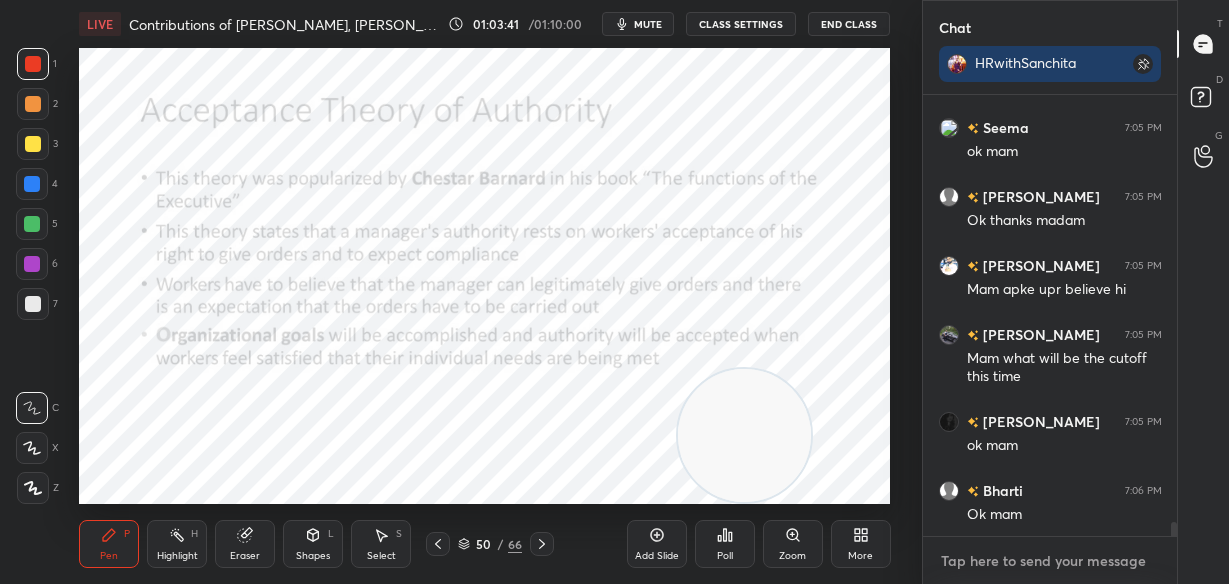 scroll, scrollTop: 13906, scrollLeft: 0, axis: vertical 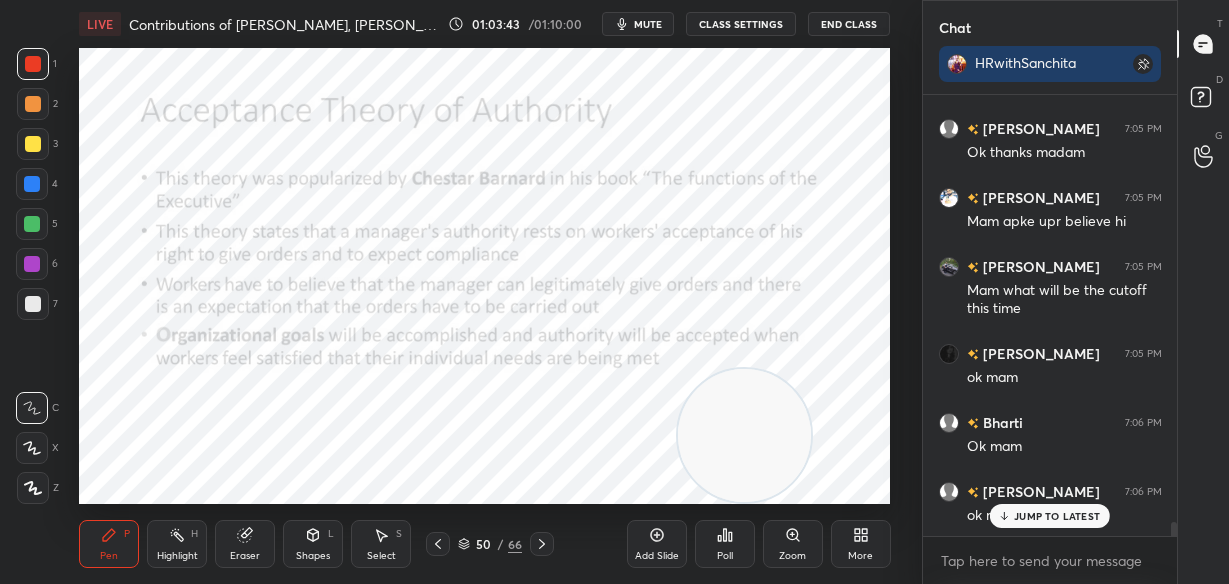 click on "JUMP TO LATEST" at bounding box center (1057, 516) 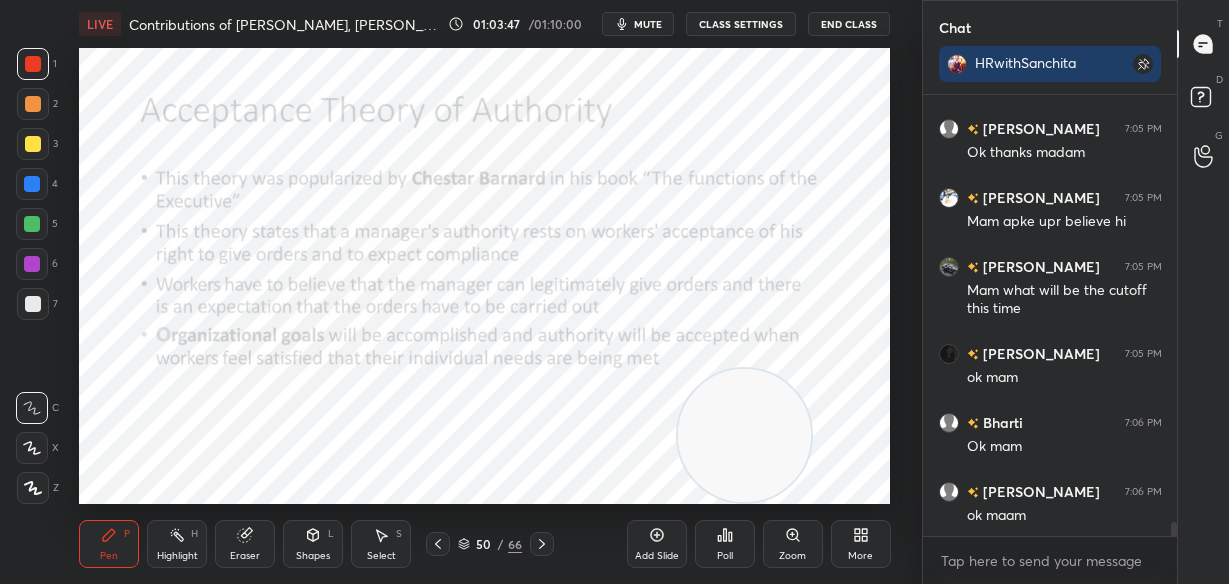 click on "End Class" at bounding box center [849, 24] 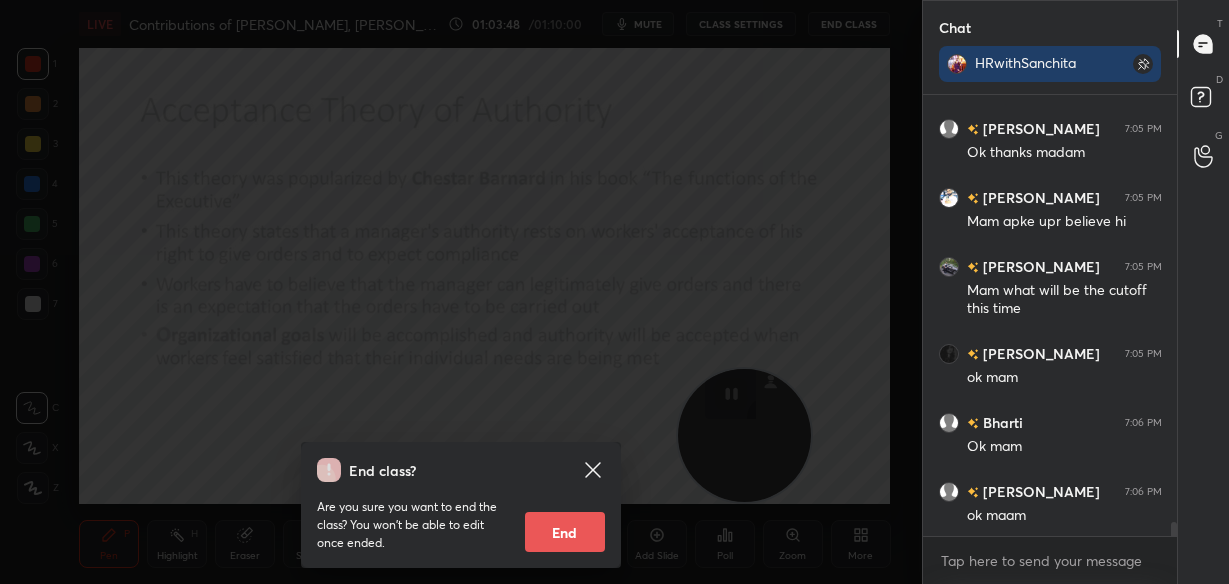 click on "End" at bounding box center (565, 532) 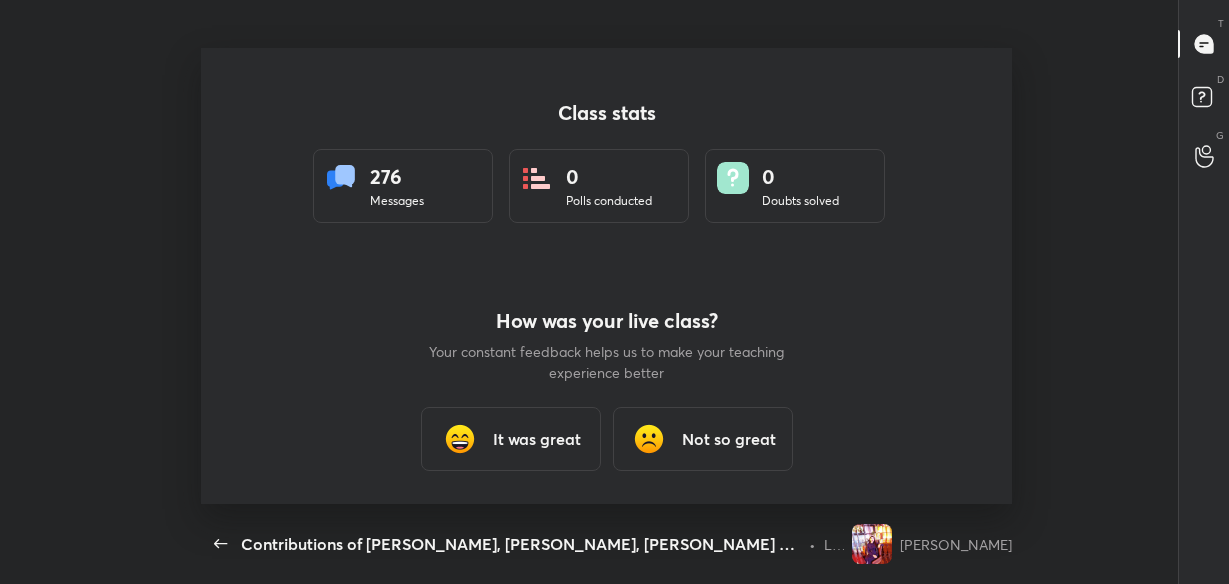 scroll, scrollTop: 99543, scrollLeft: 98940, axis: both 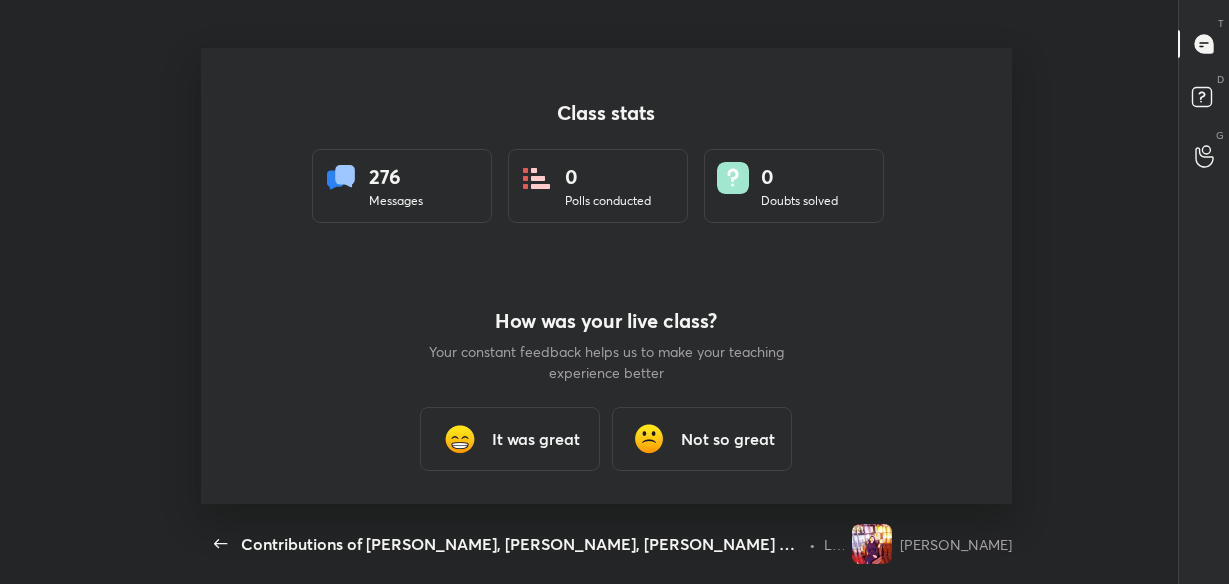 click on "It was great" at bounding box center [536, 439] 